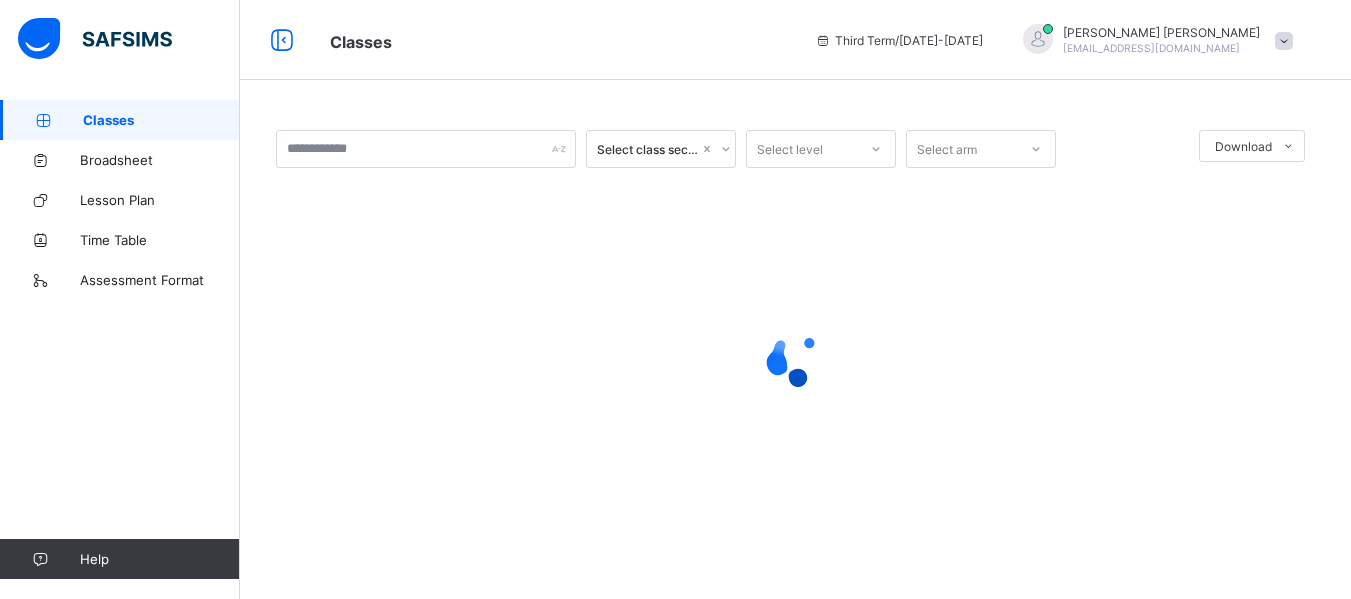 scroll, scrollTop: 0, scrollLeft: 0, axis: both 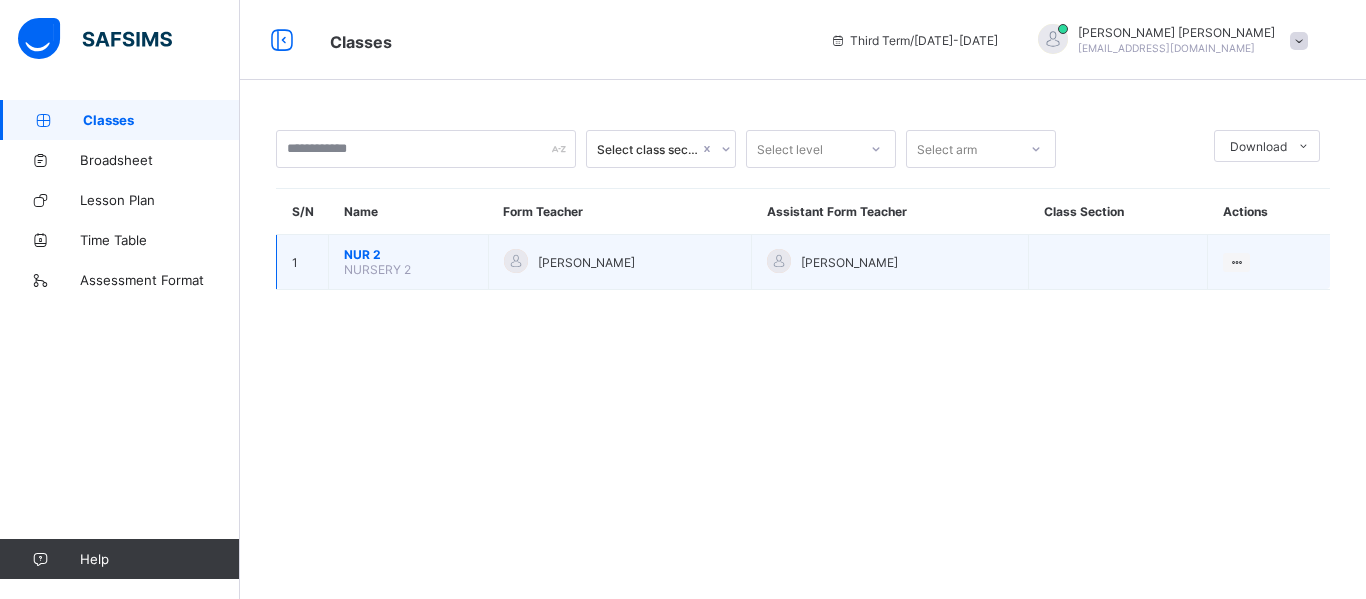 click on "NUR 2" at bounding box center [408, 254] 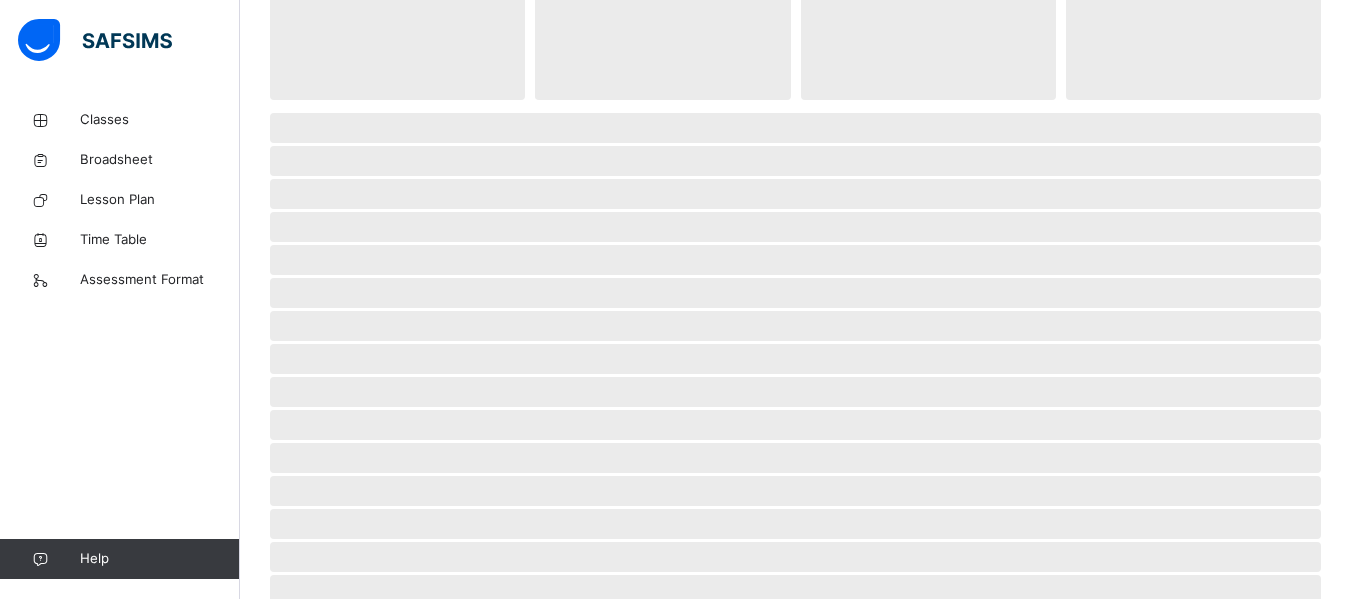 scroll, scrollTop: 80, scrollLeft: 0, axis: vertical 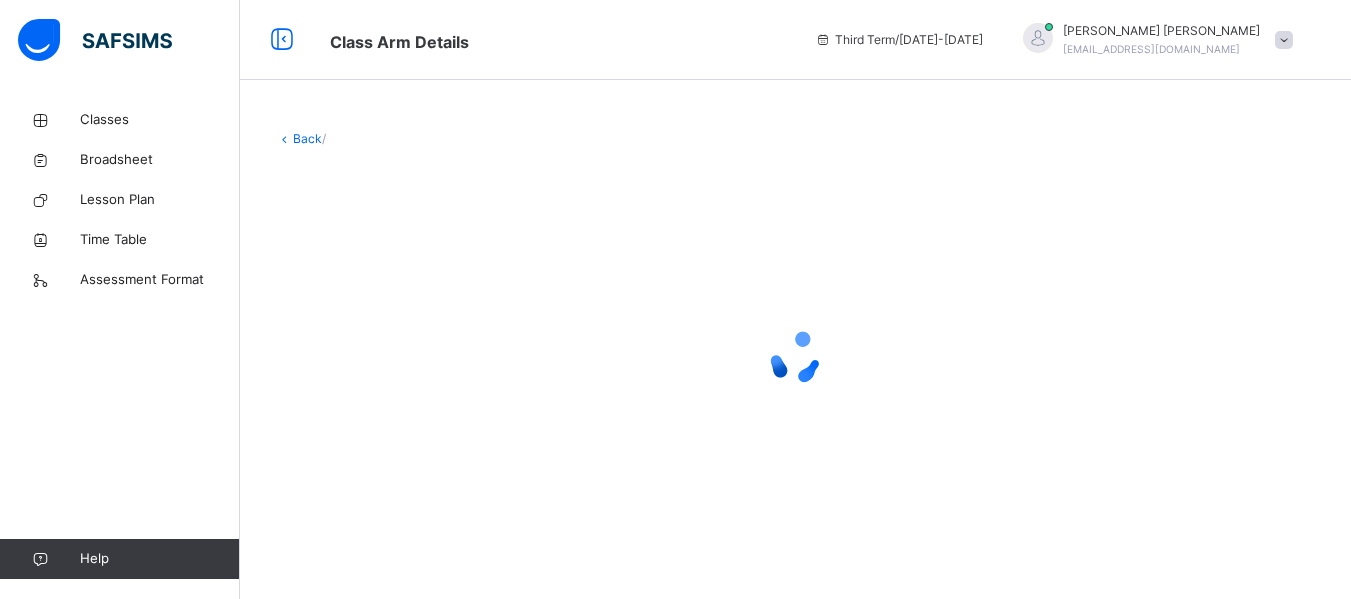 drag, startPoint x: 1357, startPoint y: 245, endPoint x: 1332, endPoint y: 210, distance: 43.011627 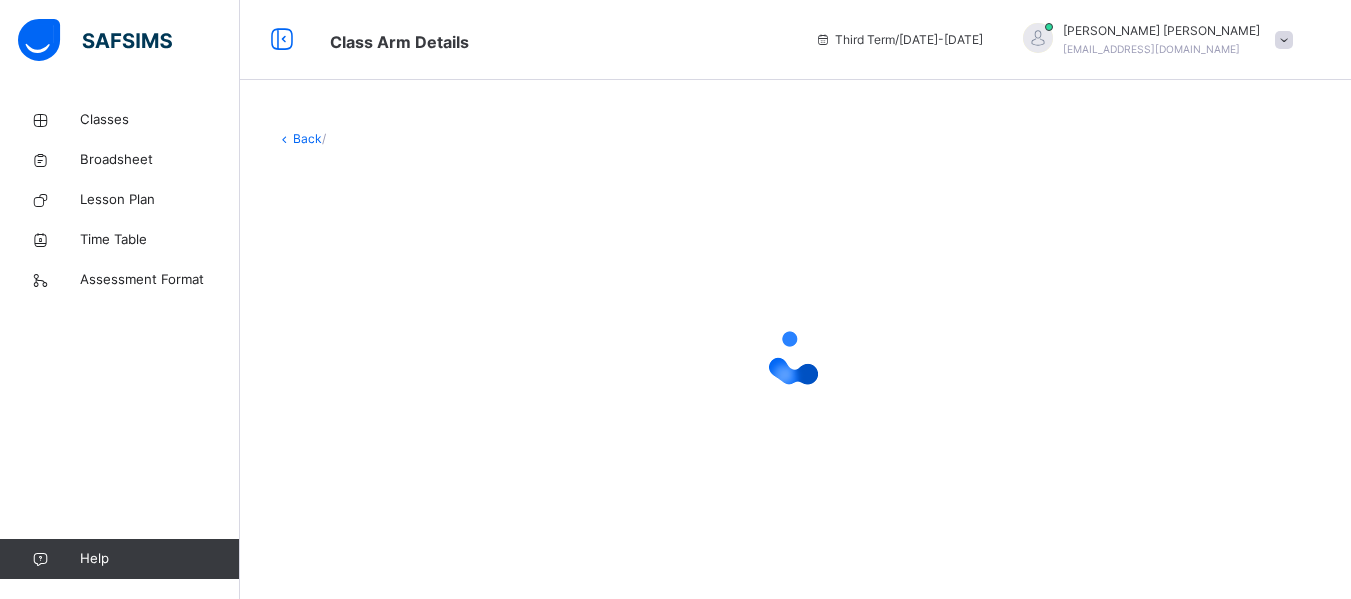 click on "Class Arm Details     Third Term  /  [DATE]-[DATE]   [PERSON_NAME] SANI [EMAIL_ADDRESS][DOMAIN_NAME] Classes Broadsheet Lesson Plan Time Table Assessment Format   Help Onboarding Great job! You have finished setting up all essential configurations. Our wizard which has lots of in-built templates will continue to guide you through with the academic configurations. Academic Configuration Steps Continue × Idle Mode Due to inactivity you would be logged out to the system in the next   15mins , click the "Resume" button to keep working or the "Log me out" button to log out of the system. Log me out Resume Back  /     Limited   Sorry, you have reached the limit on the total count of student for the  plan you are currently subscribed to, please upgrade your plan to continue  [Name_of_plan]    NGN200,000.00       /term   Upgrade plan     Total student count     101 - 250 students Close and go back   made by     Flexisaf       Welcome to     Safsims     Our 5 stars [PERSON_NAME] hero Next  to continue   Skip   Next × Continue" at bounding box center [675, 299] 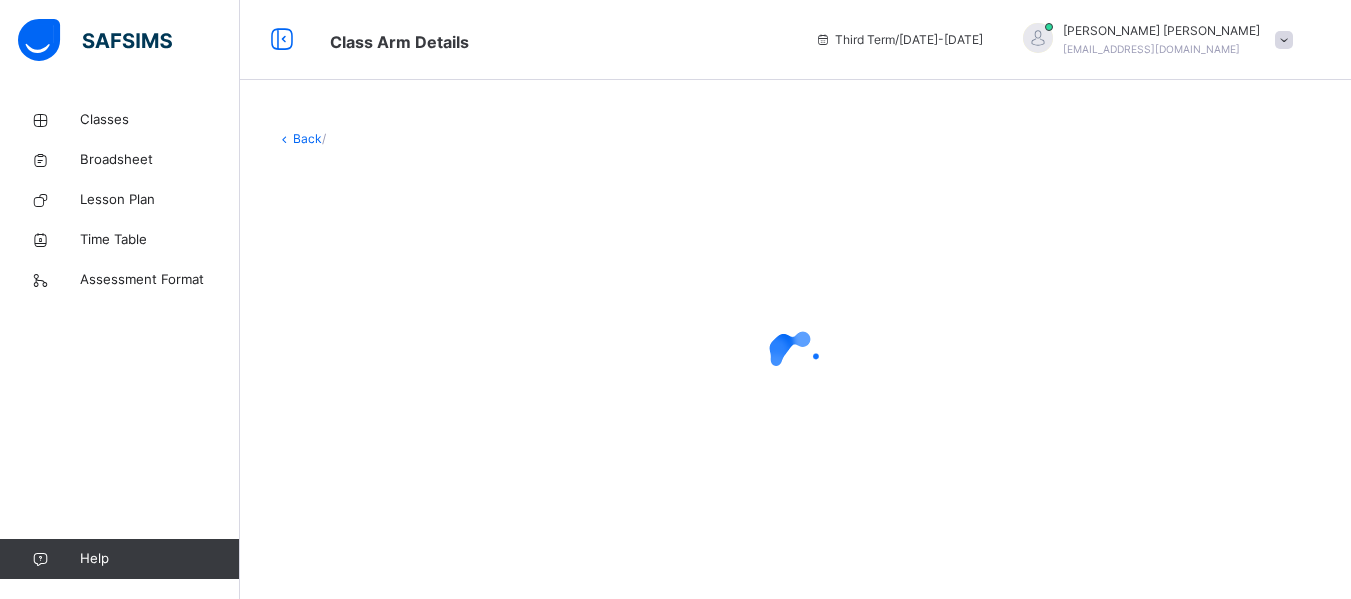 scroll, scrollTop: 0, scrollLeft: 0, axis: both 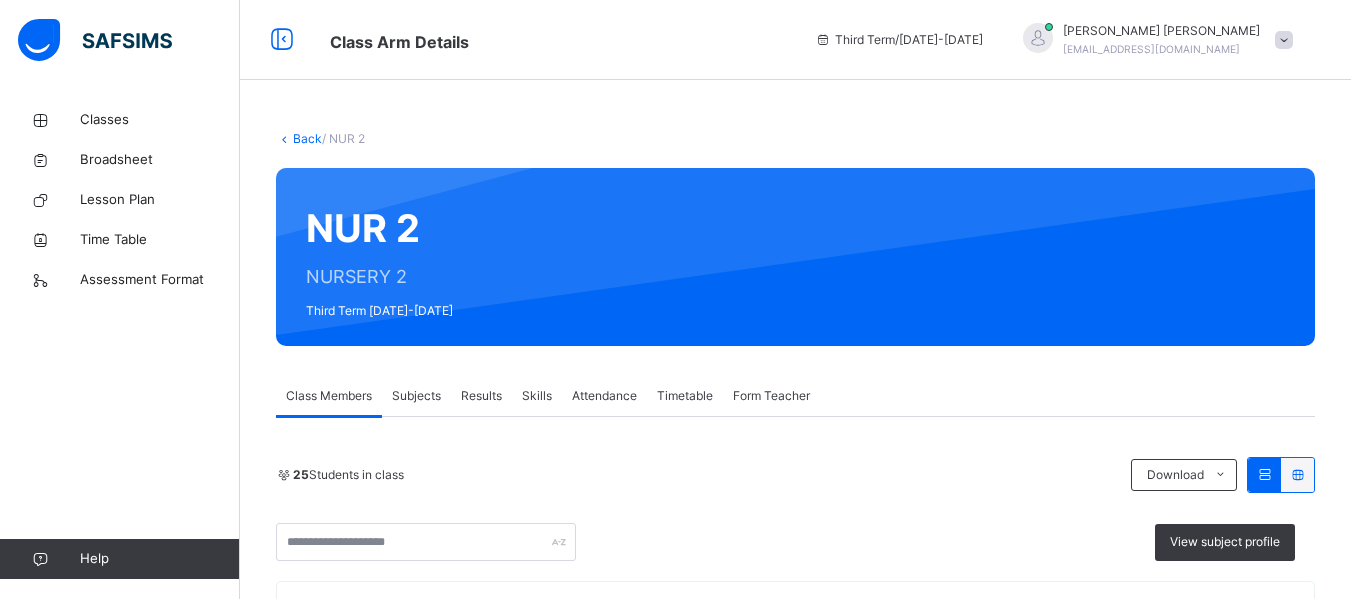 click on "Subjects" at bounding box center (416, 396) 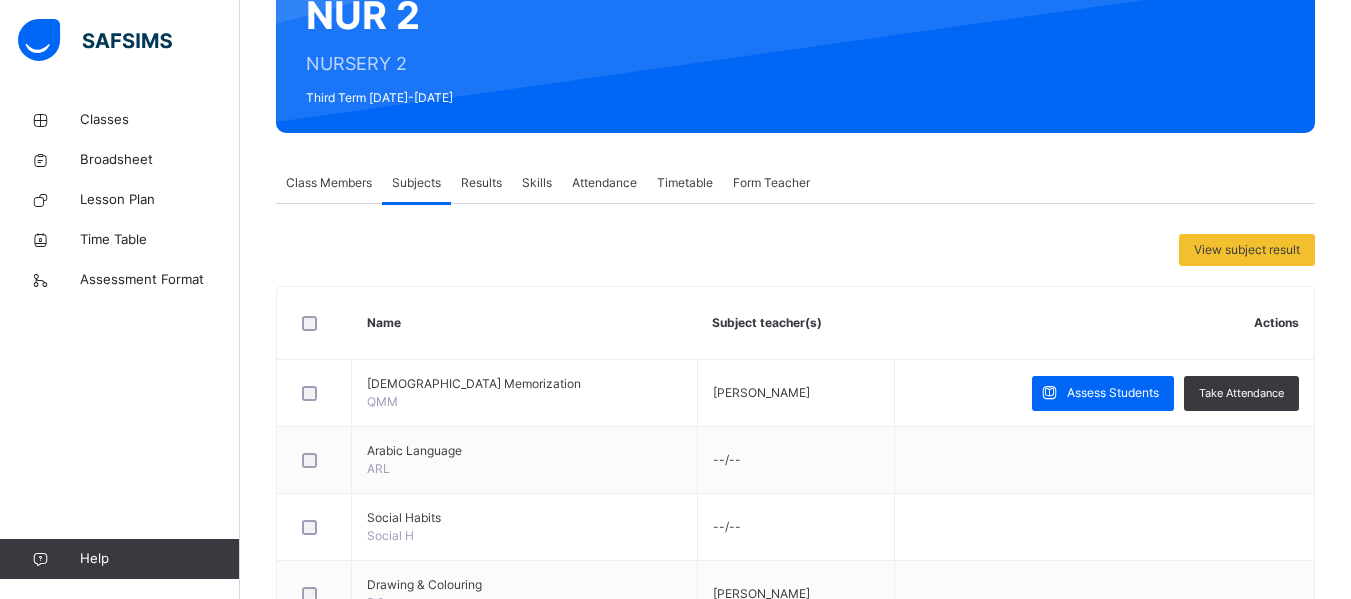 scroll, scrollTop: 227, scrollLeft: 0, axis: vertical 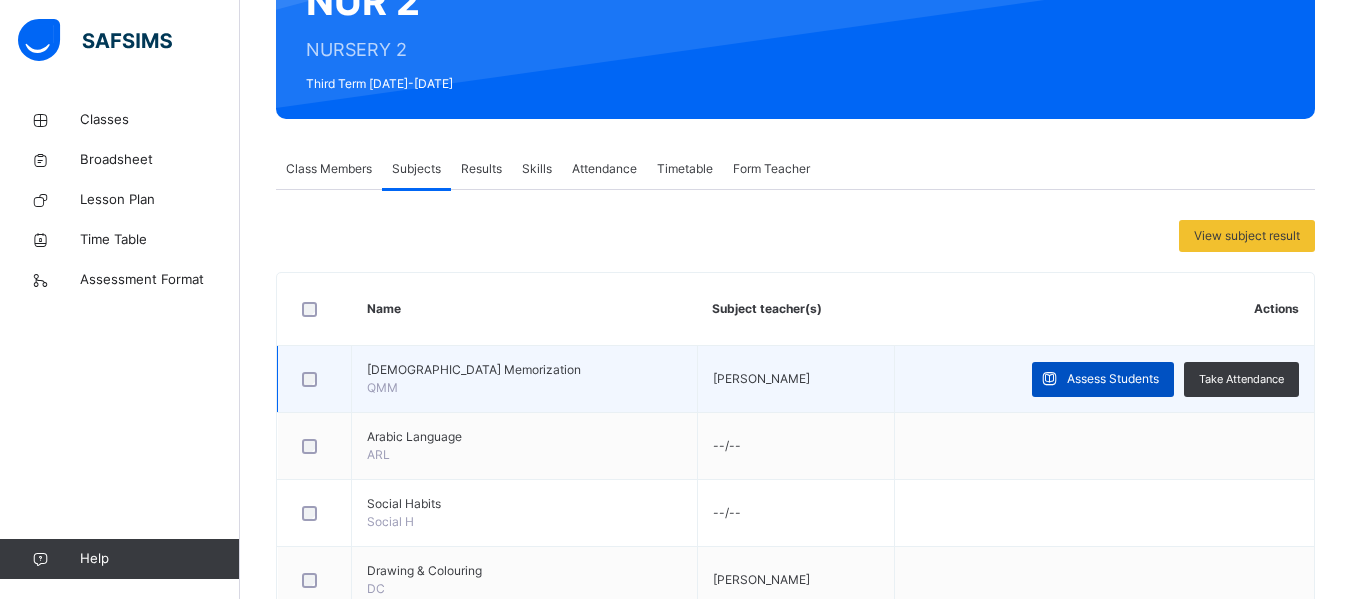 click on "Assess Students" at bounding box center [1113, 379] 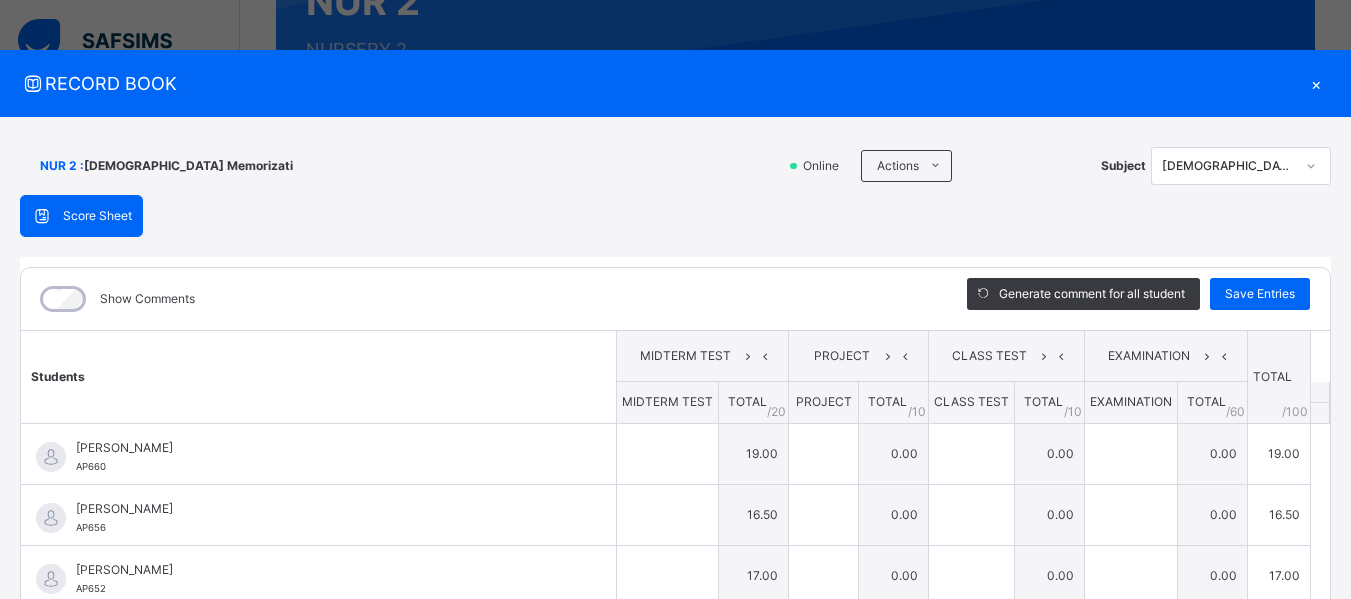 type on "**" 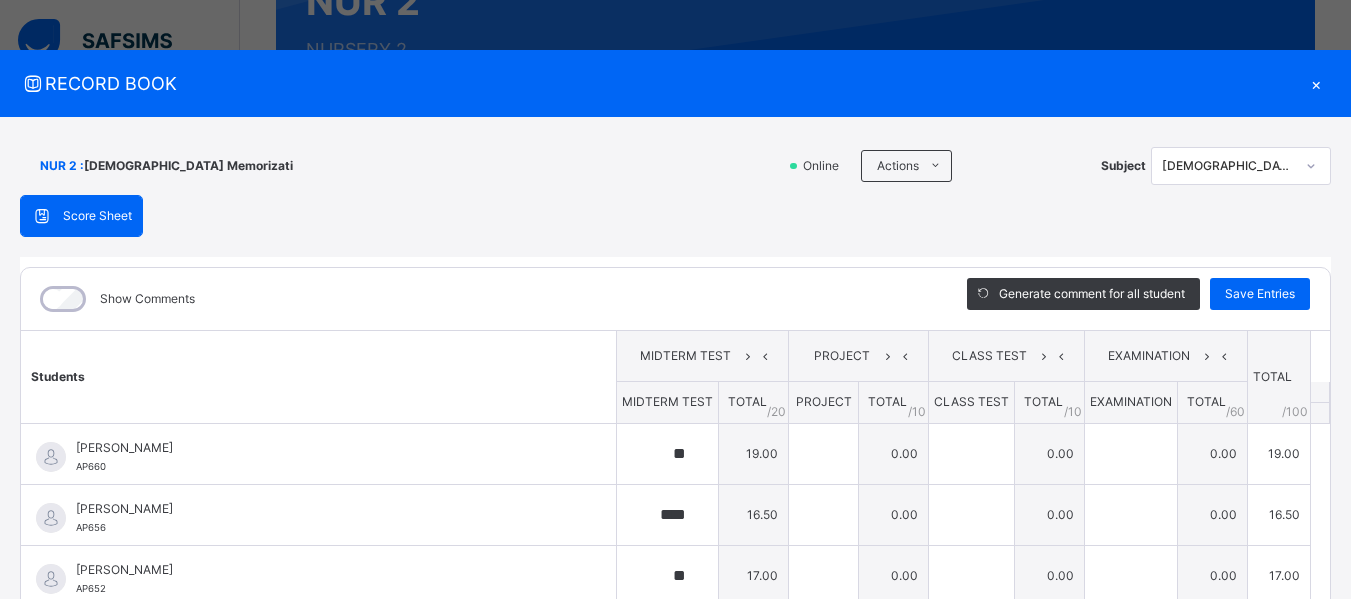type on "****" 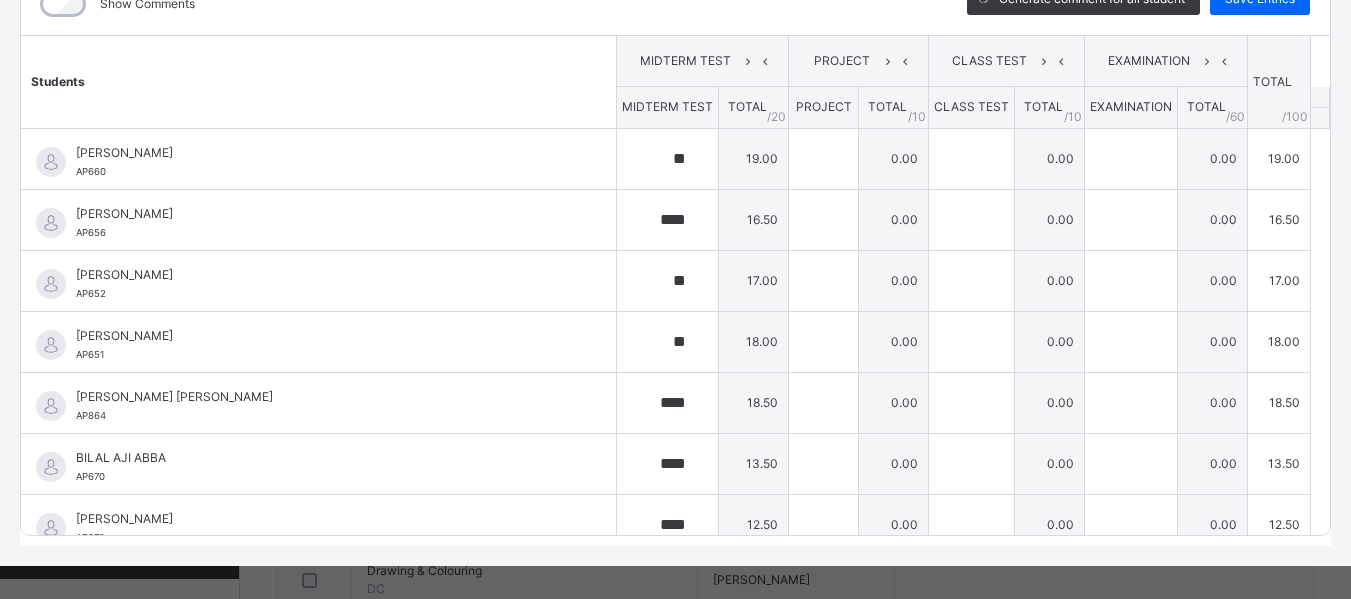 scroll, scrollTop: 292, scrollLeft: 0, axis: vertical 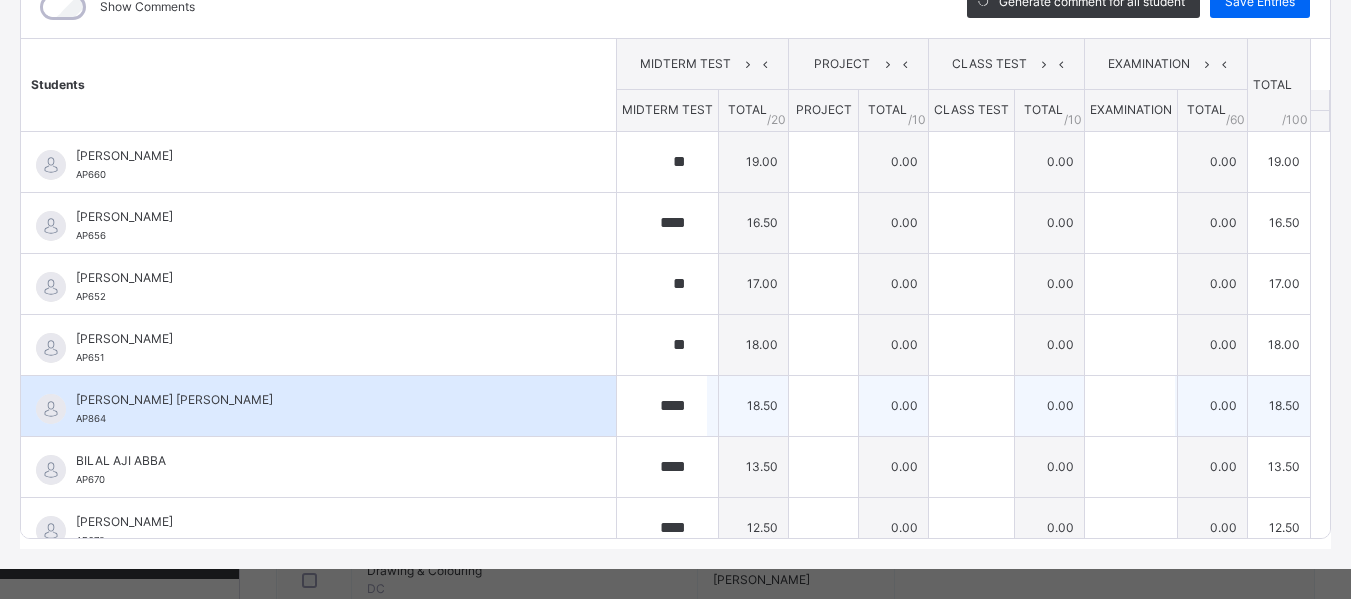 click on "0.00" at bounding box center (1213, 405) 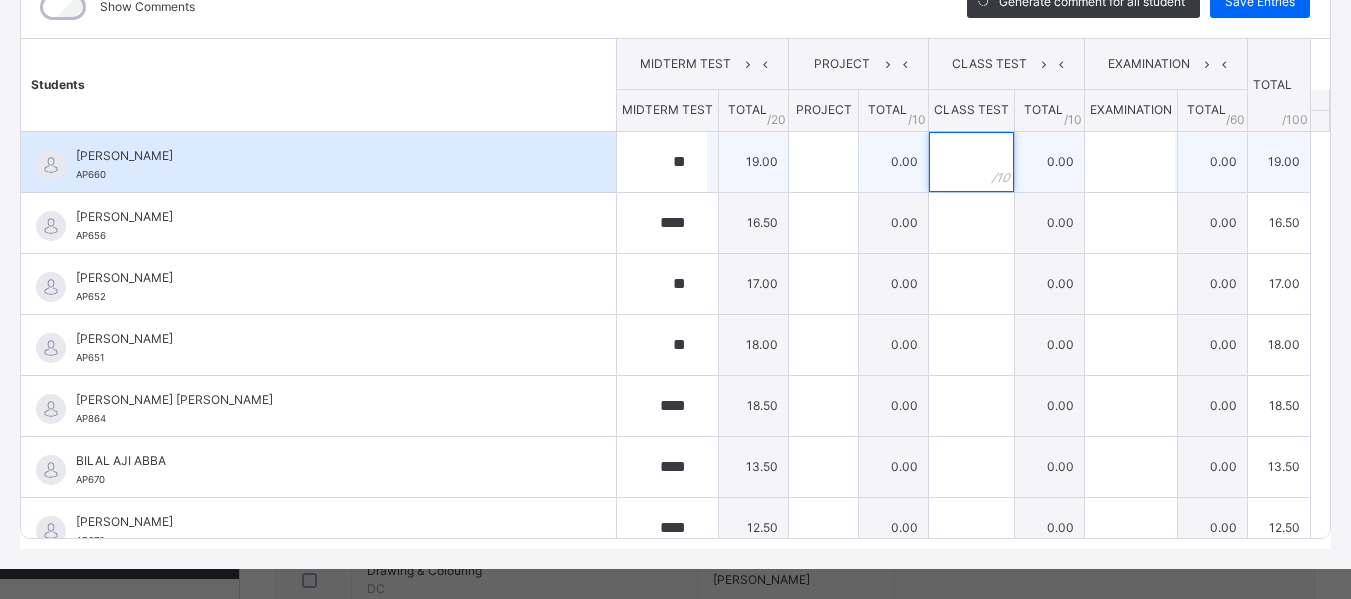 click at bounding box center (971, 162) 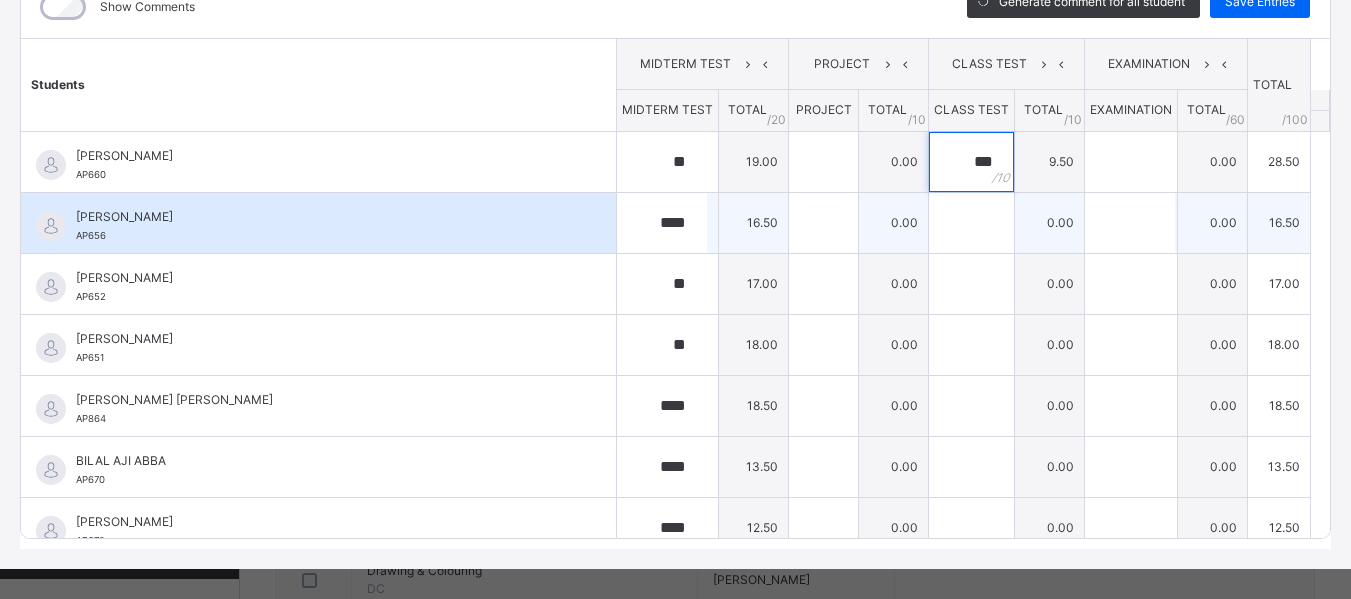 type on "***" 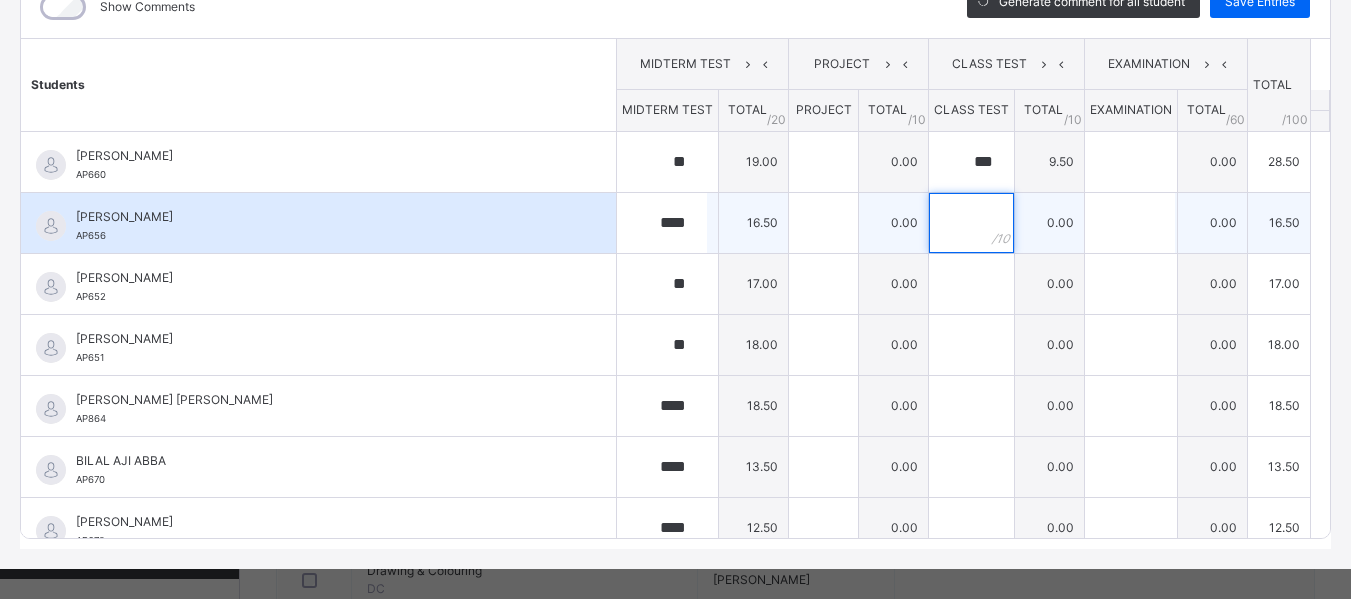 click at bounding box center (971, 223) 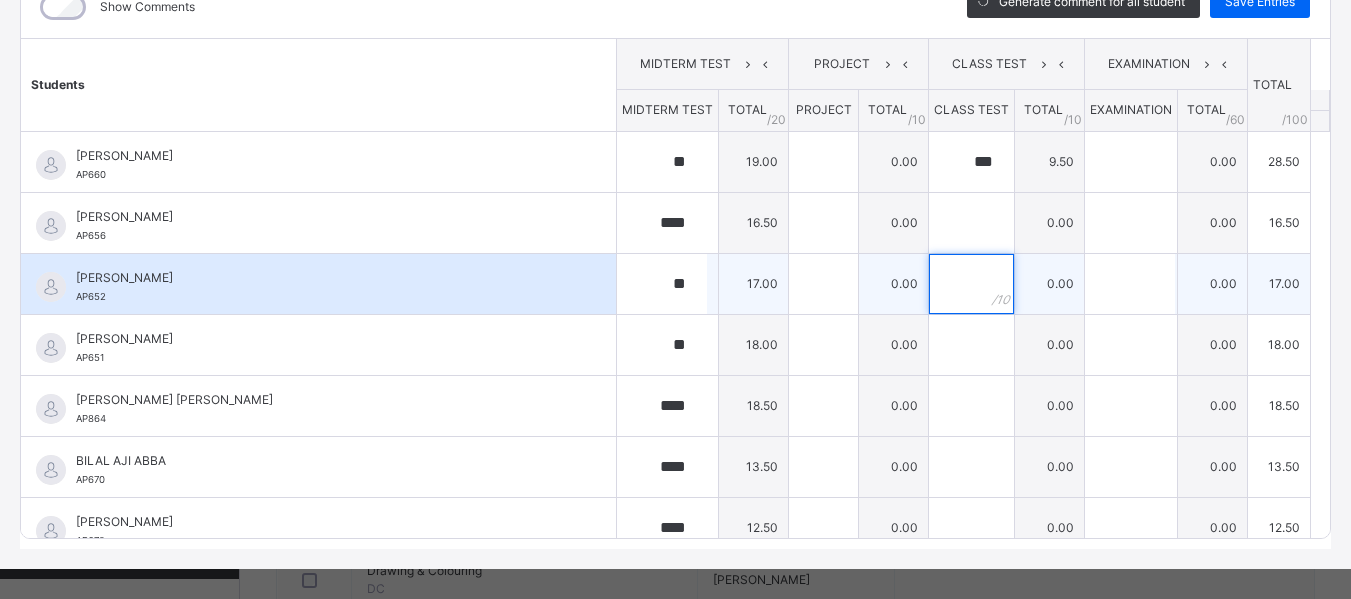 click at bounding box center (971, 284) 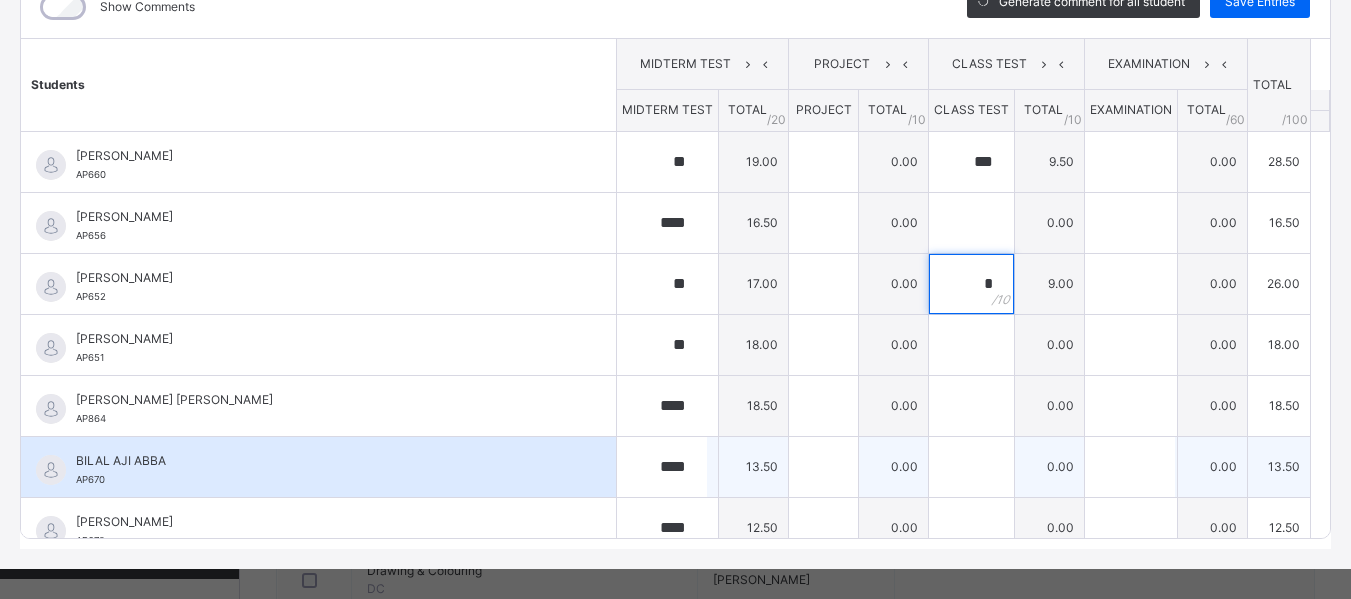 type on "*" 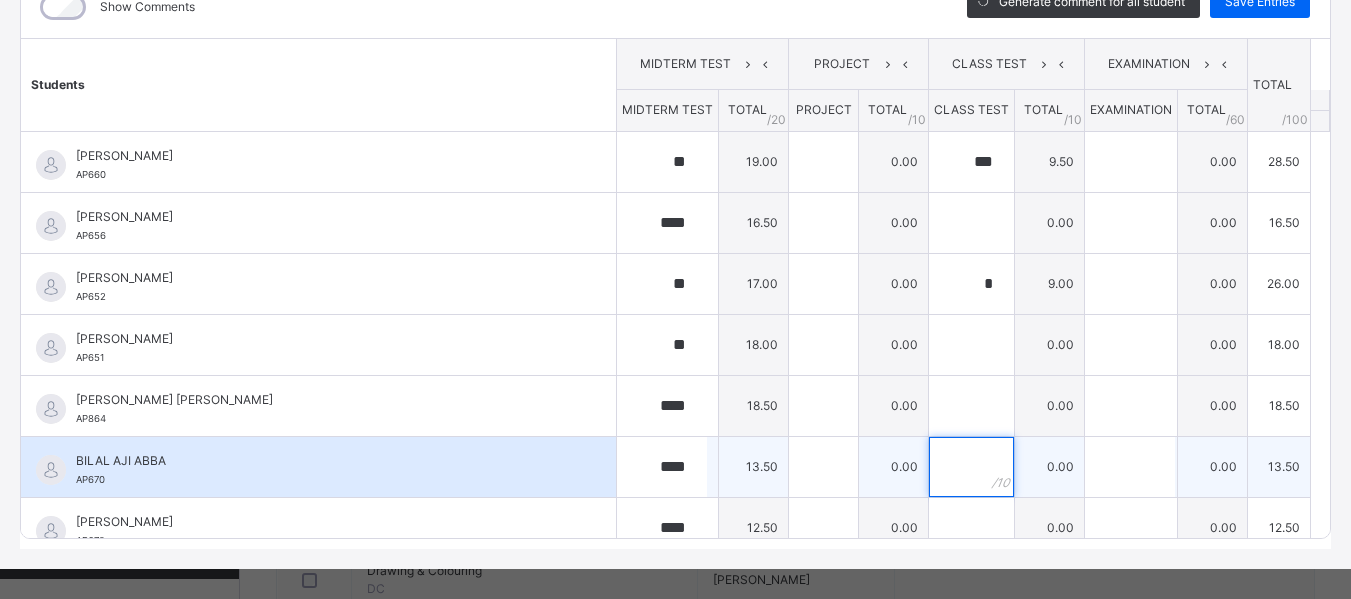 click at bounding box center (971, 467) 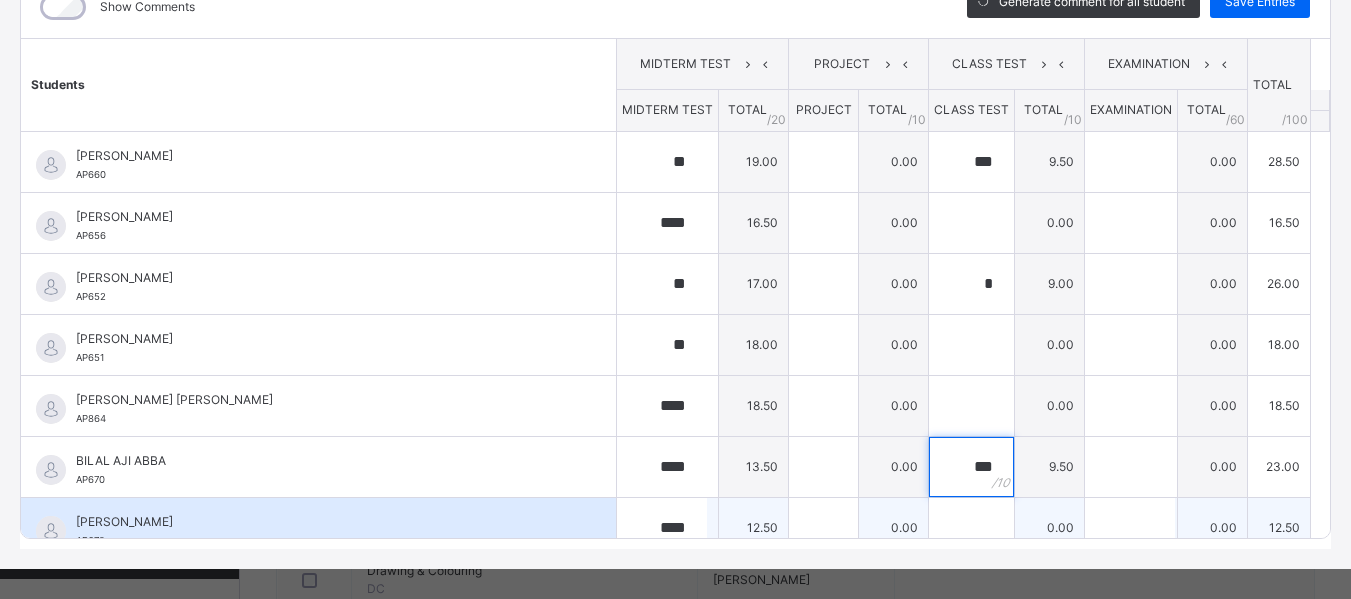 type on "***" 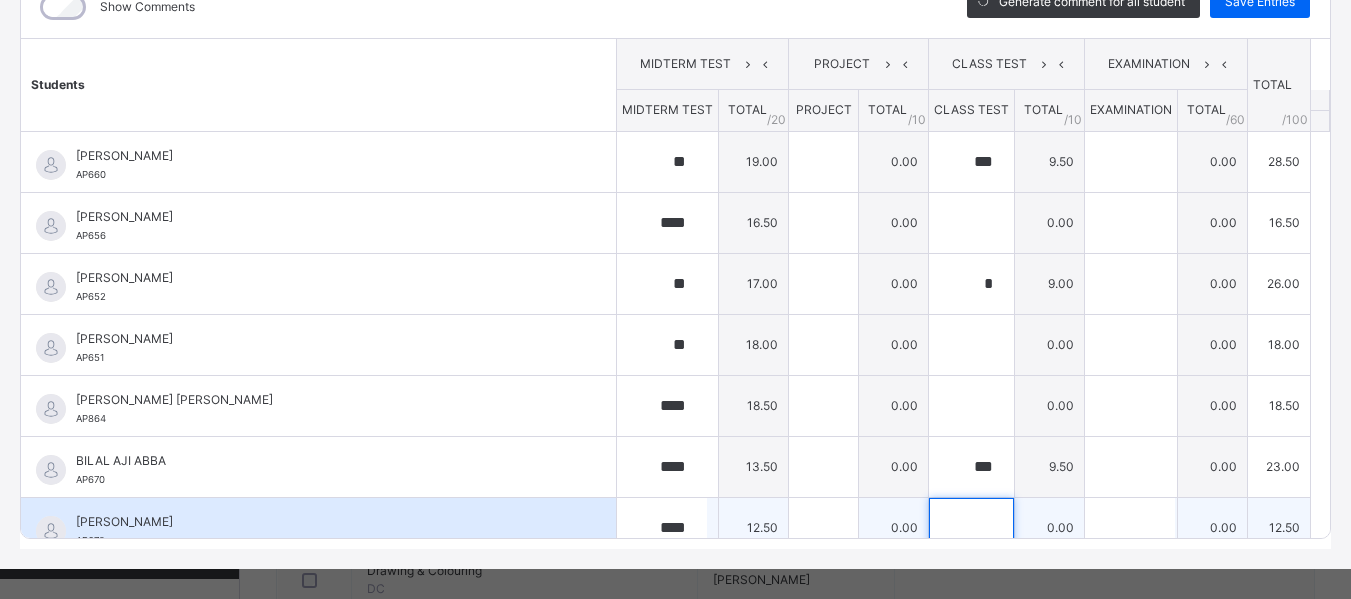 click at bounding box center (971, 528) 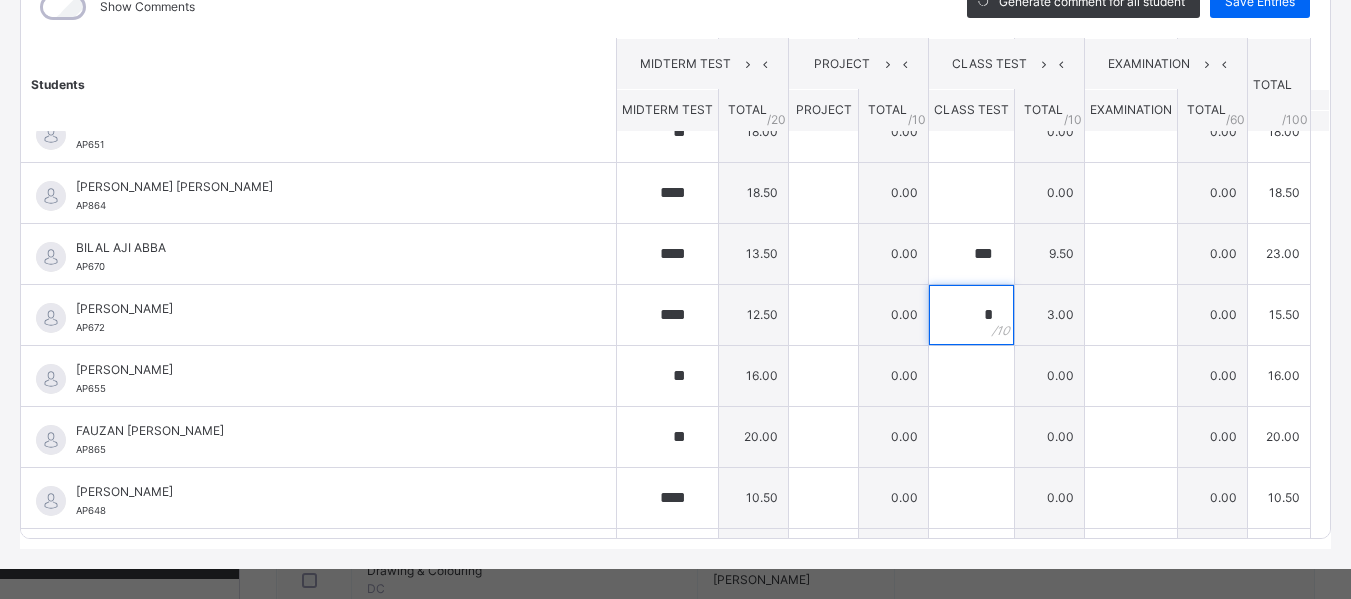 scroll, scrollTop: 206, scrollLeft: 0, axis: vertical 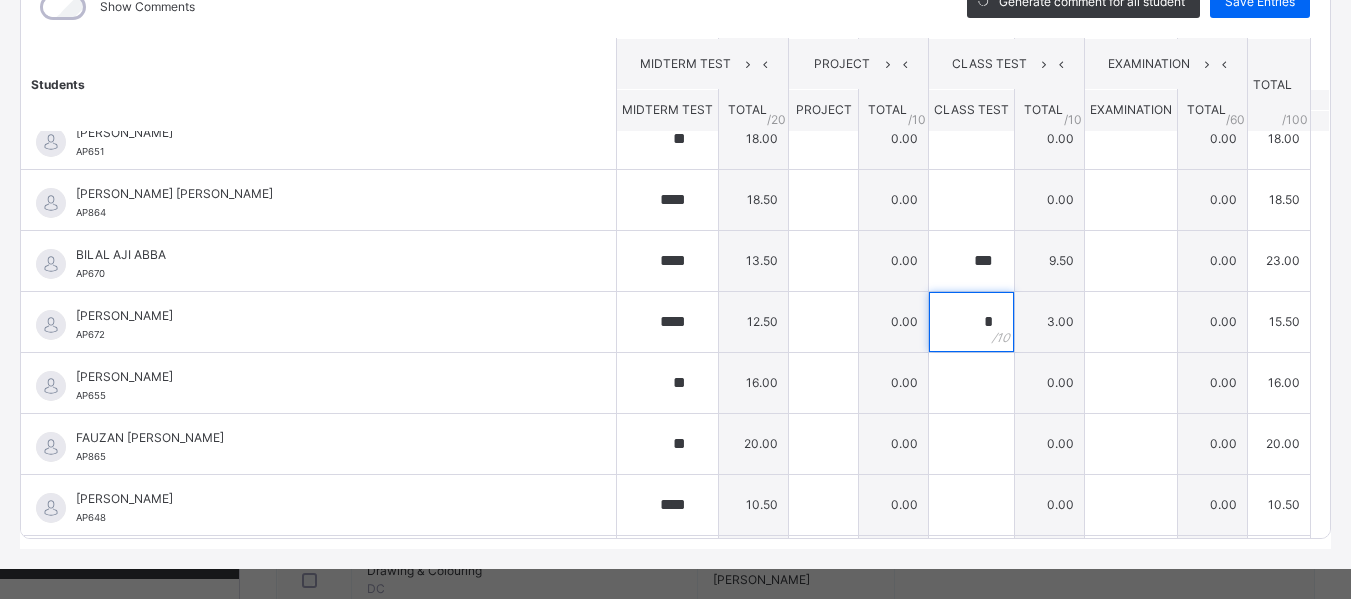 type on "*" 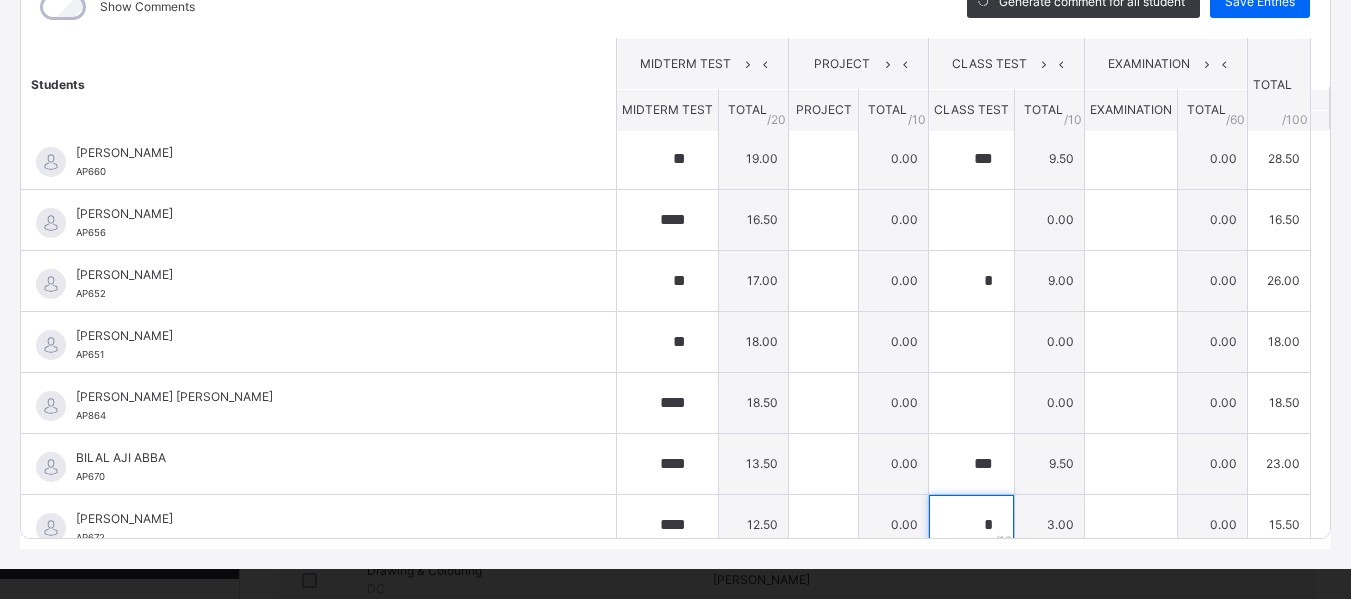 scroll, scrollTop: 0, scrollLeft: 0, axis: both 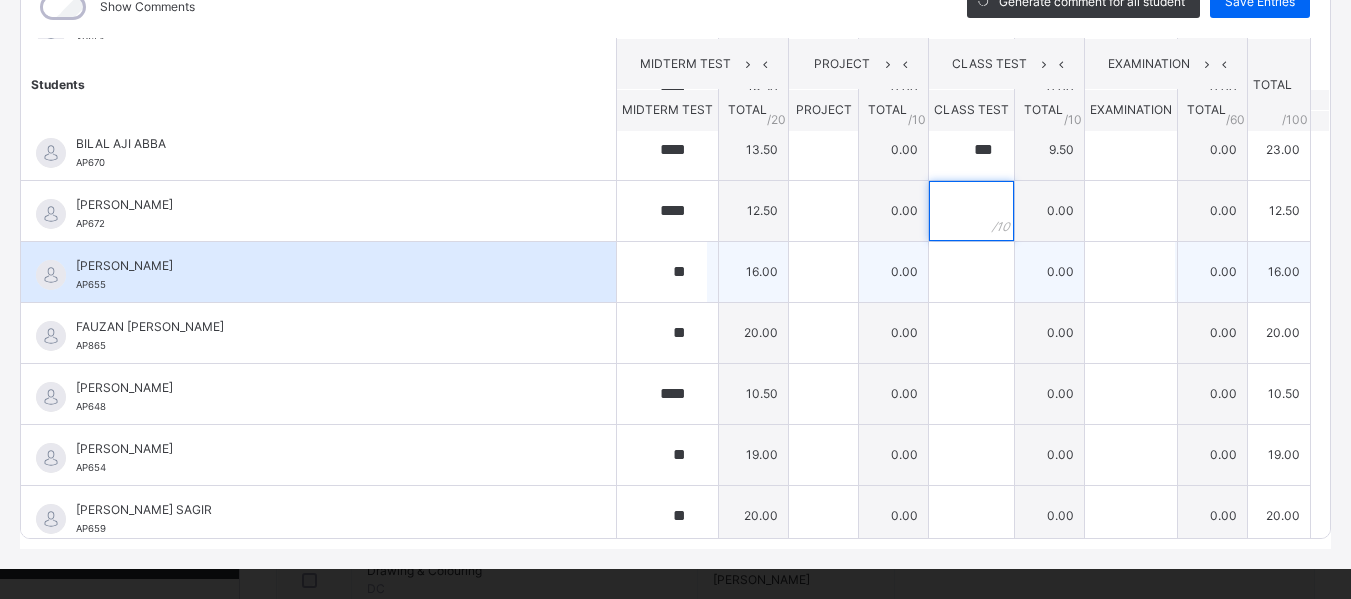 type on "*" 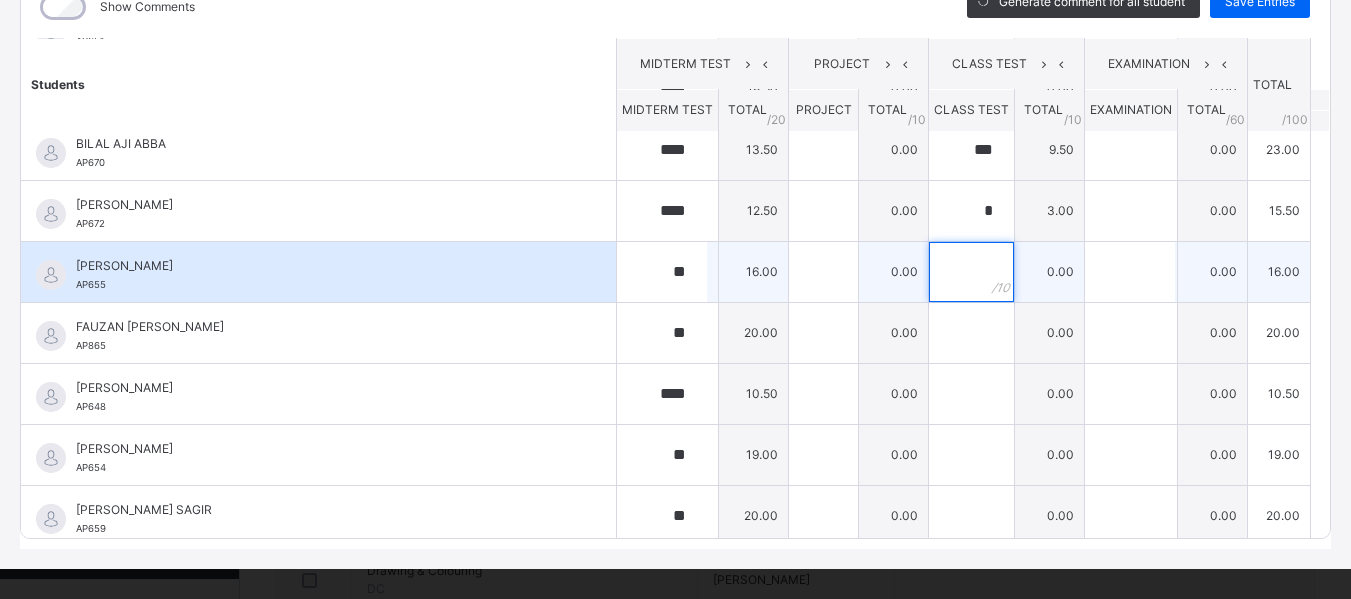 click at bounding box center (971, 272) 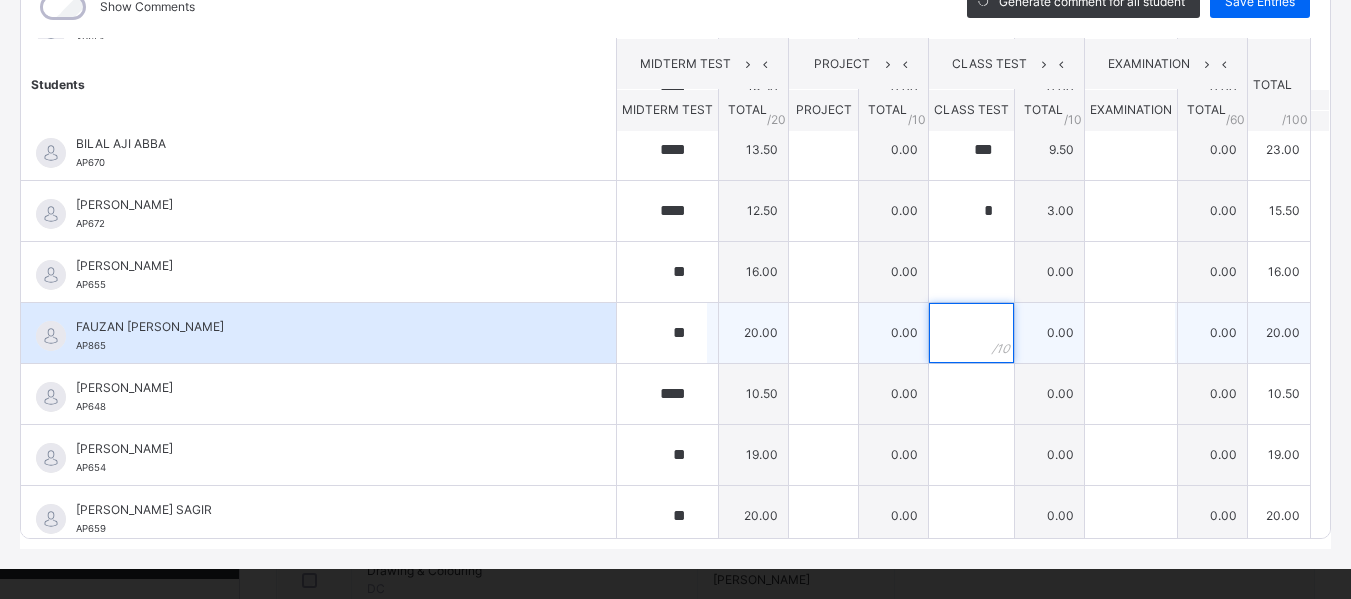 click at bounding box center [971, 333] 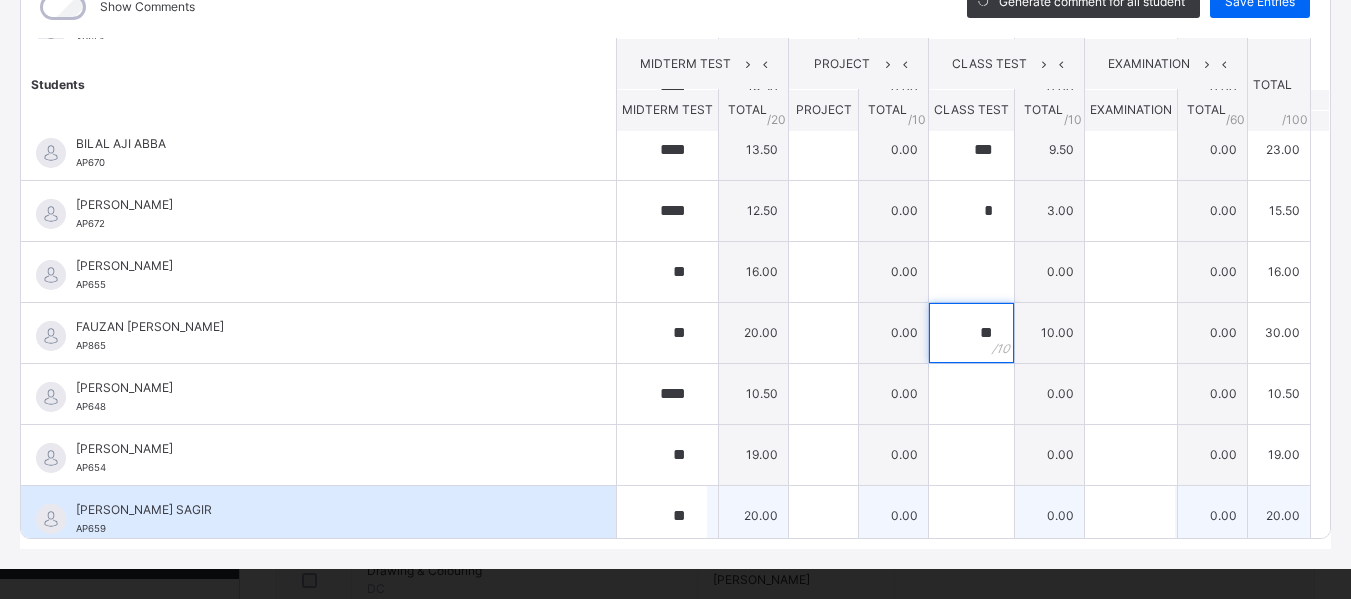 type on "**" 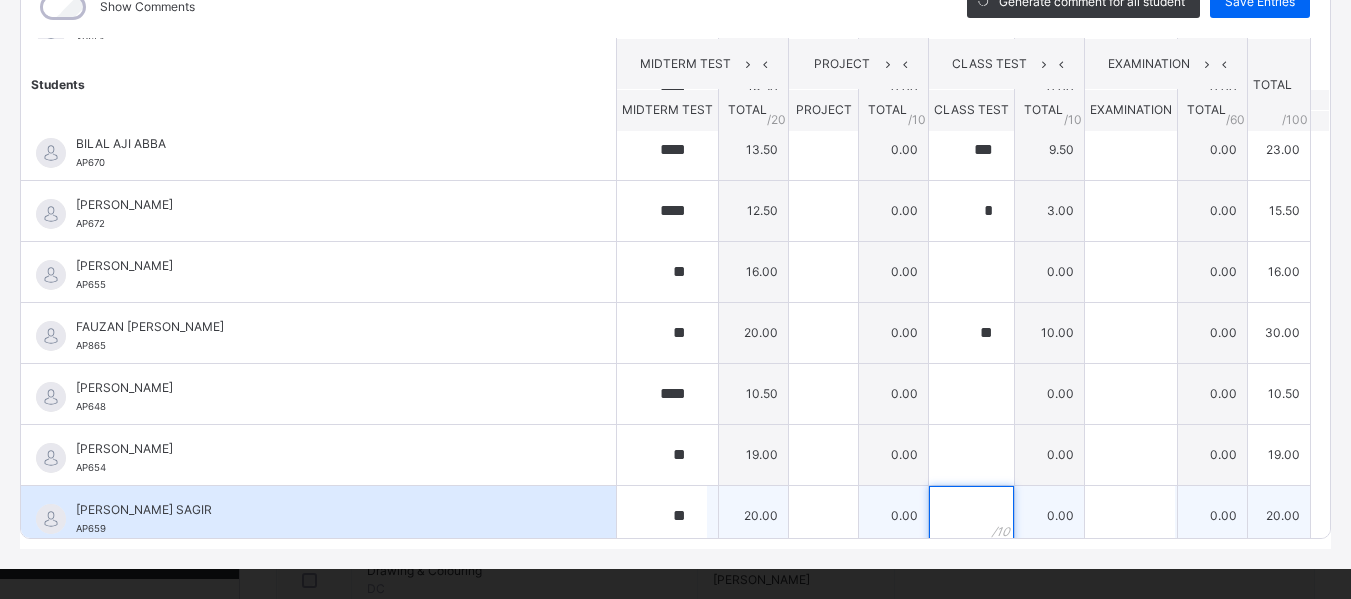 click at bounding box center [971, 516] 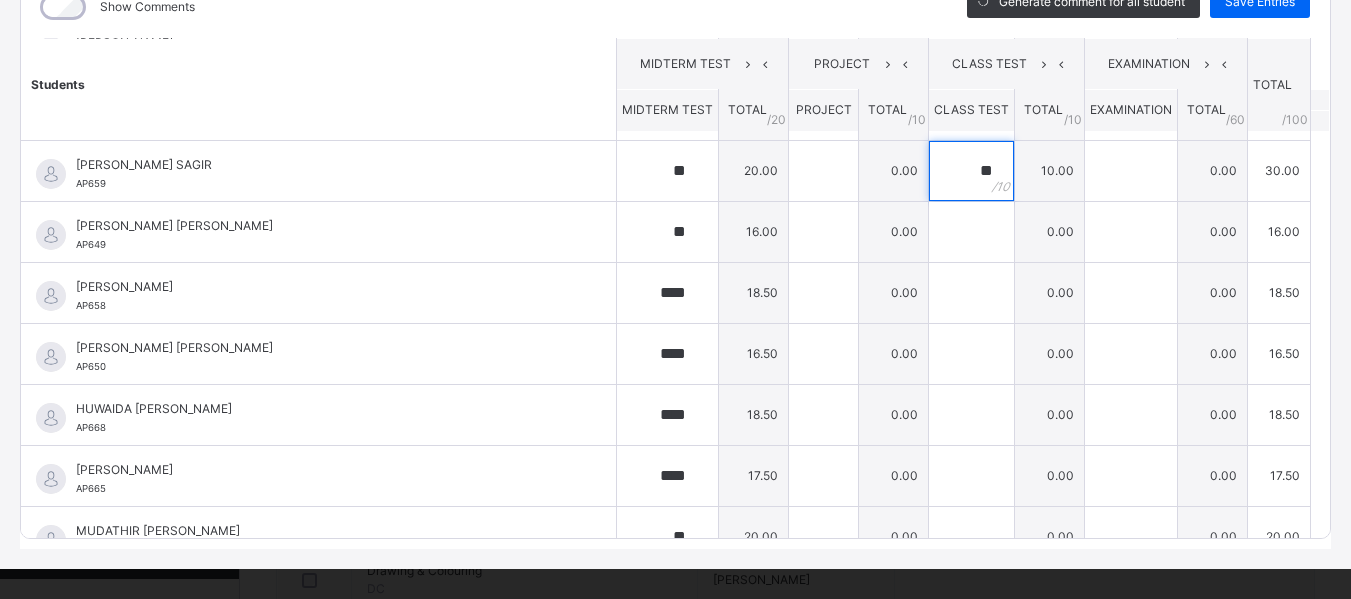 scroll, scrollTop: 683, scrollLeft: 0, axis: vertical 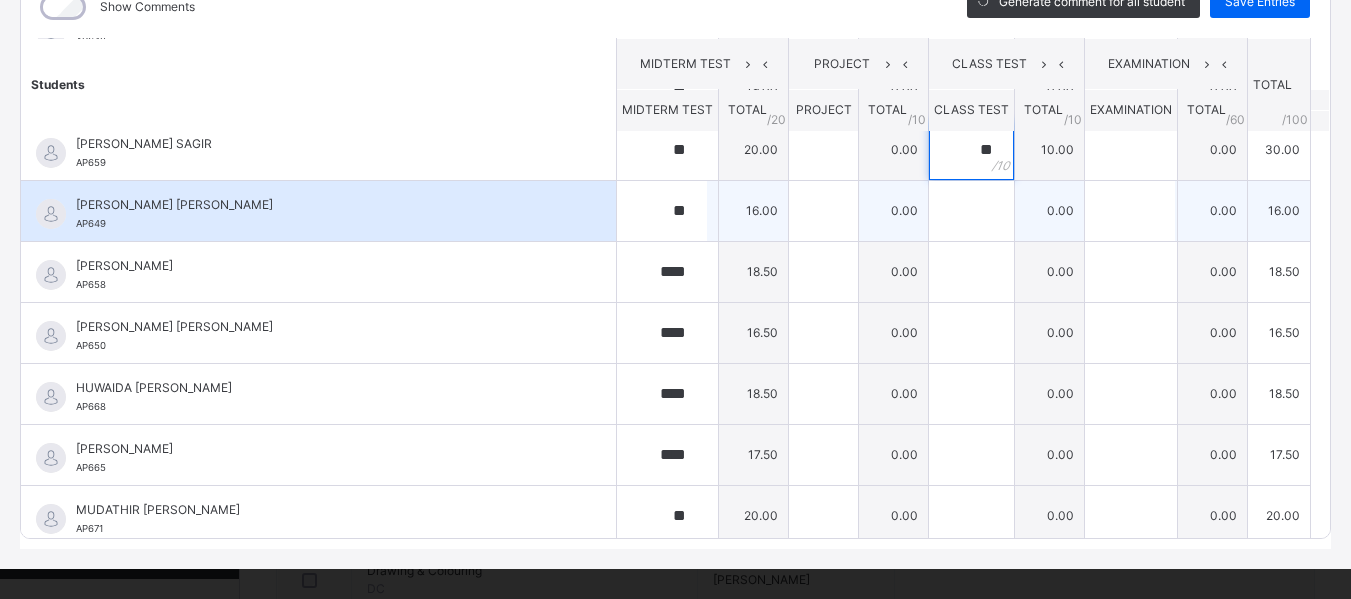 type on "**" 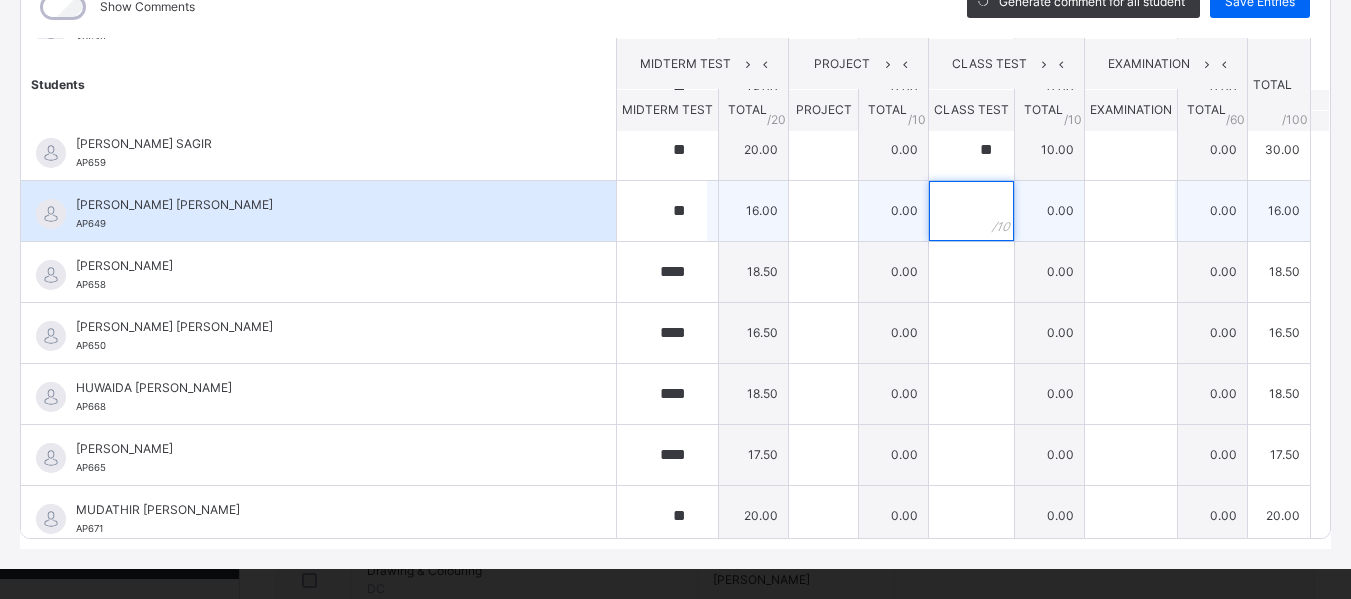 click at bounding box center [971, 211] 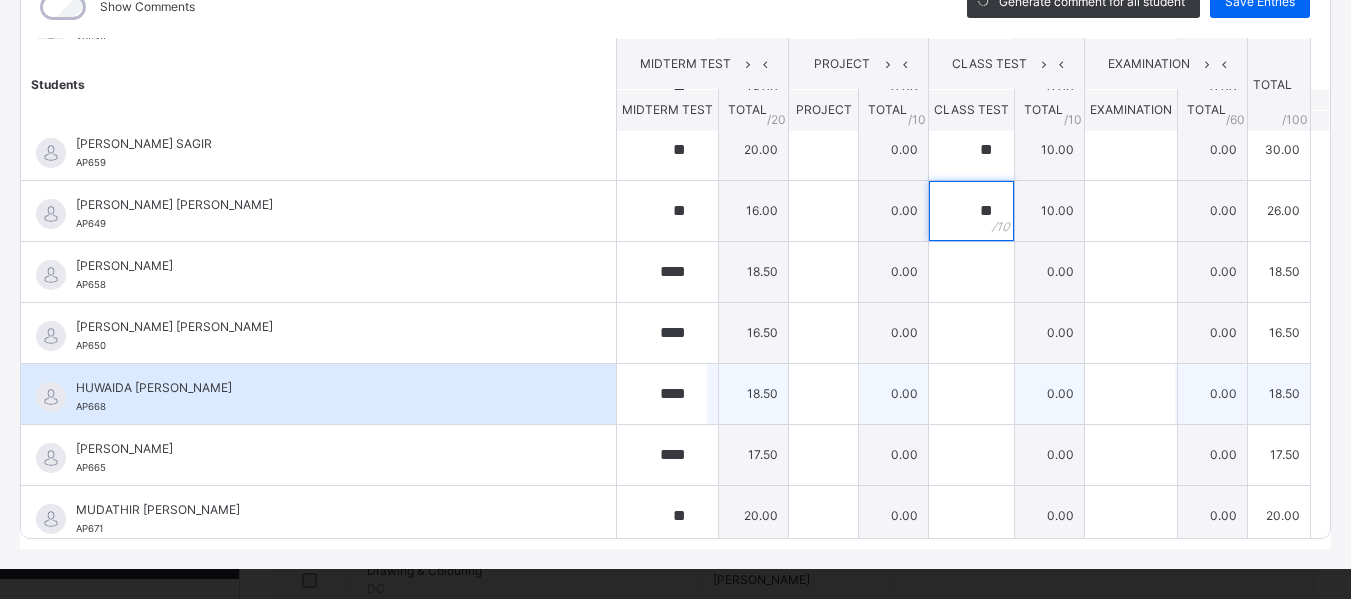 type on "**" 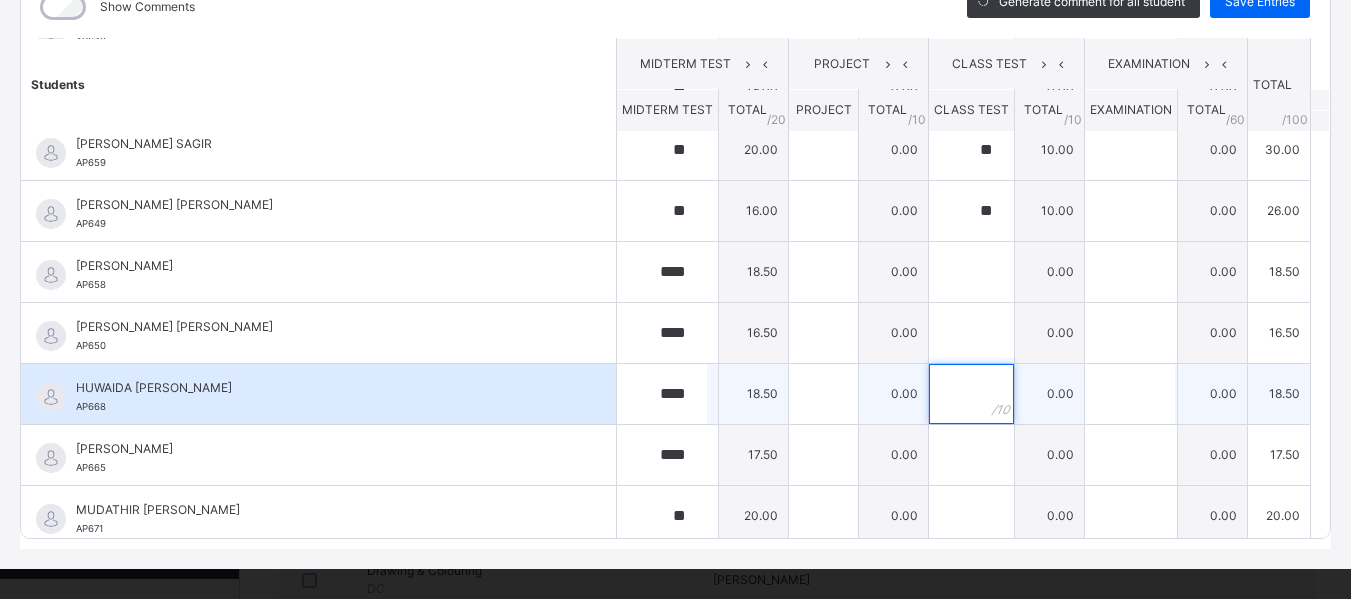 click at bounding box center (971, 394) 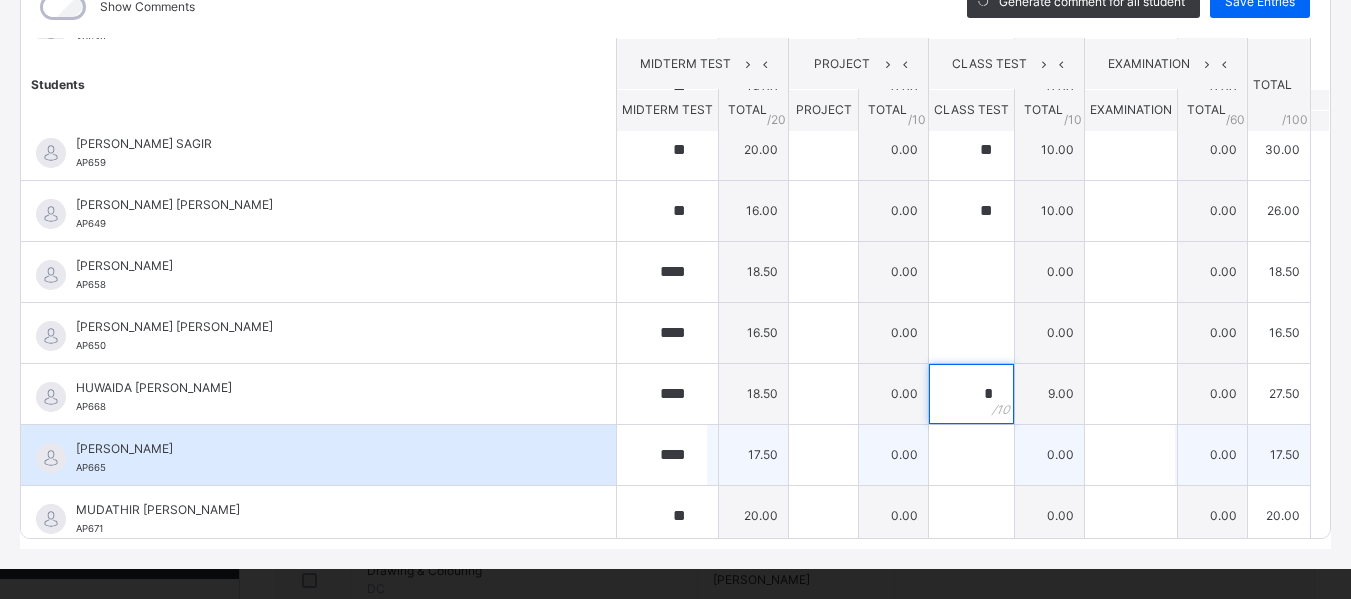 type on "*" 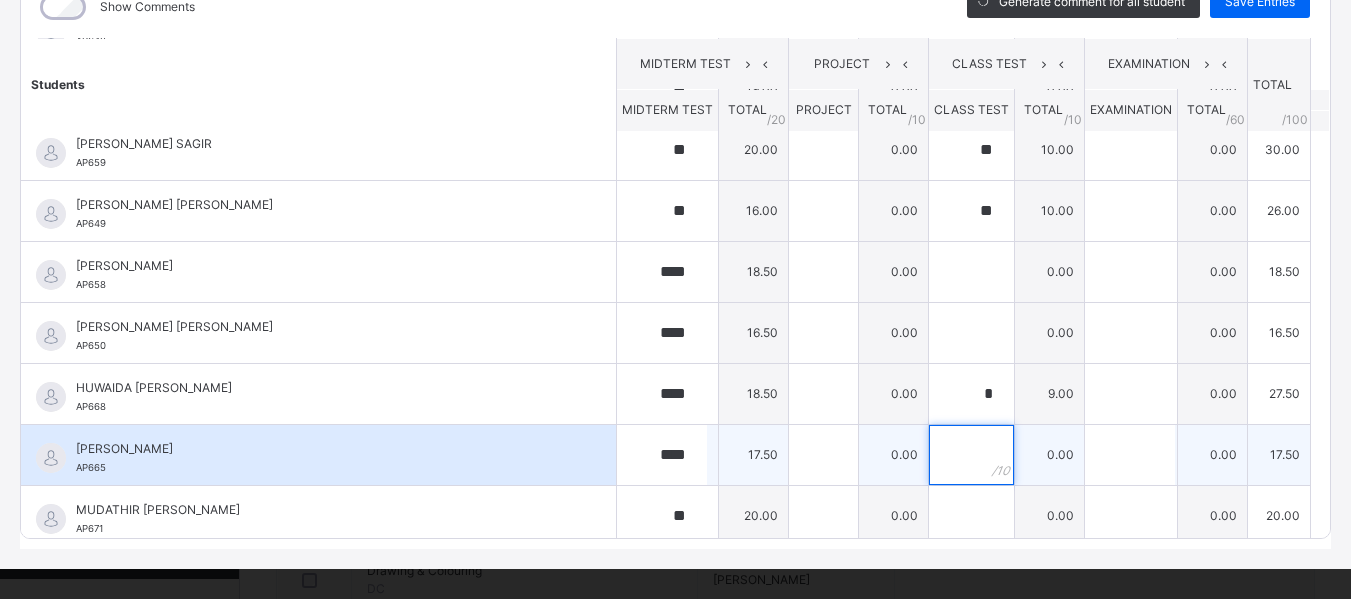 click at bounding box center (971, 455) 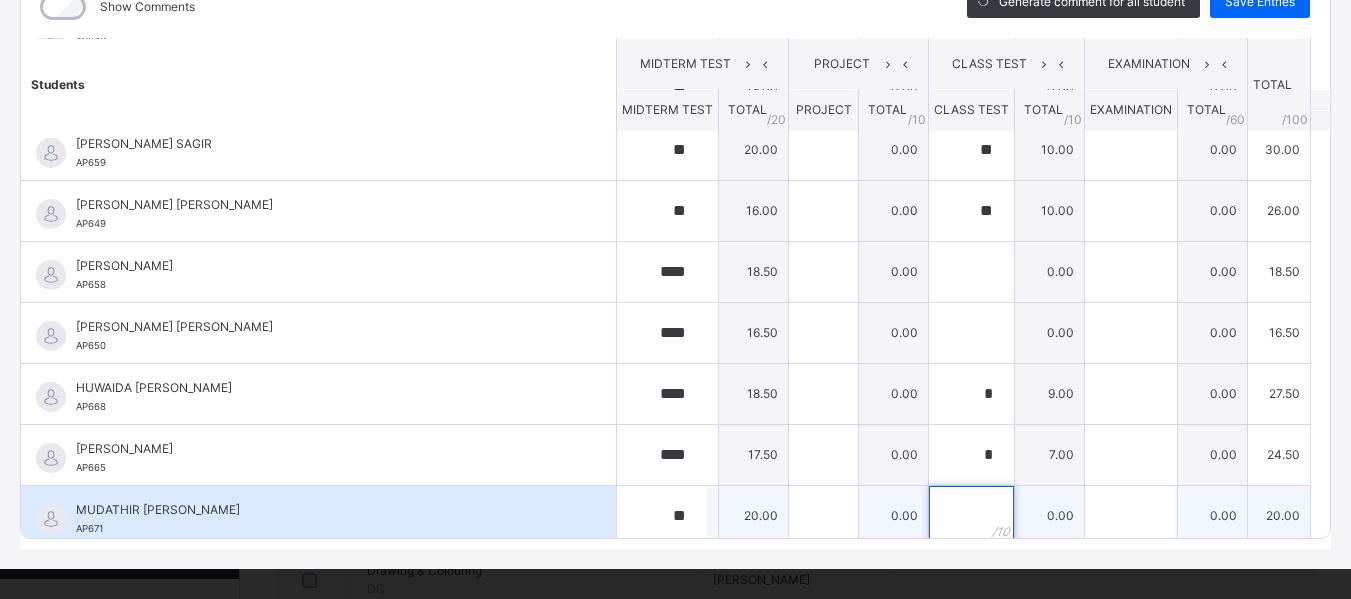 click at bounding box center [971, 516] 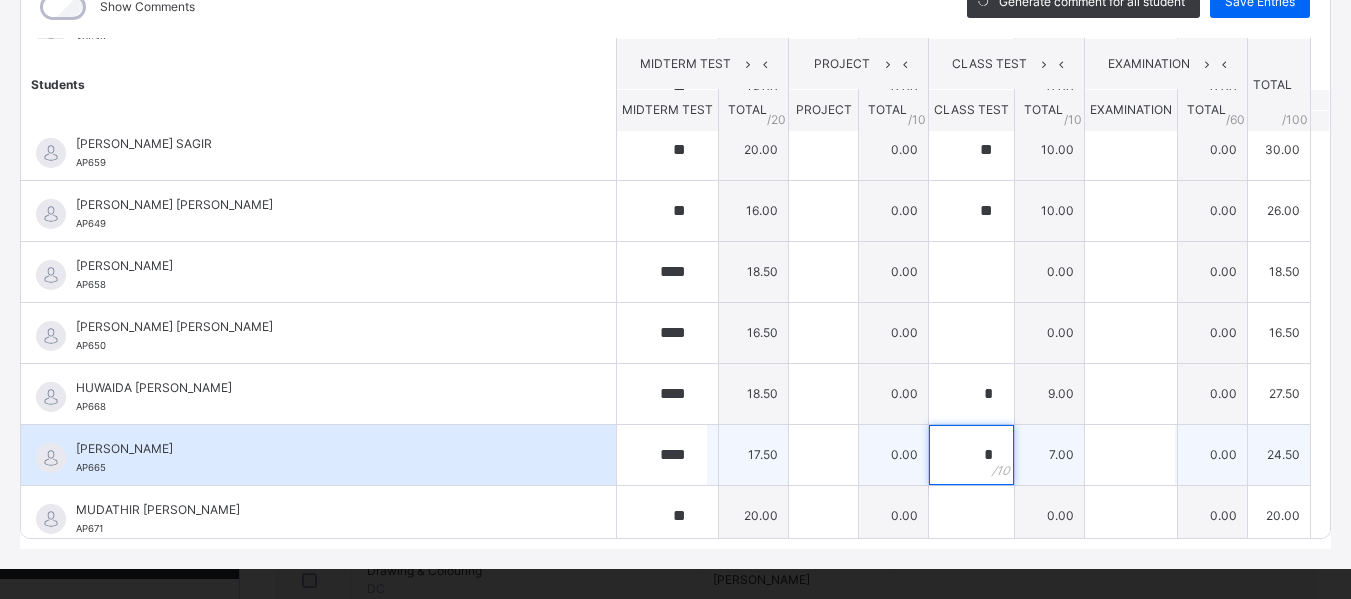 click on "*" at bounding box center [971, 455] 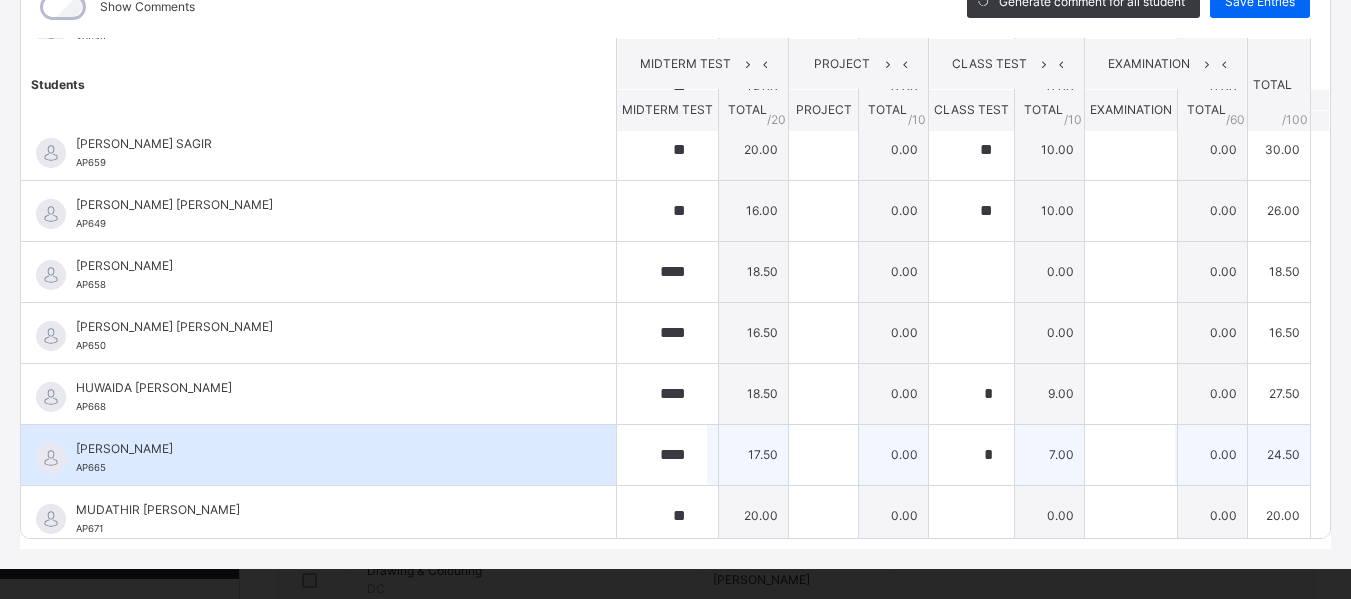 click on "*" at bounding box center [971, 455] 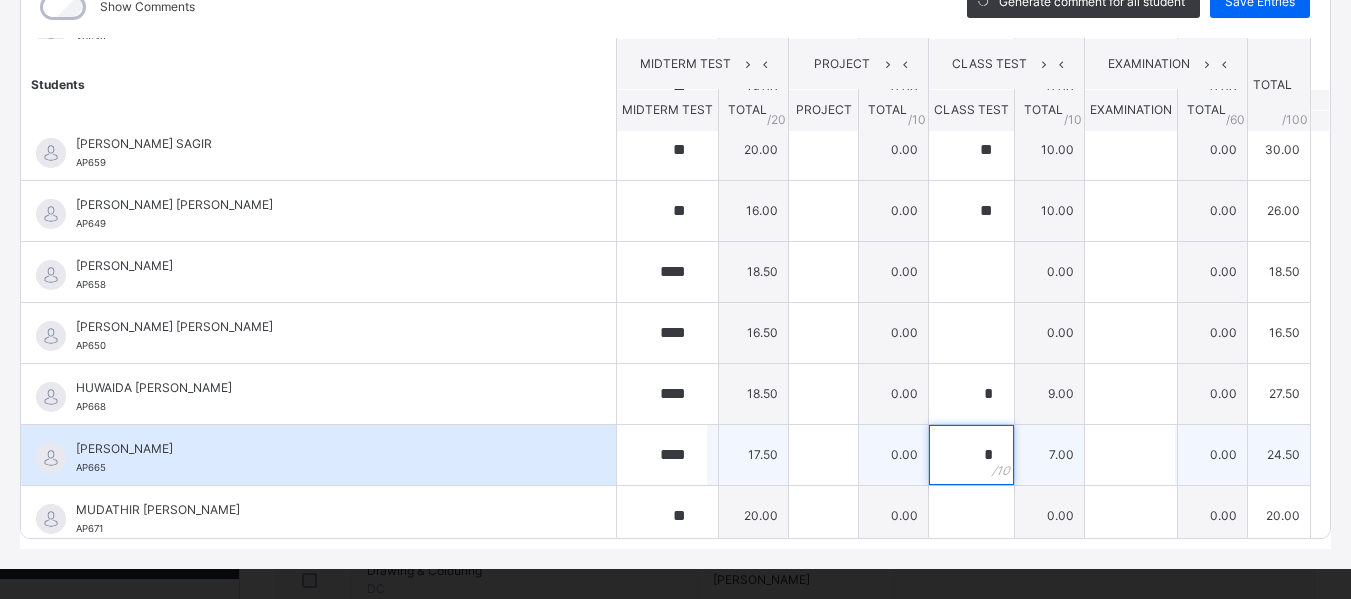 click on "*" at bounding box center (971, 455) 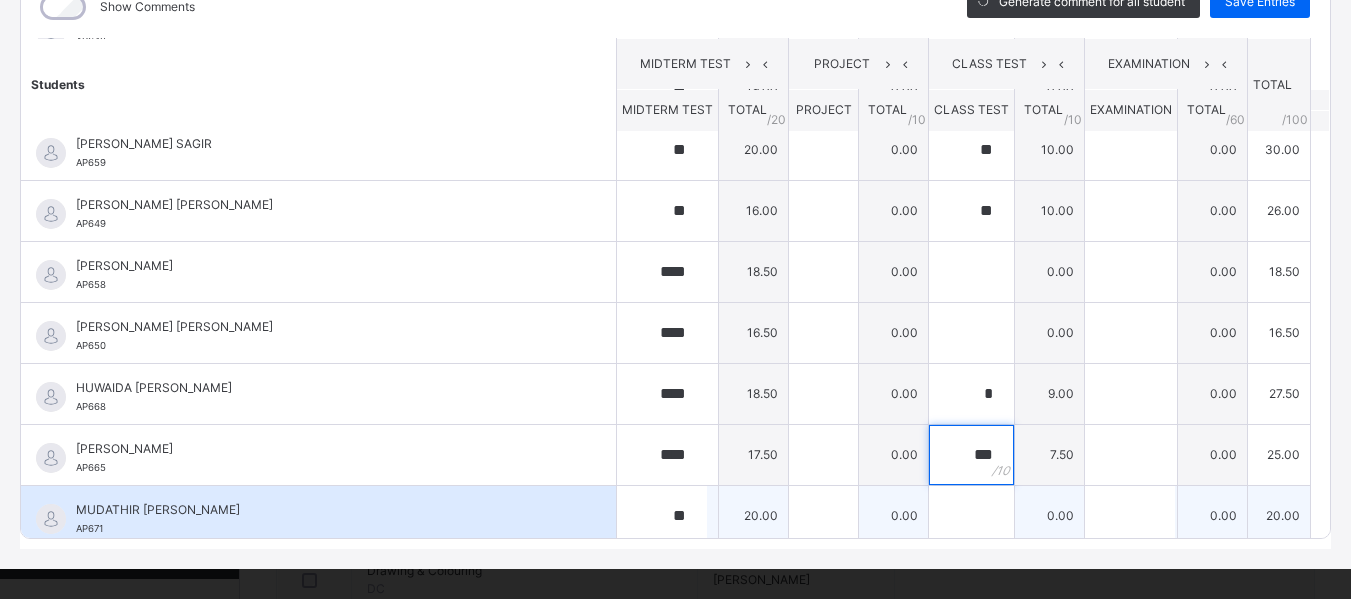 type on "***" 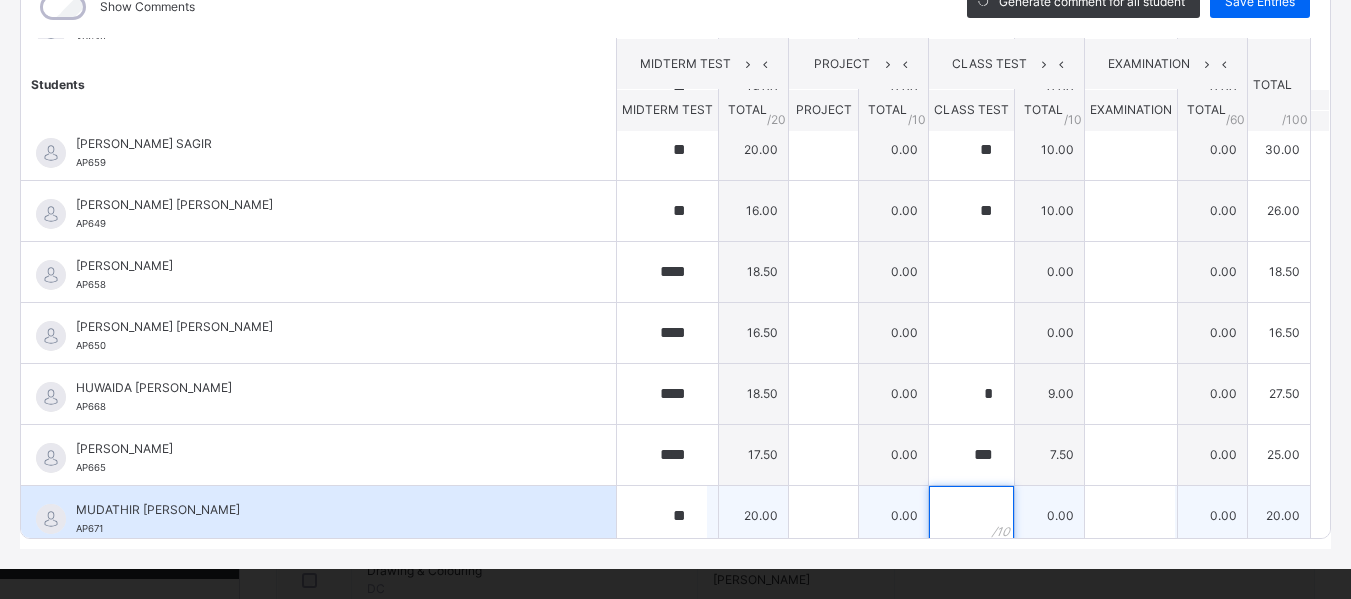click at bounding box center [971, 516] 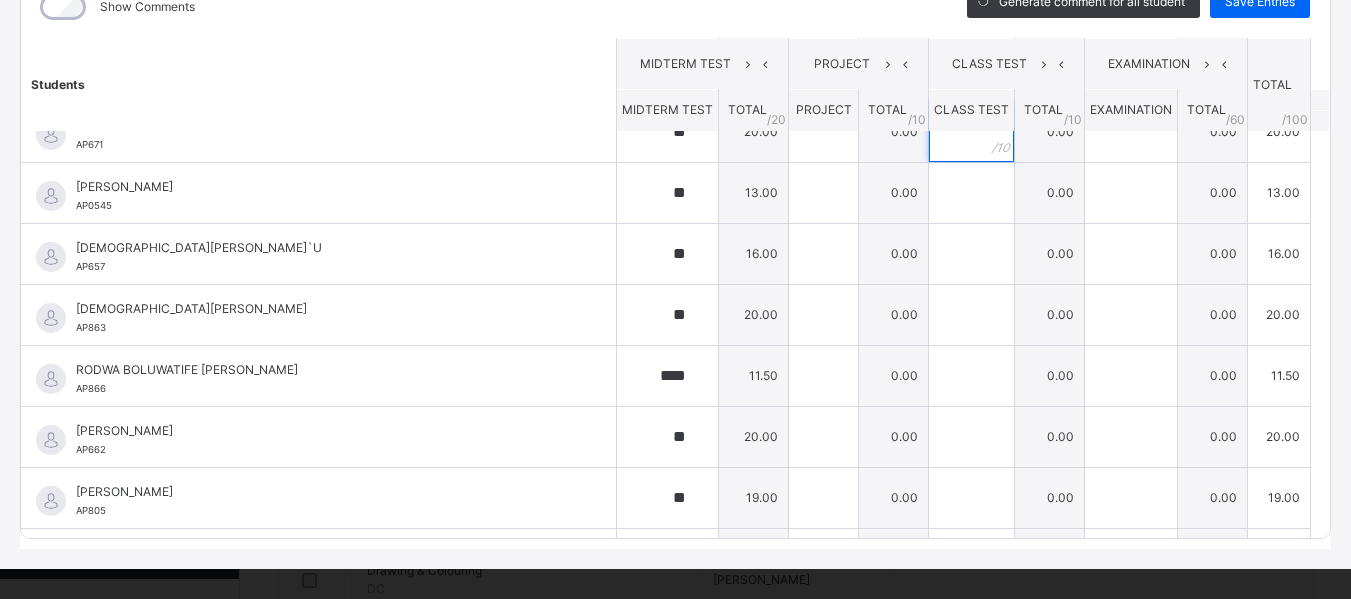 scroll, scrollTop: 1063, scrollLeft: 0, axis: vertical 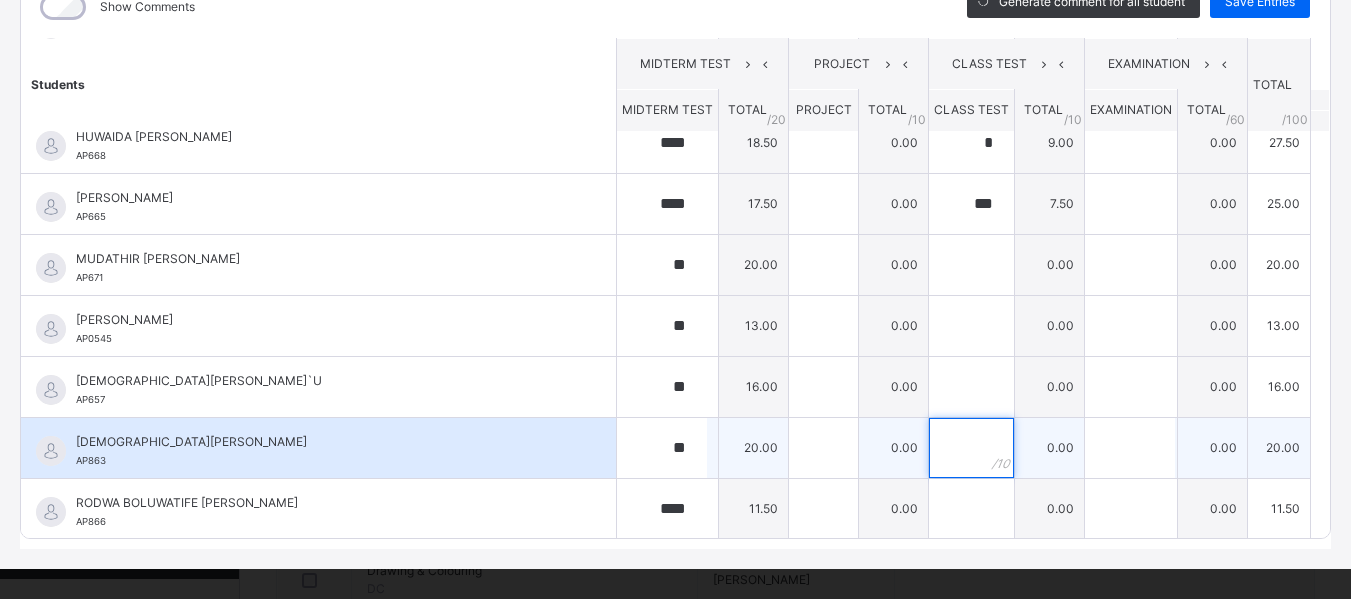 click at bounding box center (971, 448) 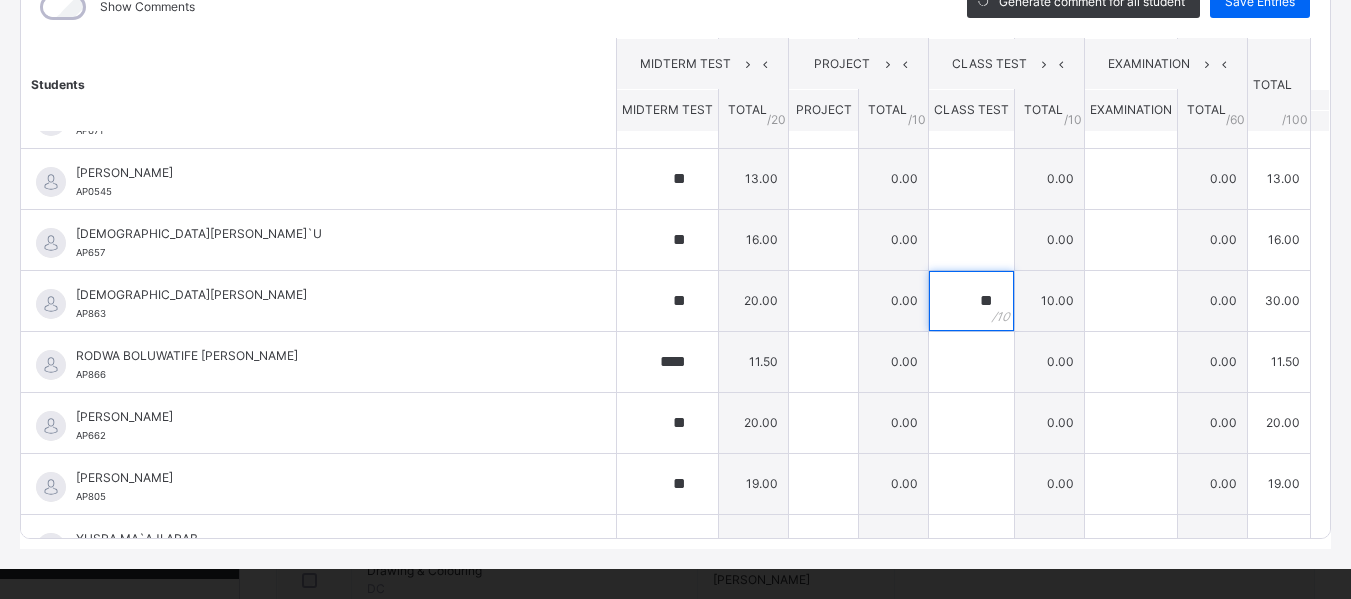 scroll, scrollTop: 1119, scrollLeft: 0, axis: vertical 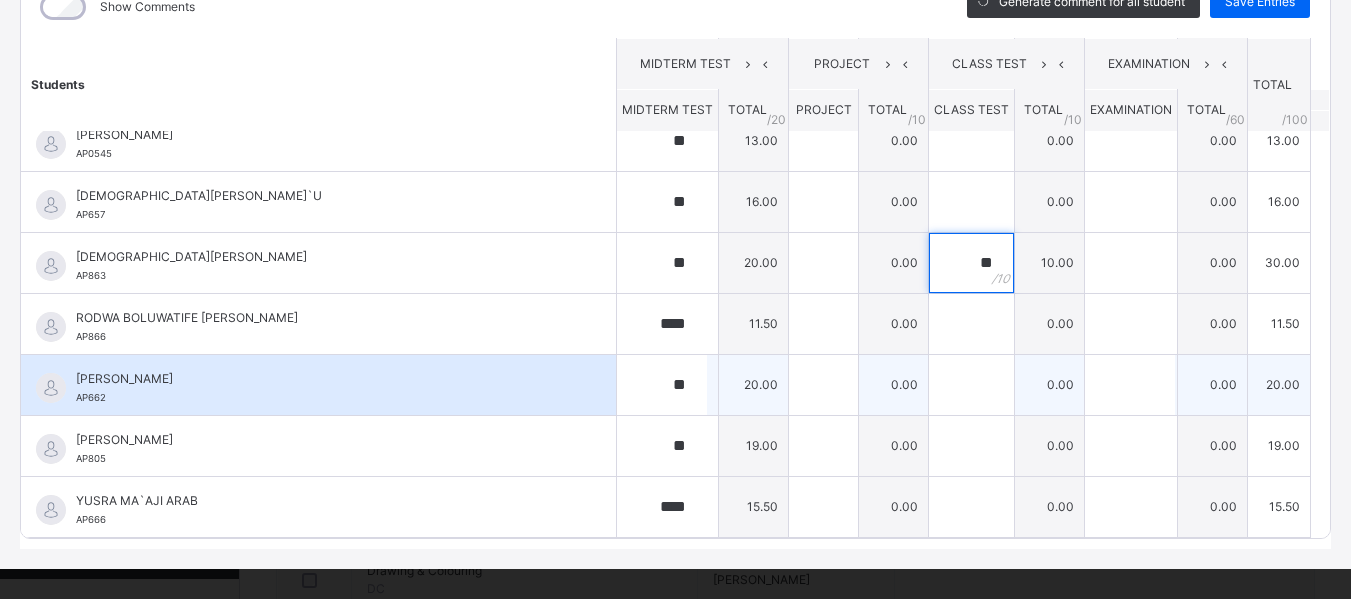 type on "**" 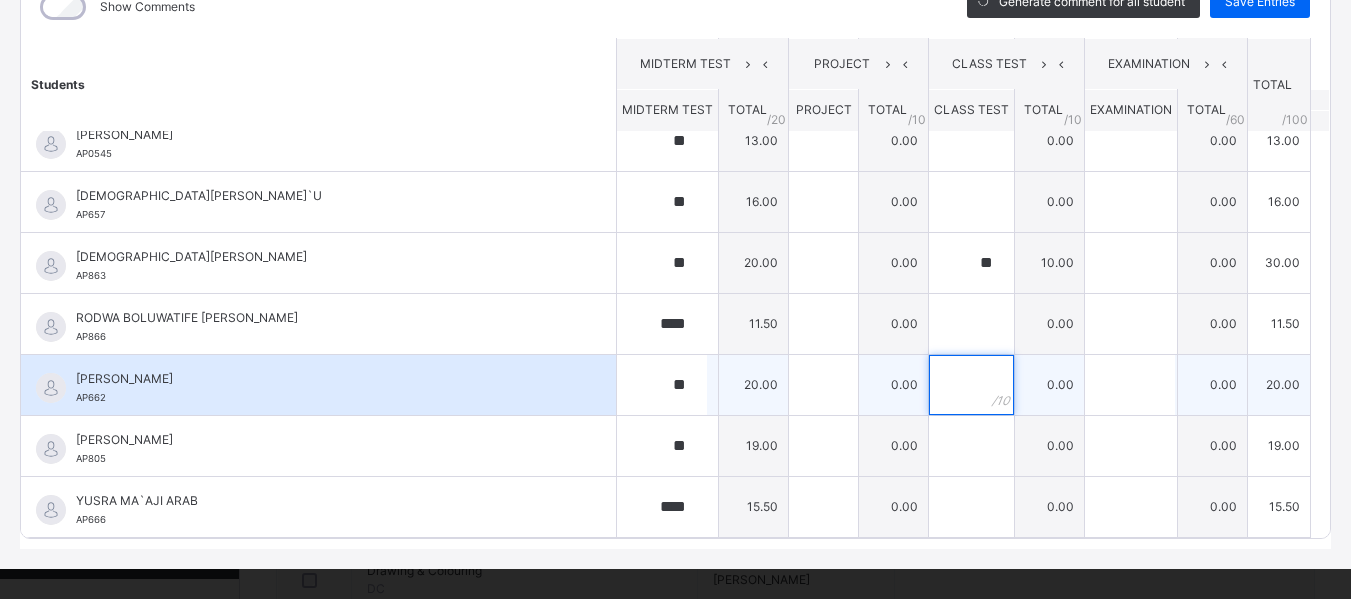 click at bounding box center [971, 385] 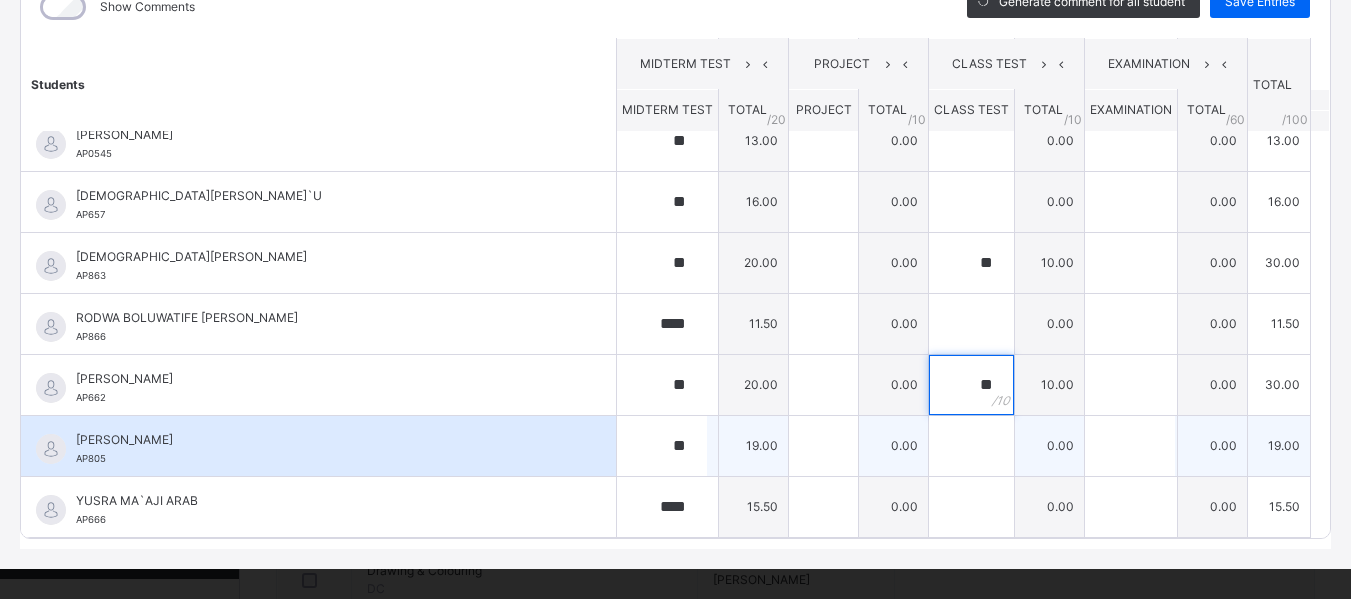 type on "**" 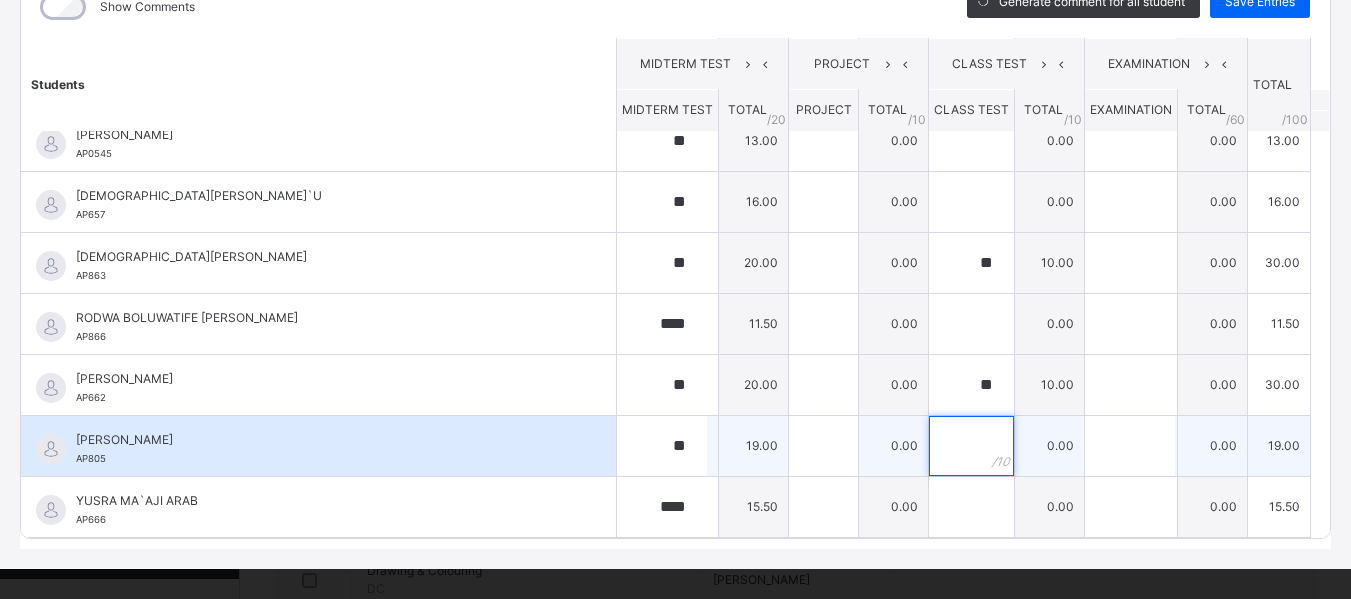 click at bounding box center (971, 446) 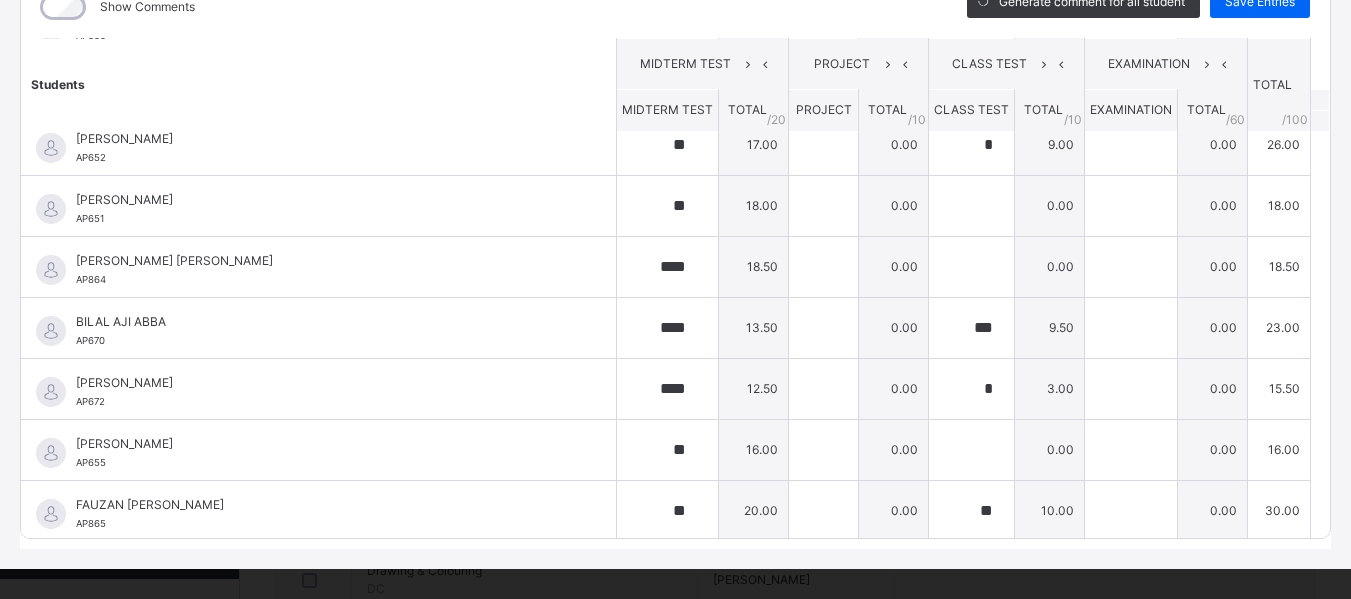 scroll, scrollTop: 0, scrollLeft: 0, axis: both 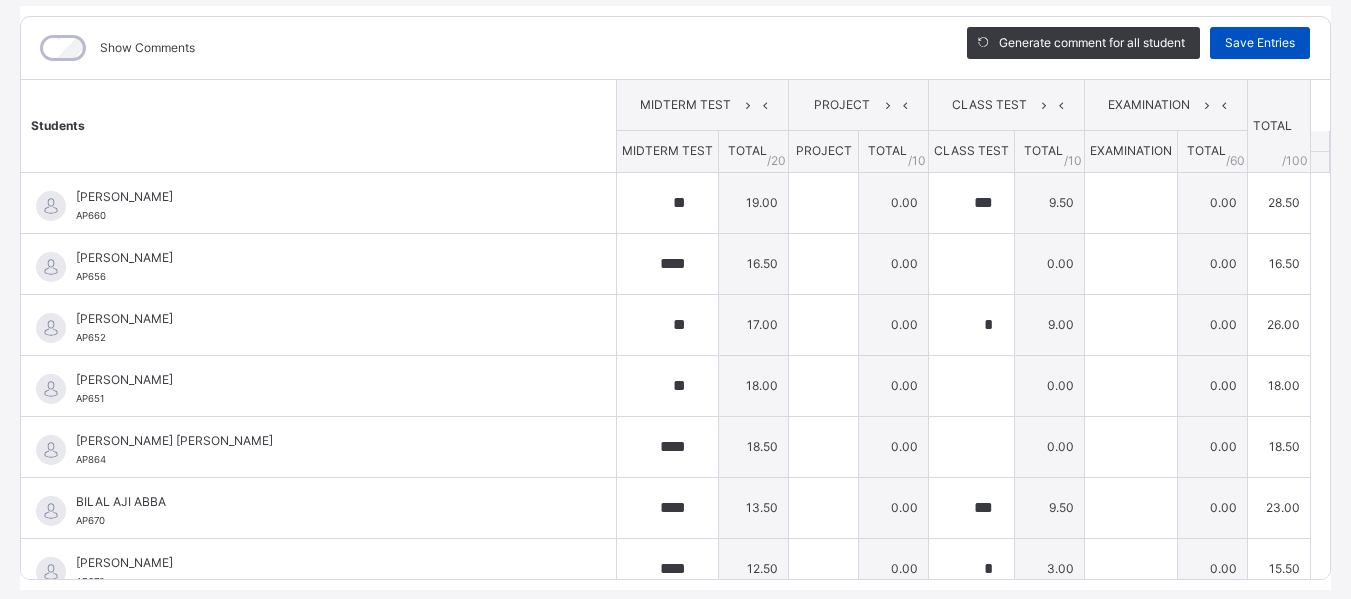 type on "*" 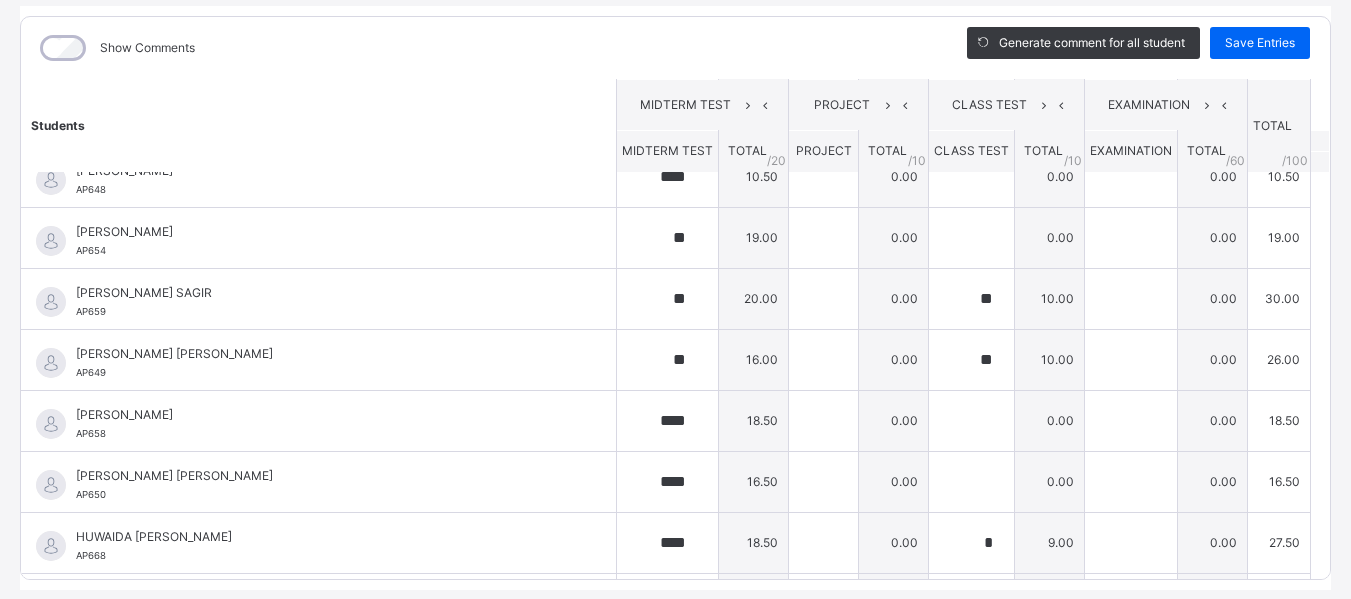 scroll, scrollTop: 0, scrollLeft: 0, axis: both 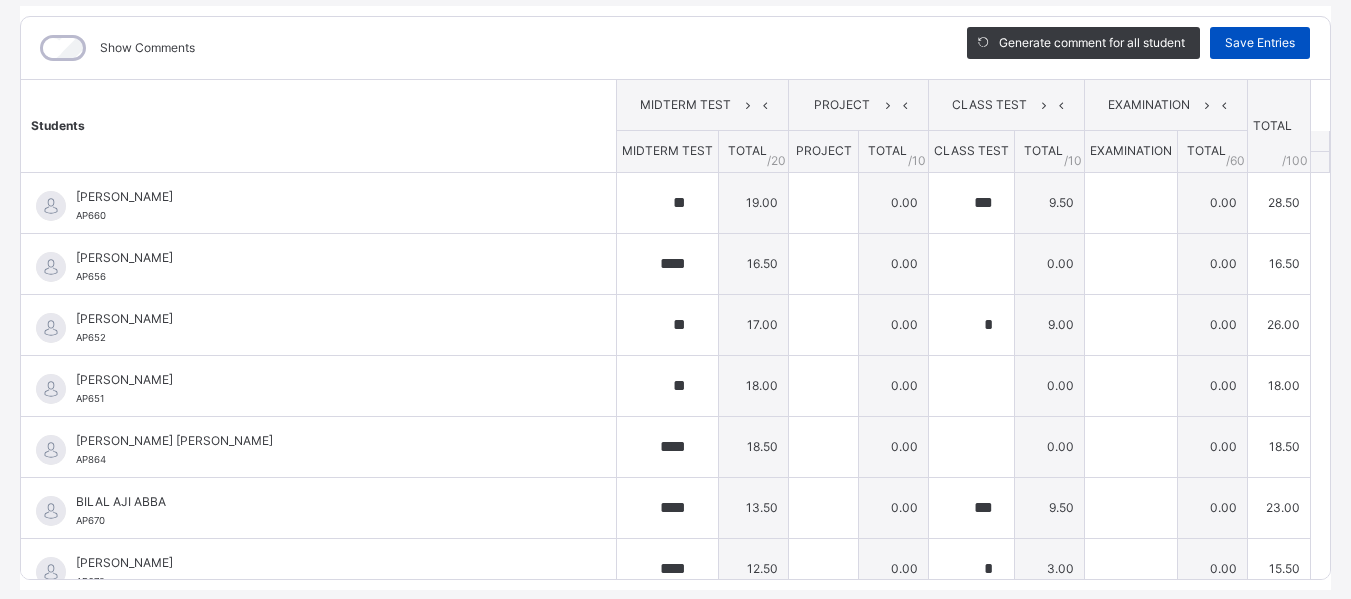 click on "Save Entries" at bounding box center (1260, 43) 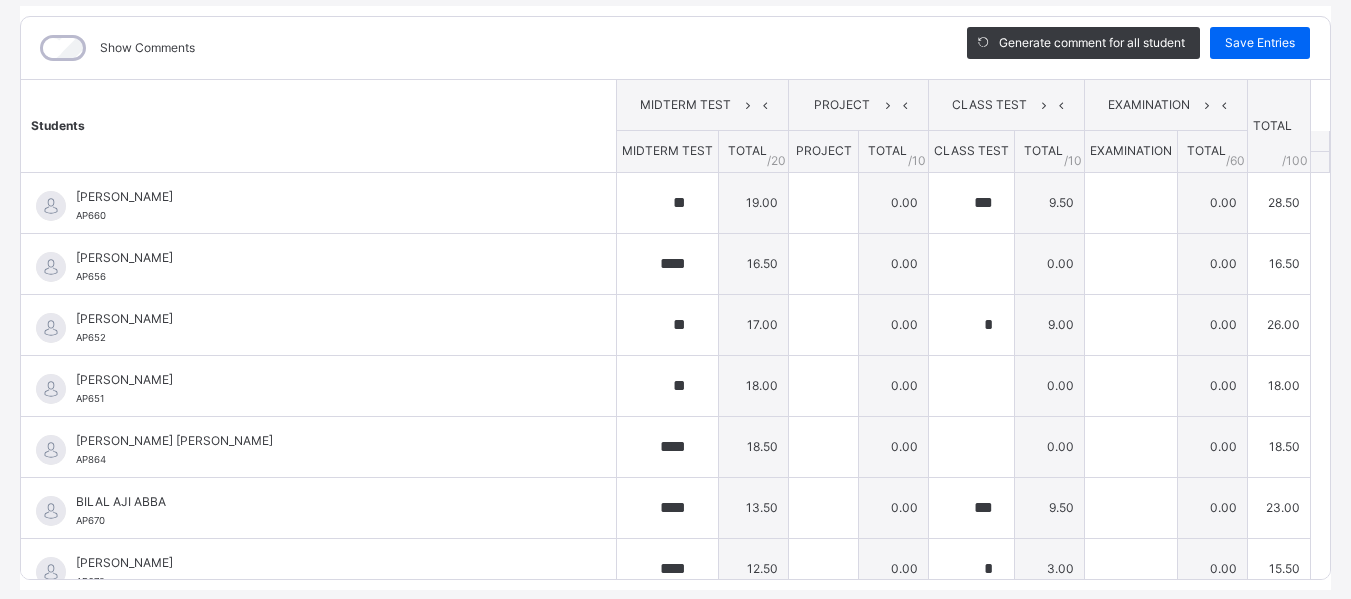 type on "**" 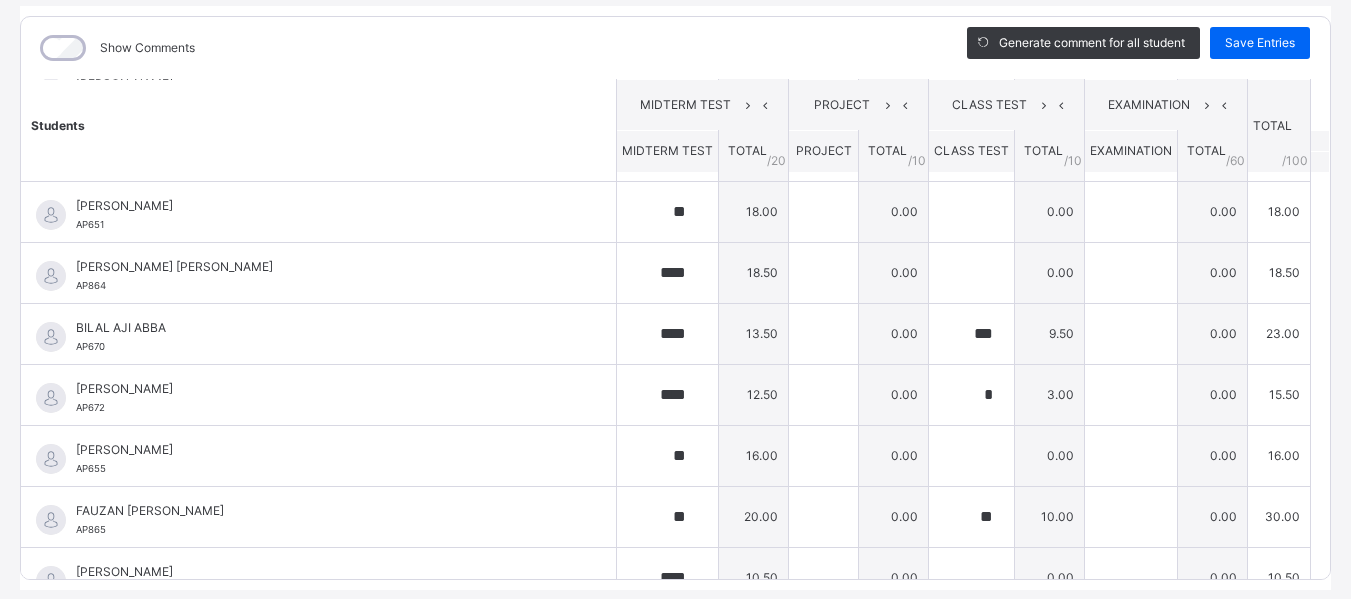 scroll, scrollTop: 150, scrollLeft: 0, axis: vertical 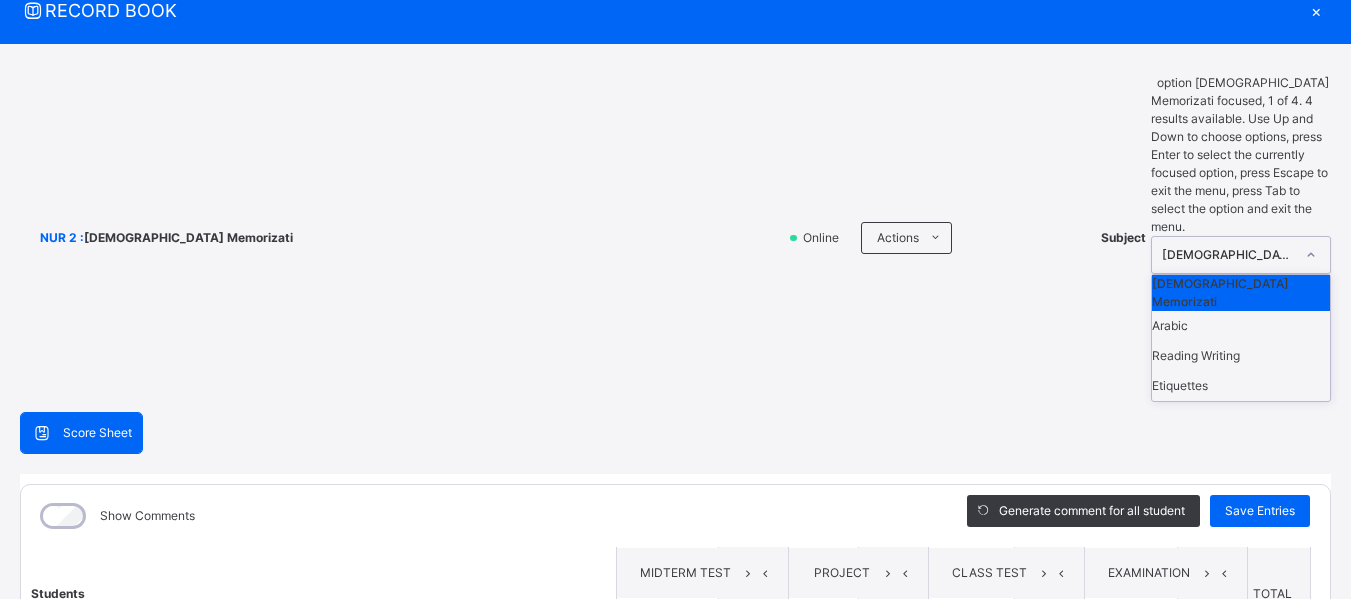 click 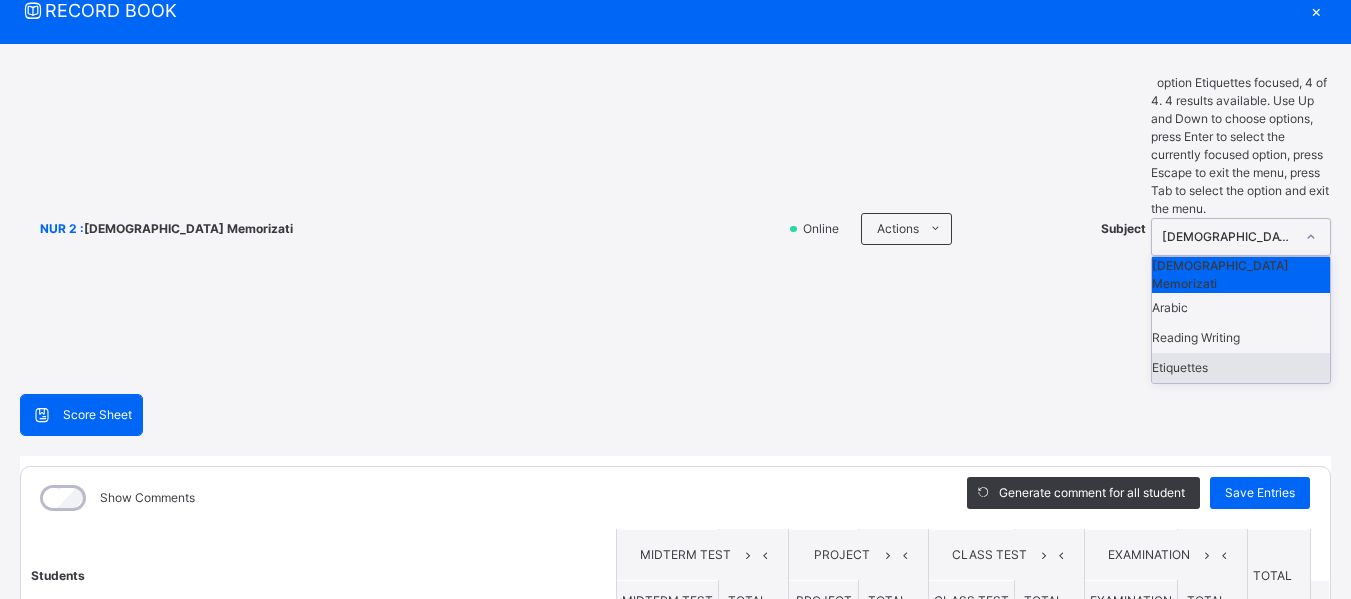 click on "Etiquettes" at bounding box center [1241, 368] 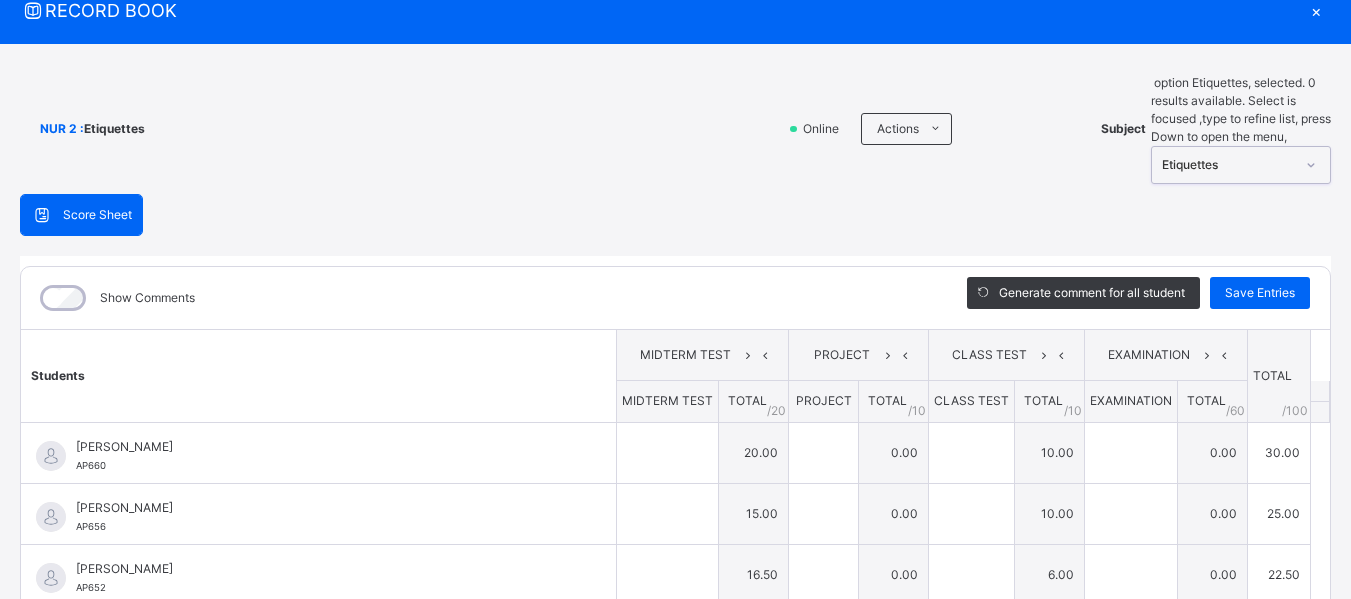 type on "**" 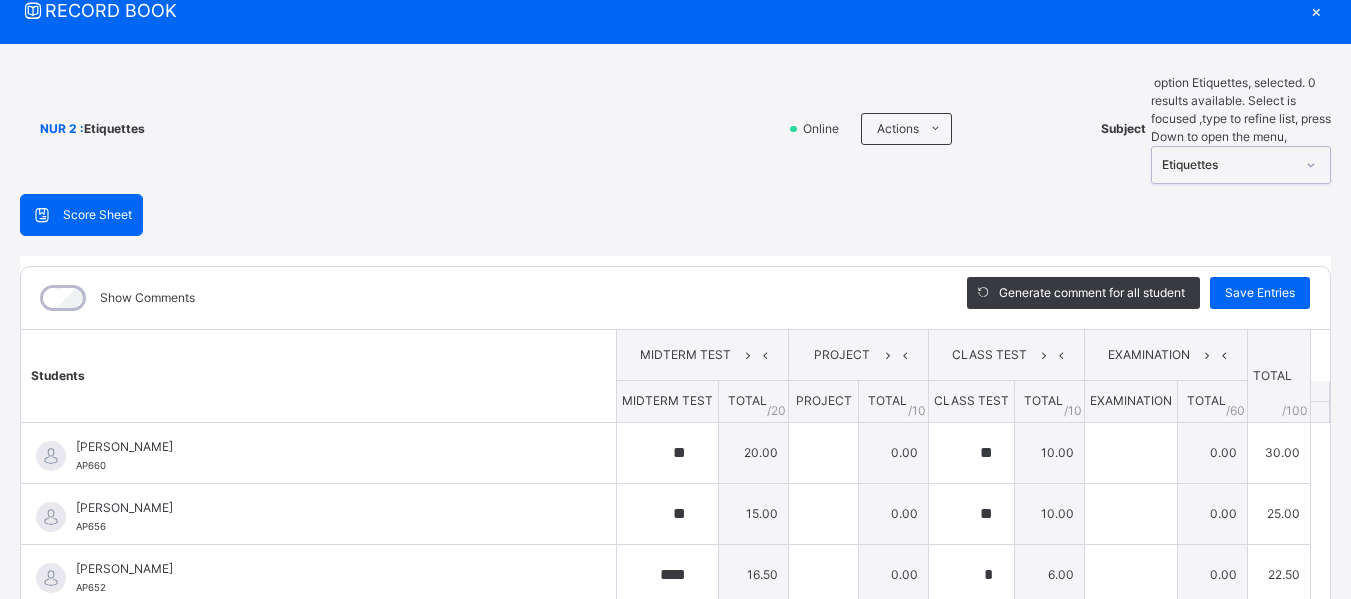 type on "*" 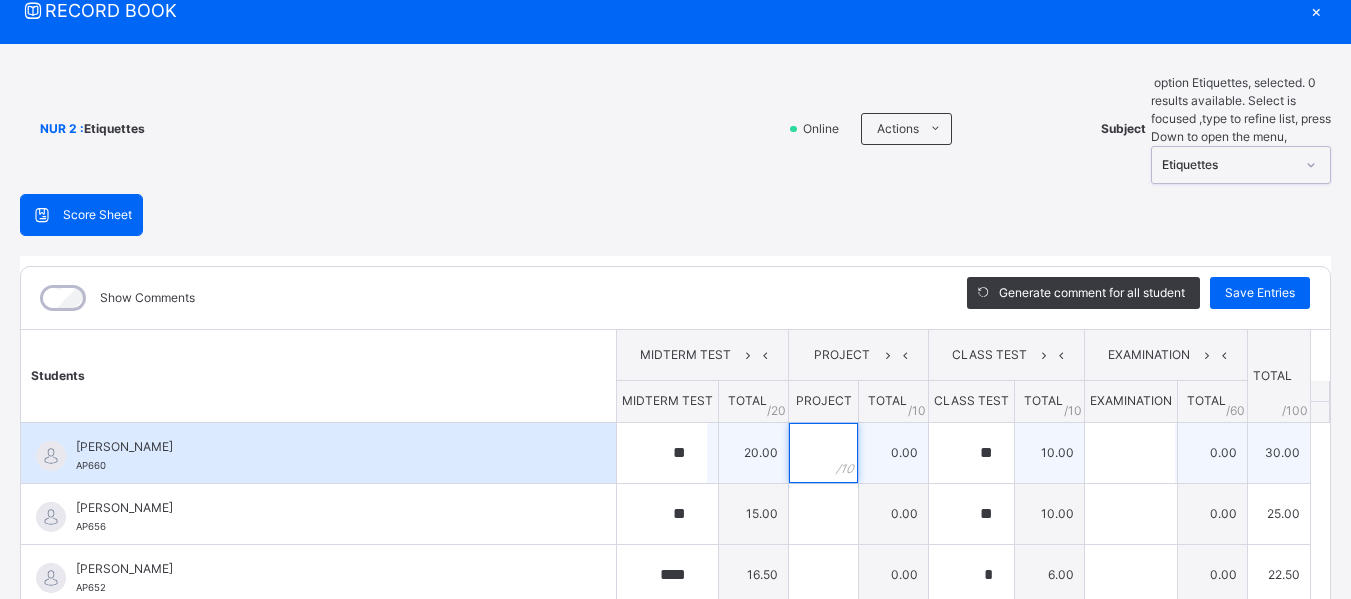click at bounding box center (823, 453) 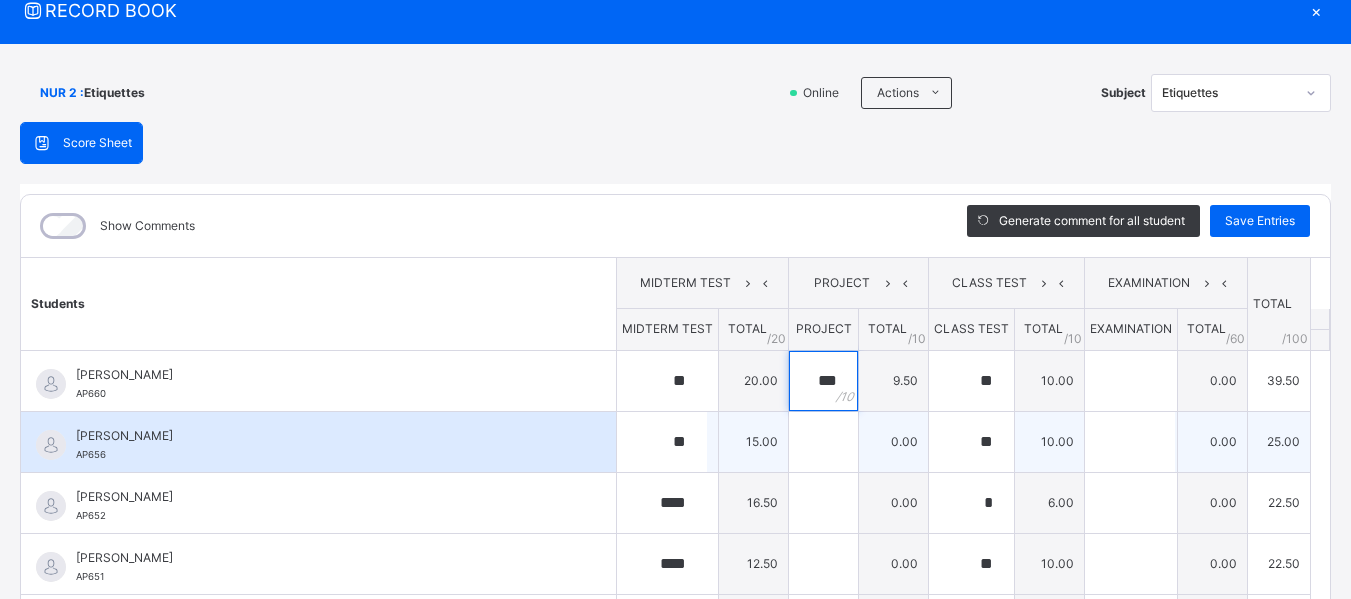 type on "***" 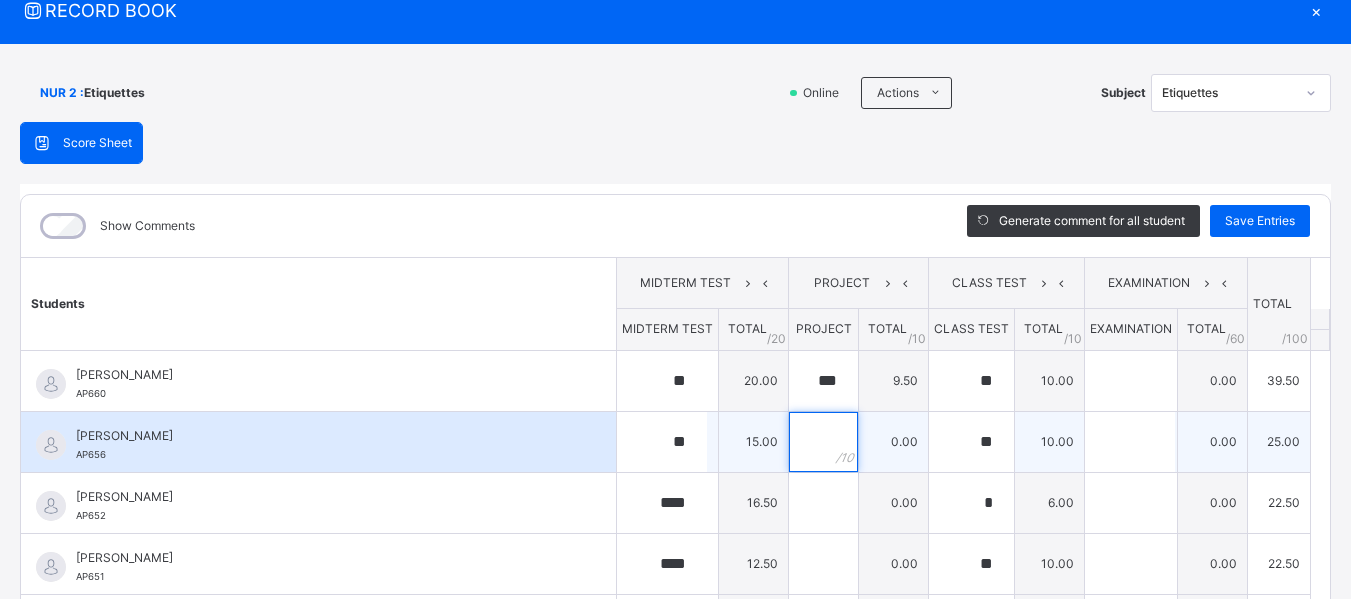 click at bounding box center (823, 442) 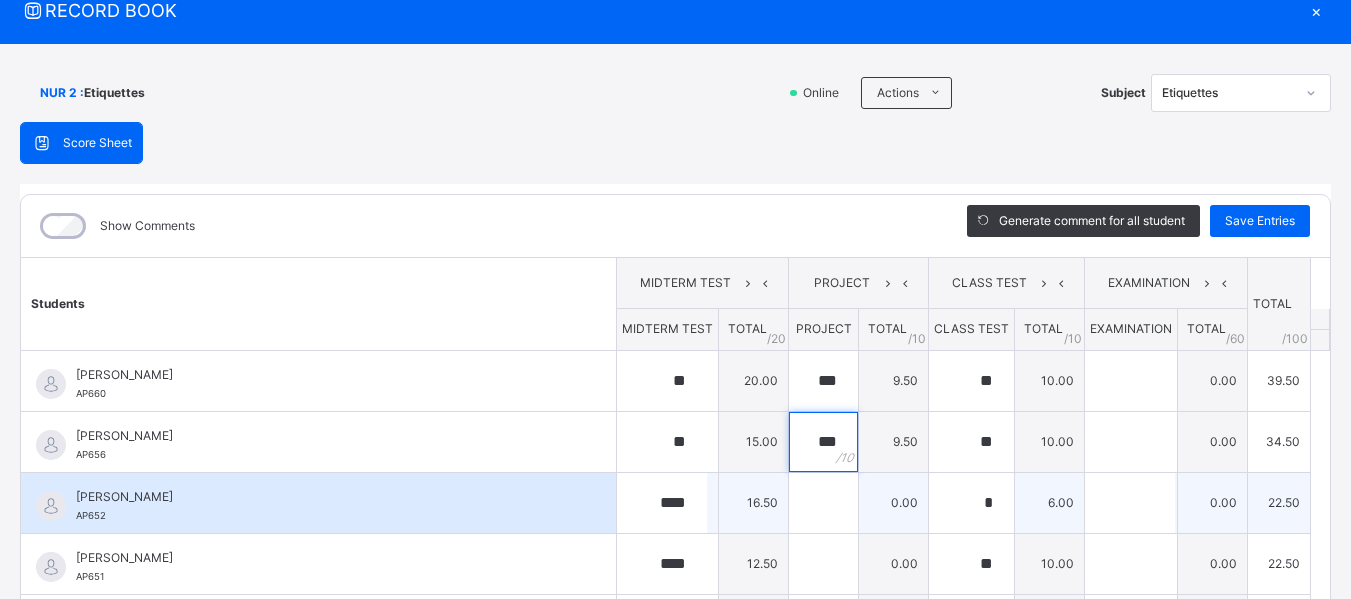 type on "***" 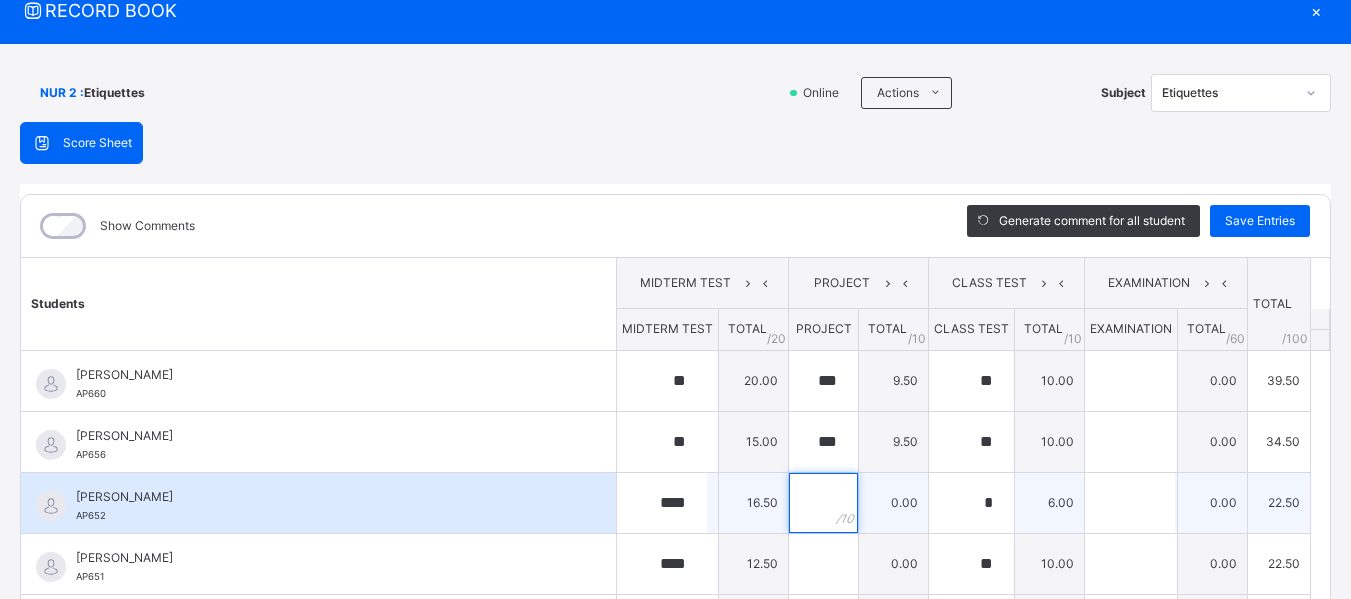 click at bounding box center [823, 503] 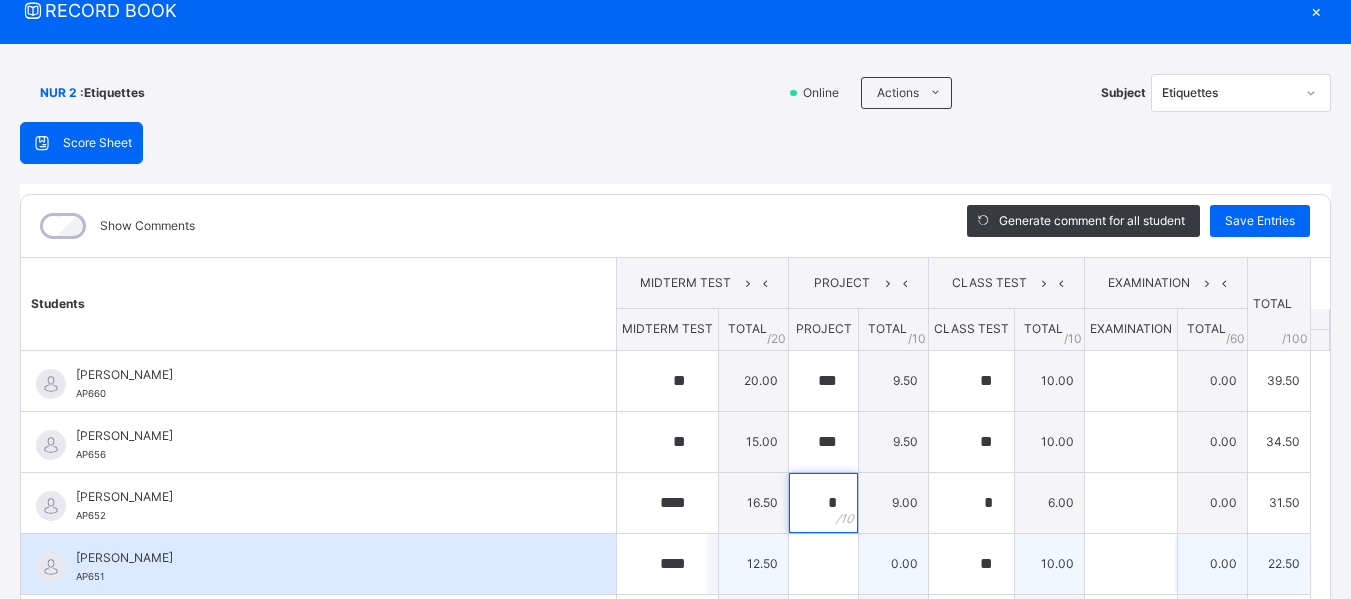 type on "*" 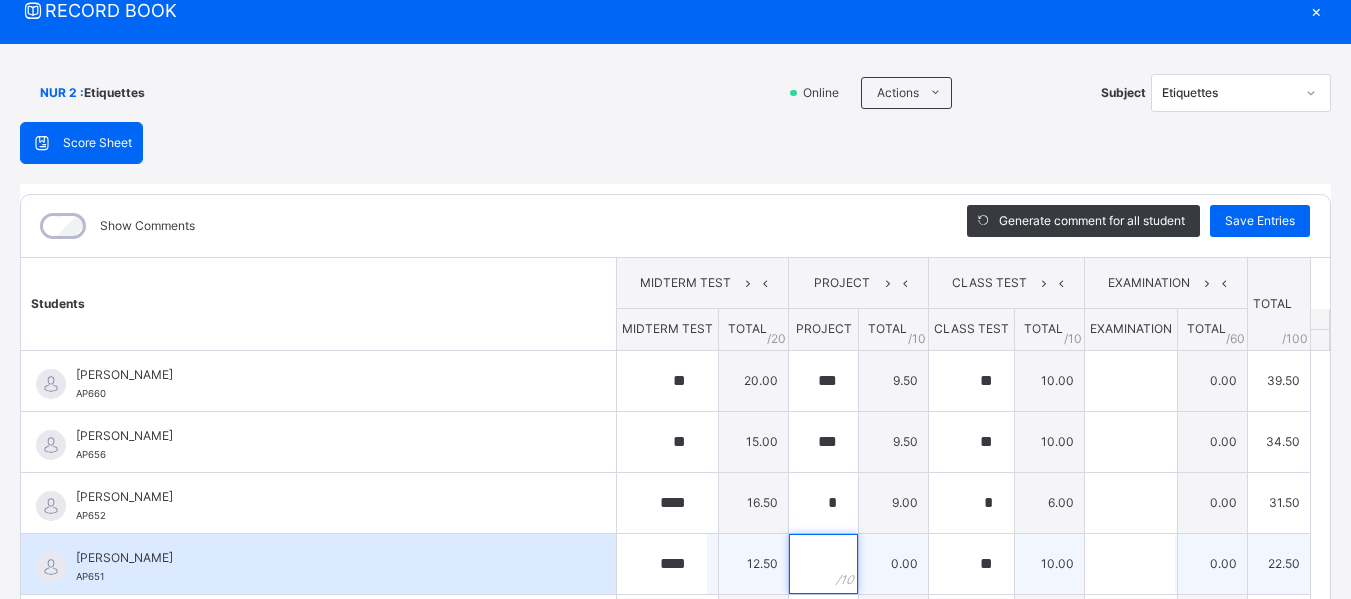 click at bounding box center [823, 564] 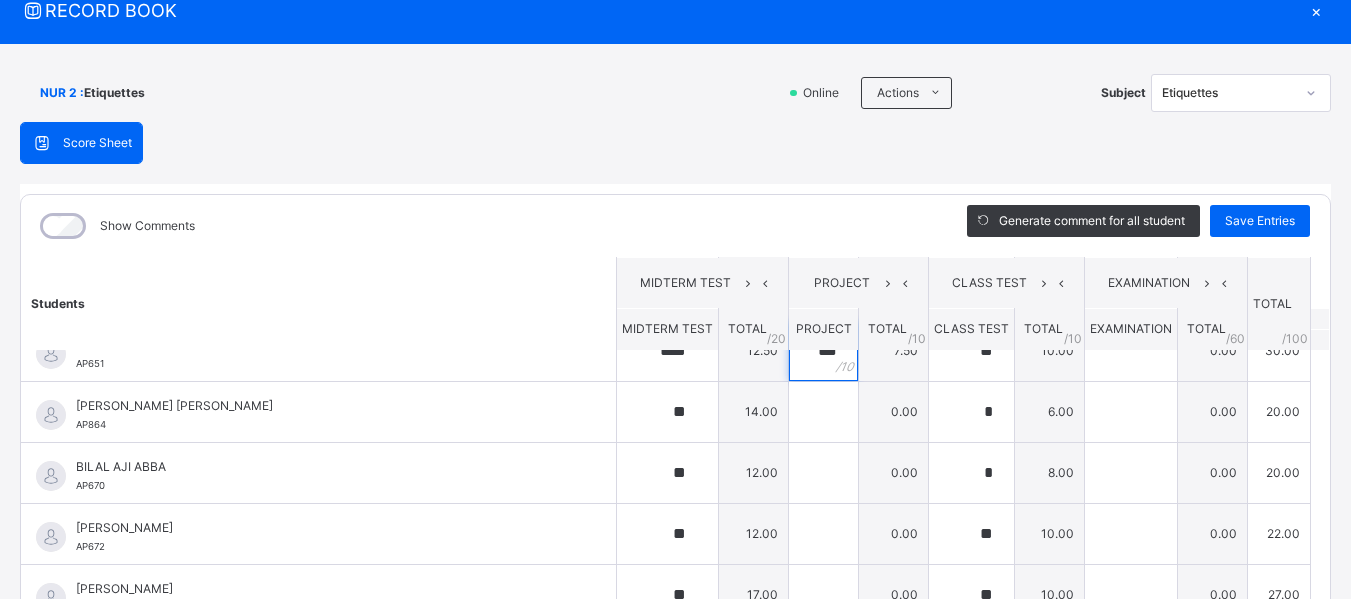 scroll, scrollTop: 216, scrollLeft: 0, axis: vertical 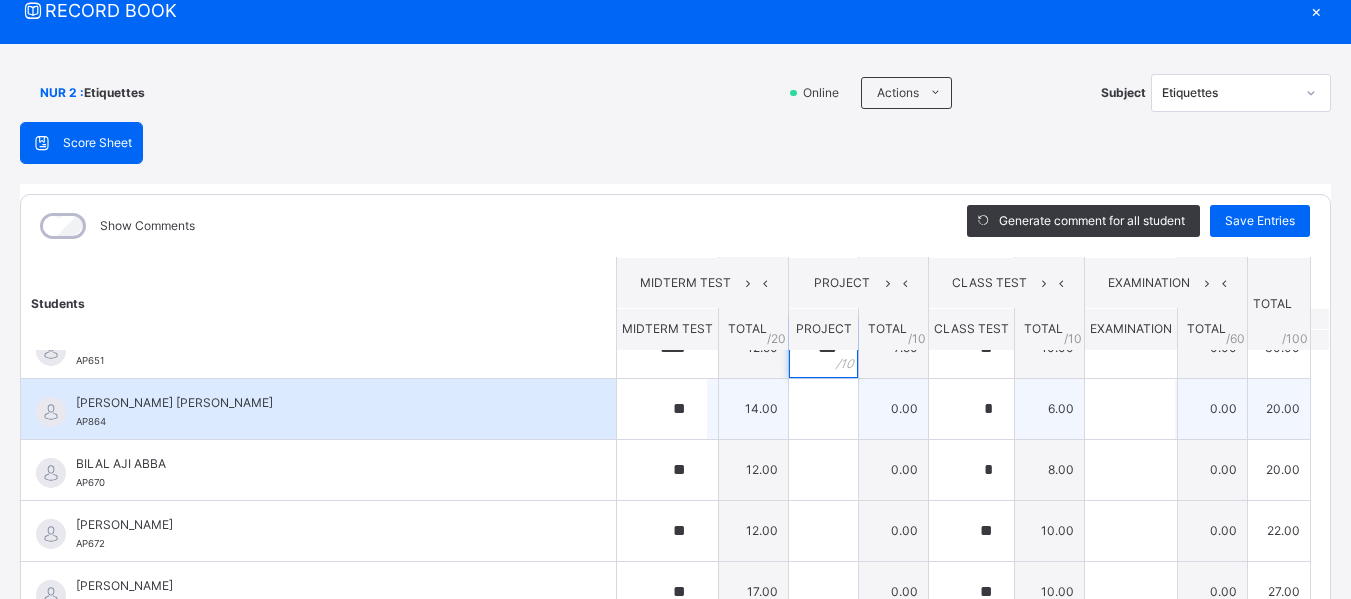 type on "***" 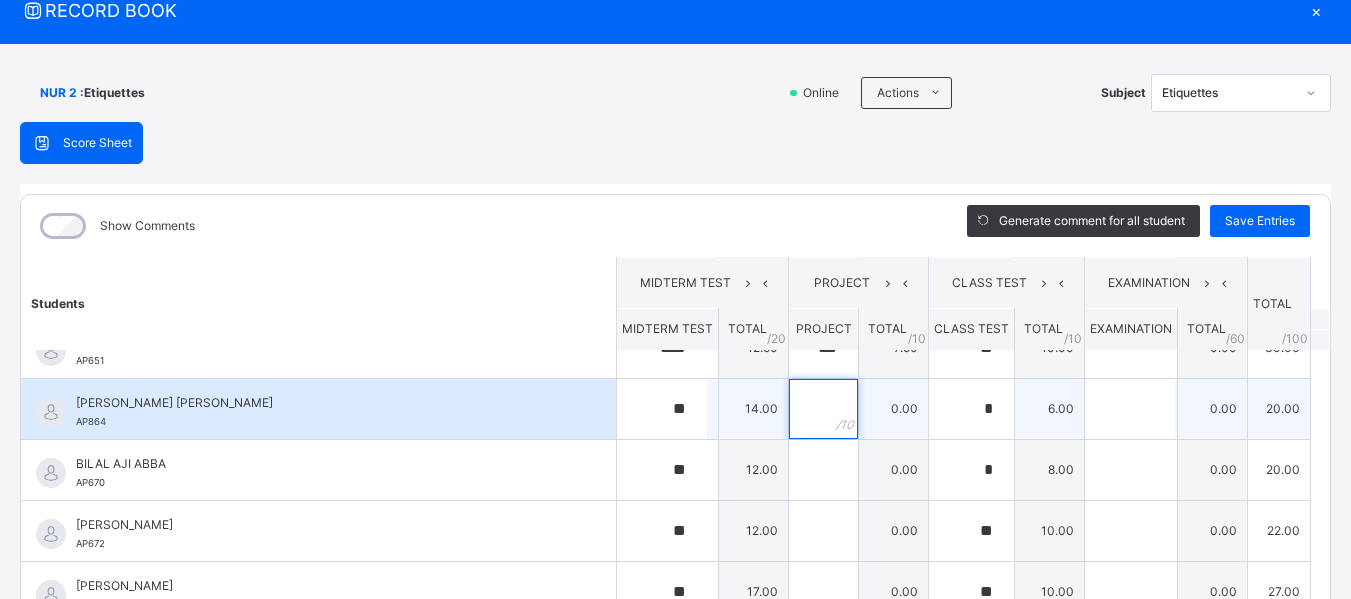 click at bounding box center [823, 409] 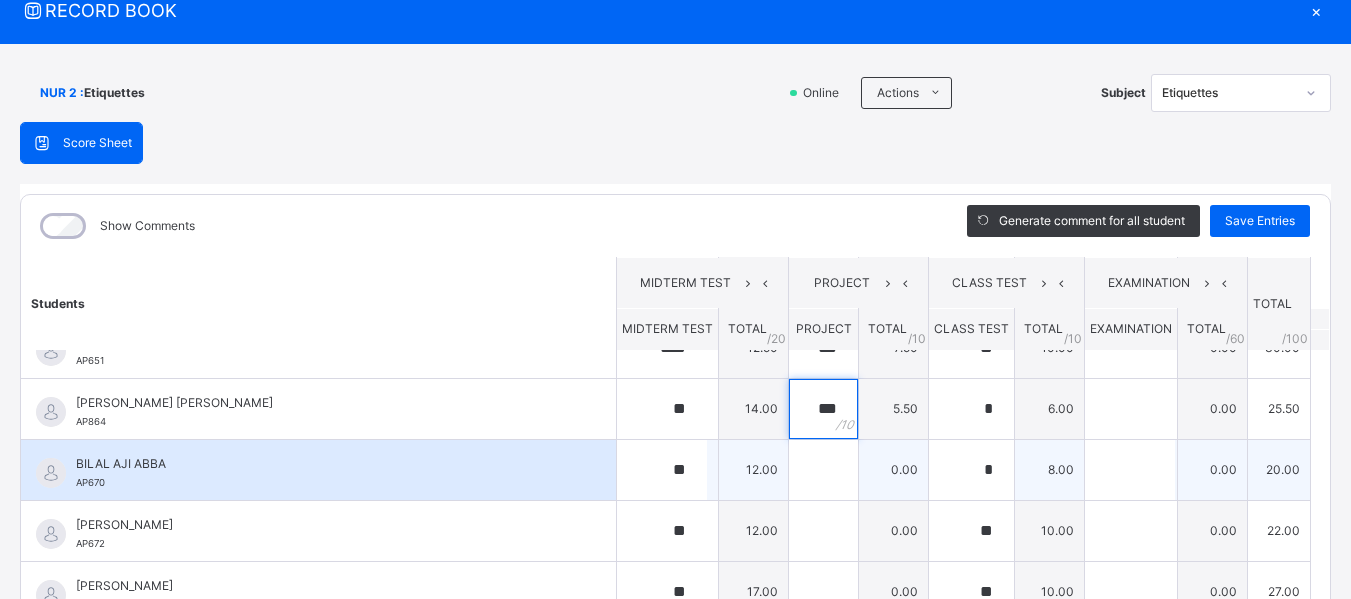 type on "***" 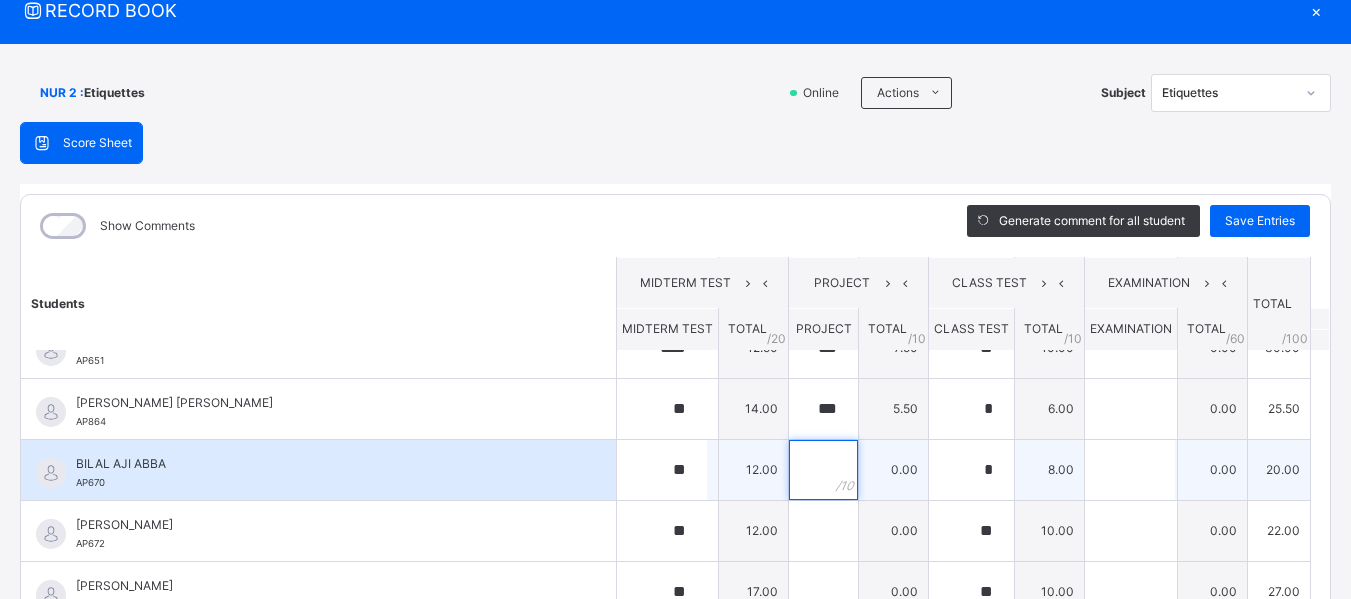 click at bounding box center [823, 470] 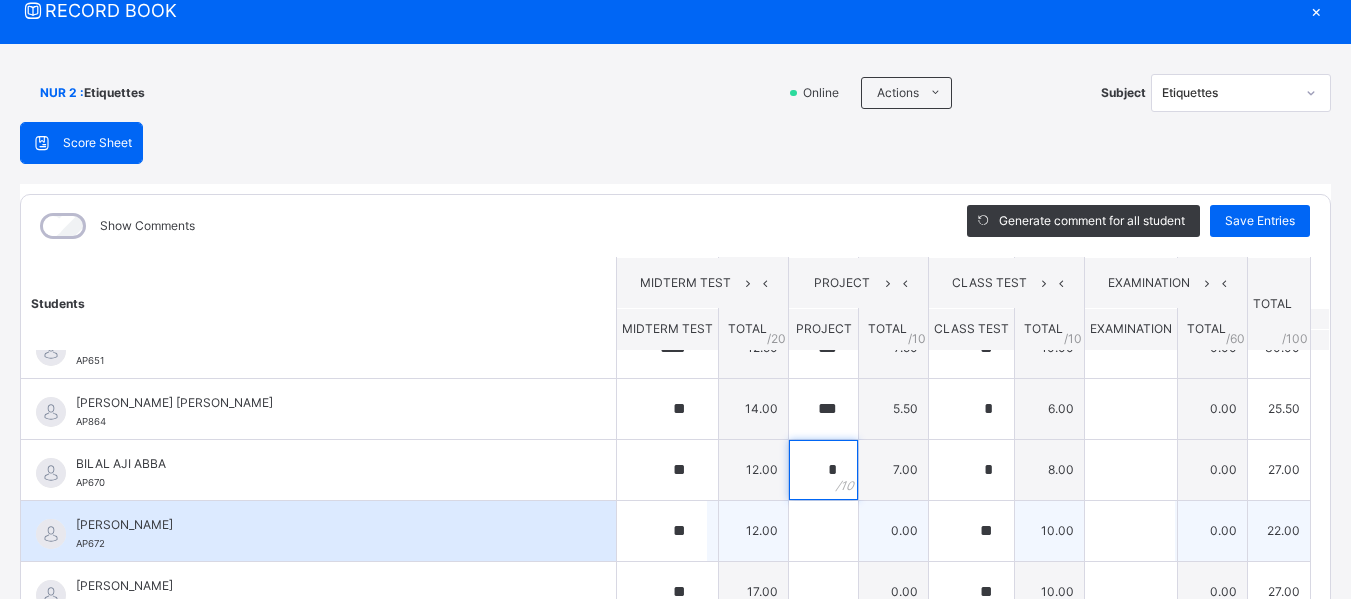 type on "*" 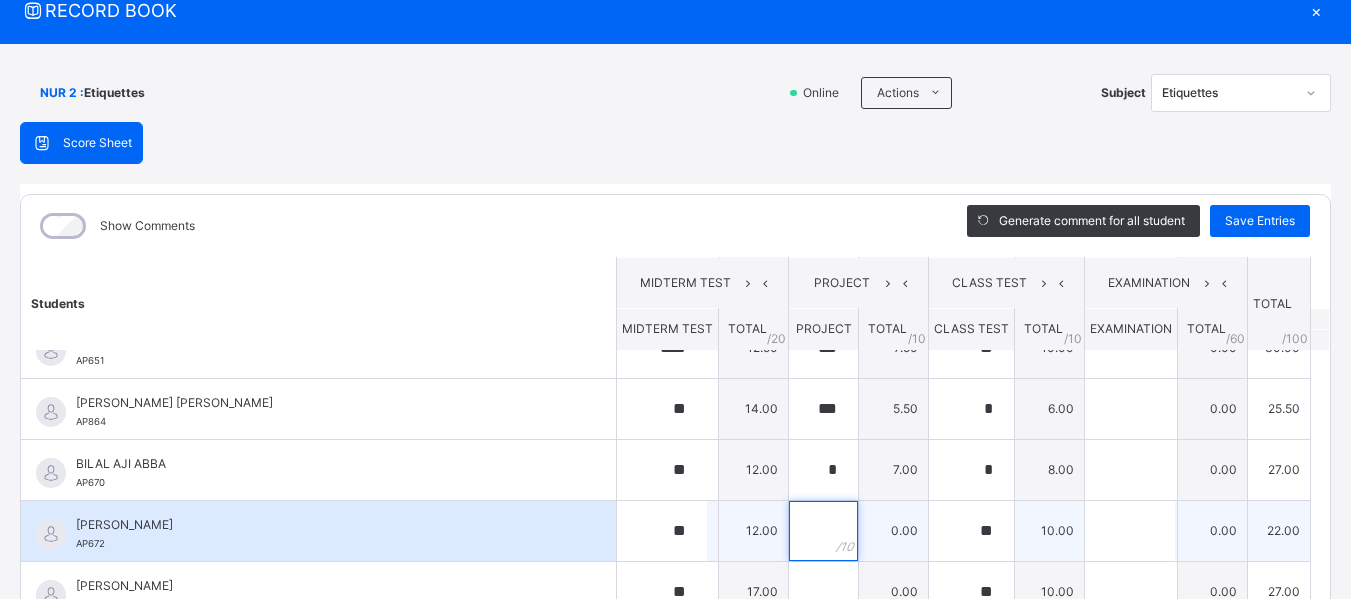 click at bounding box center [823, 531] 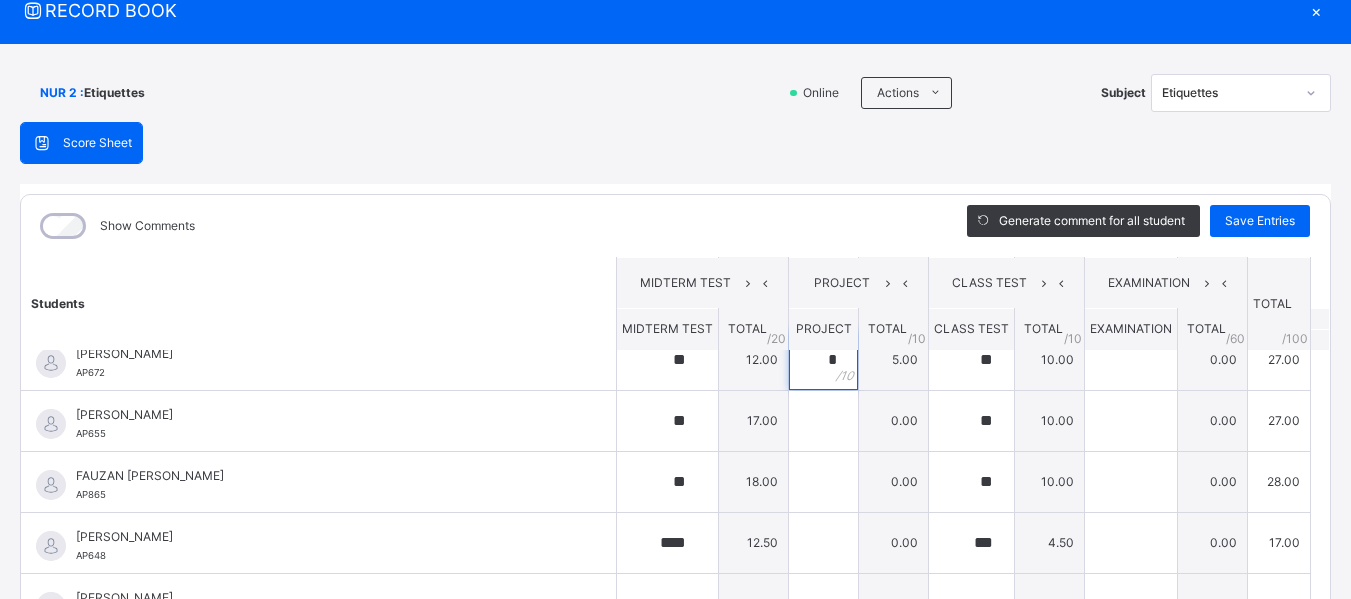 scroll, scrollTop: 383, scrollLeft: 0, axis: vertical 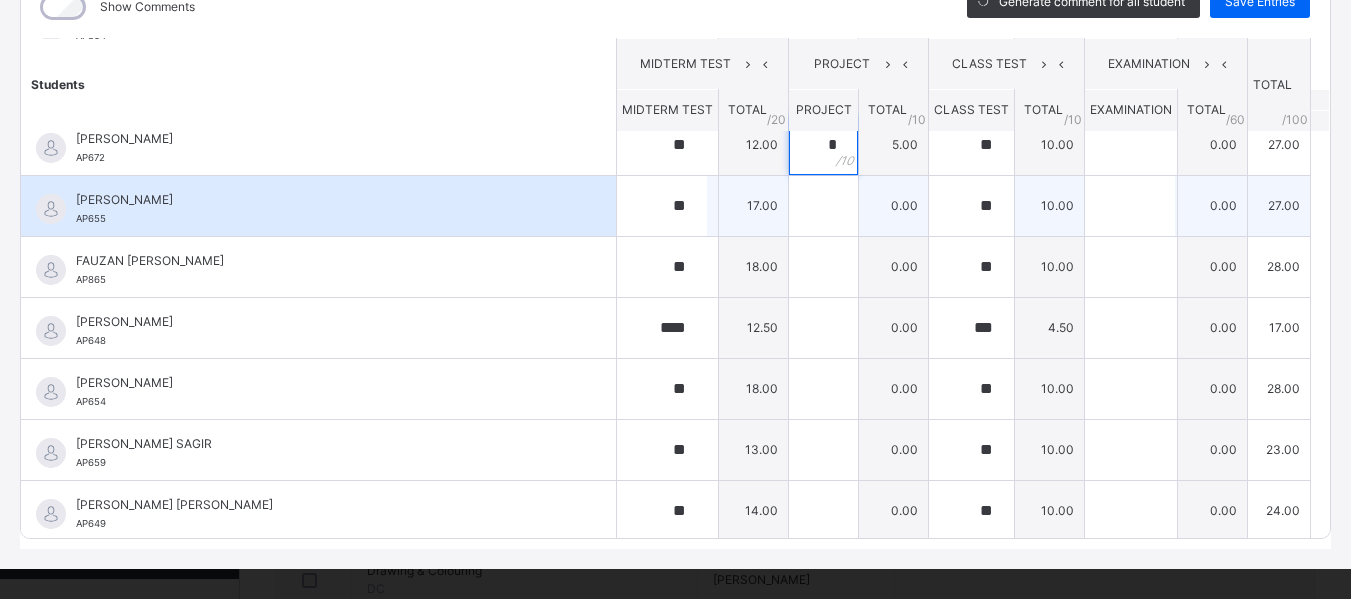 type on "*" 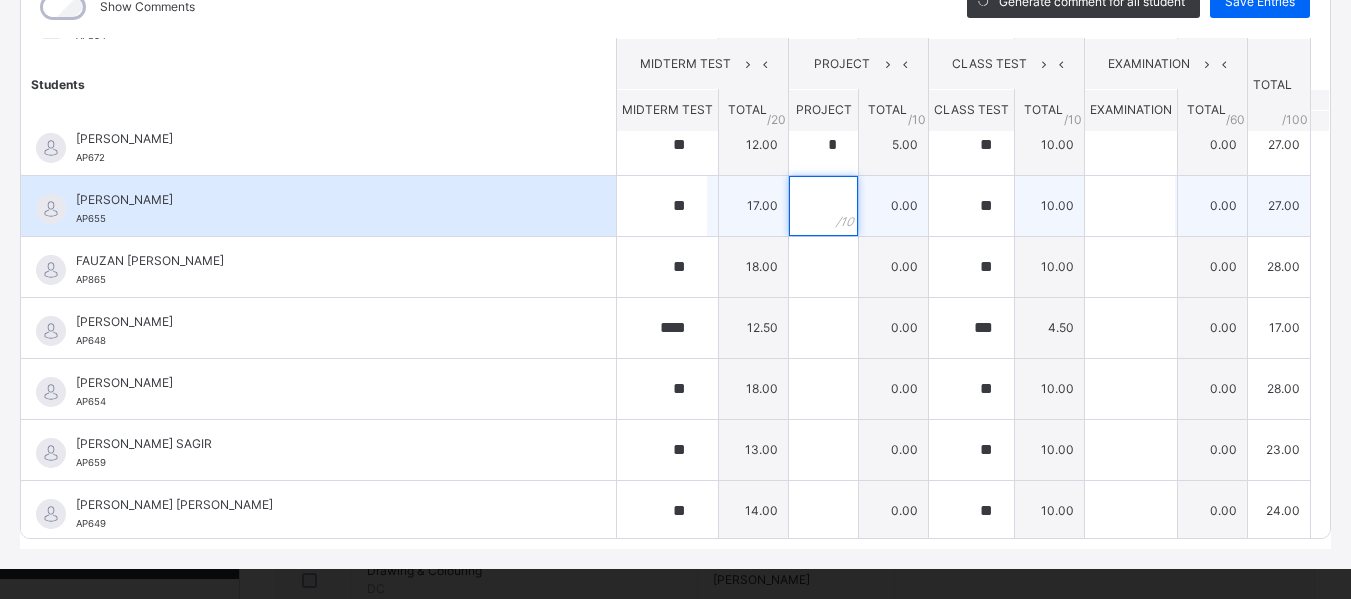 click at bounding box center [823, 206] 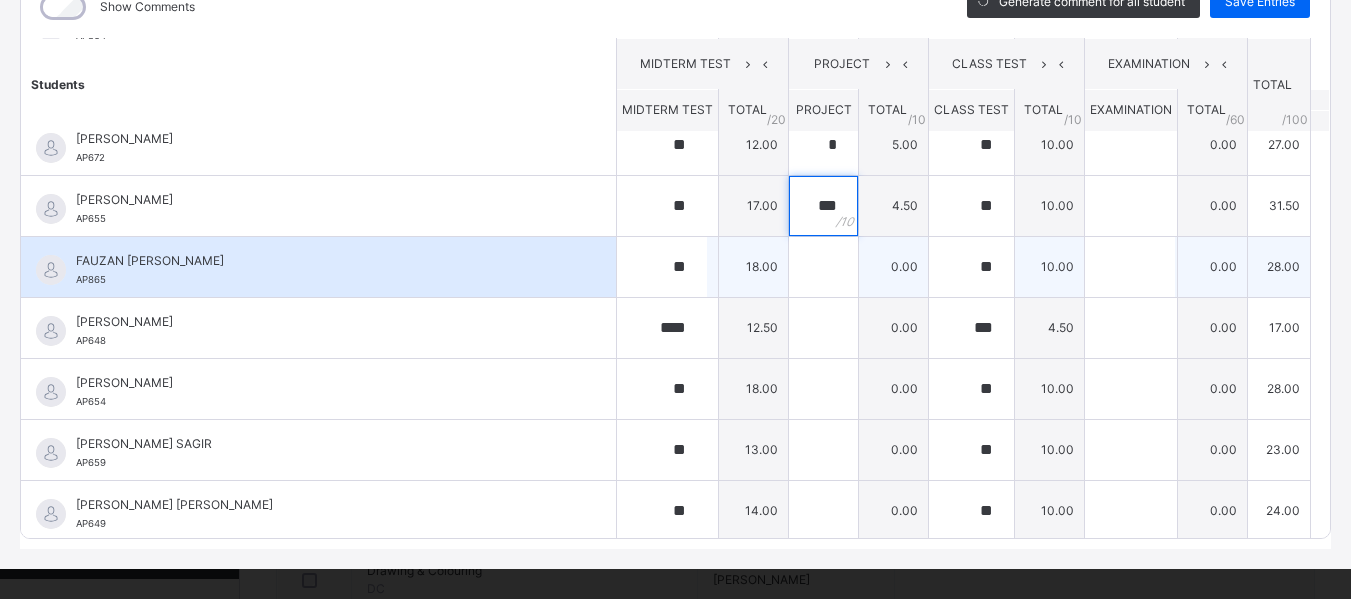 type on "***" 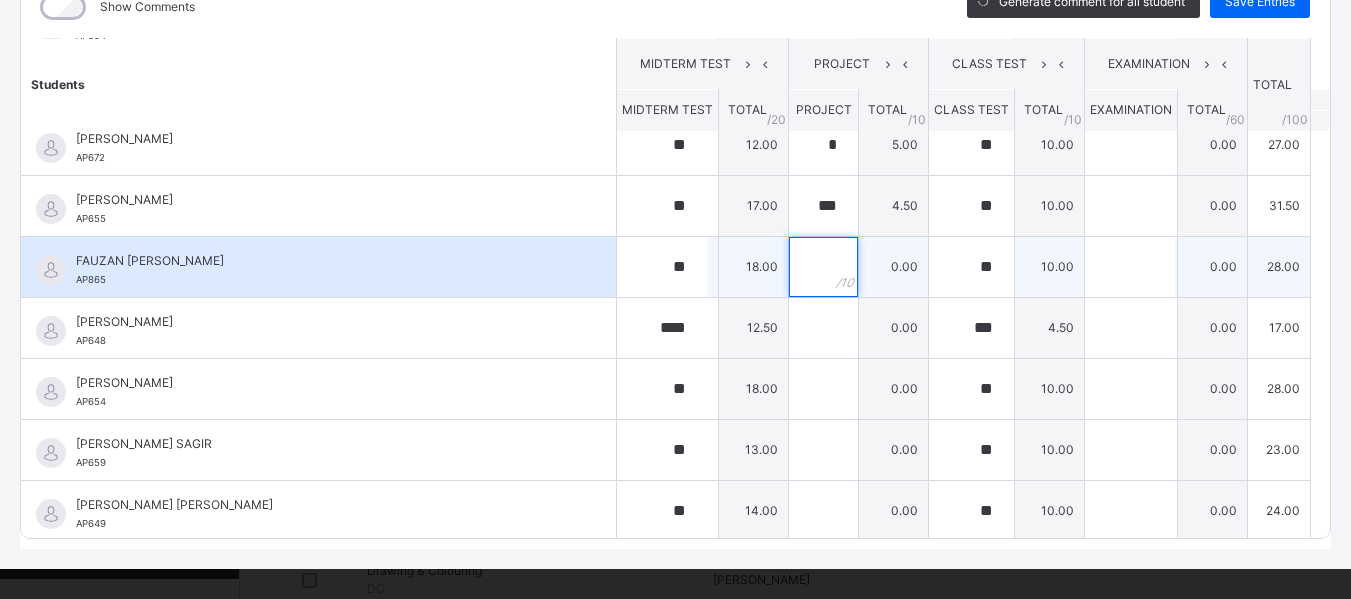 click at bounding box center [823, 267] 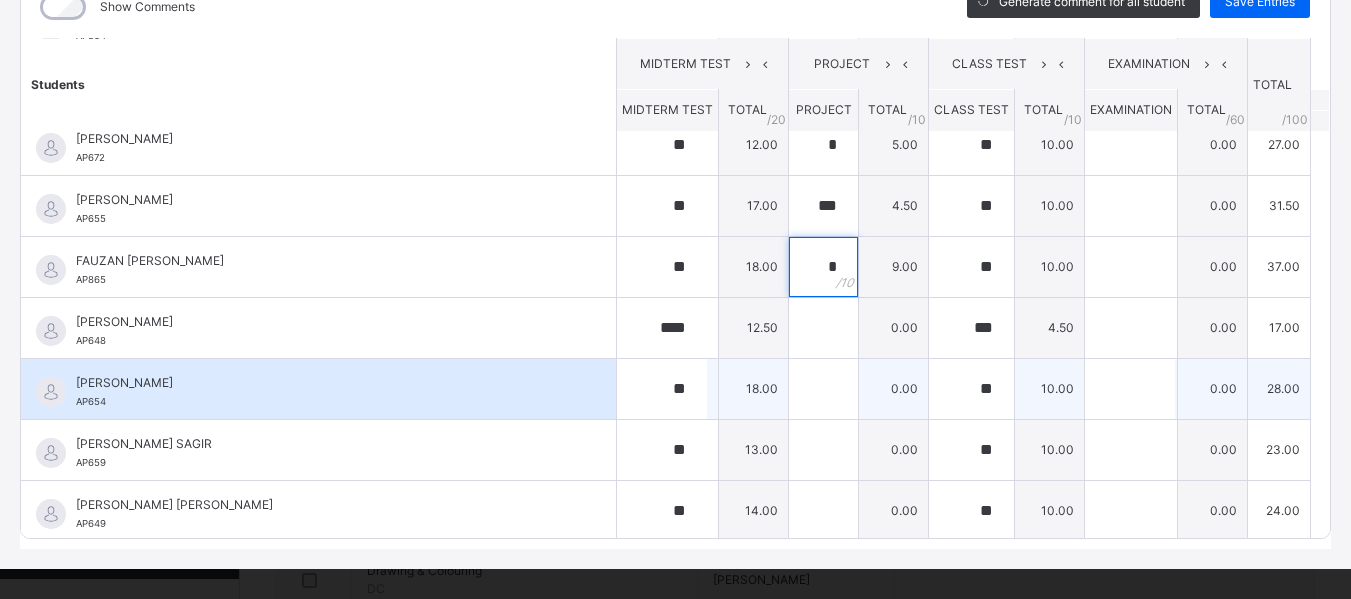 type on "*" 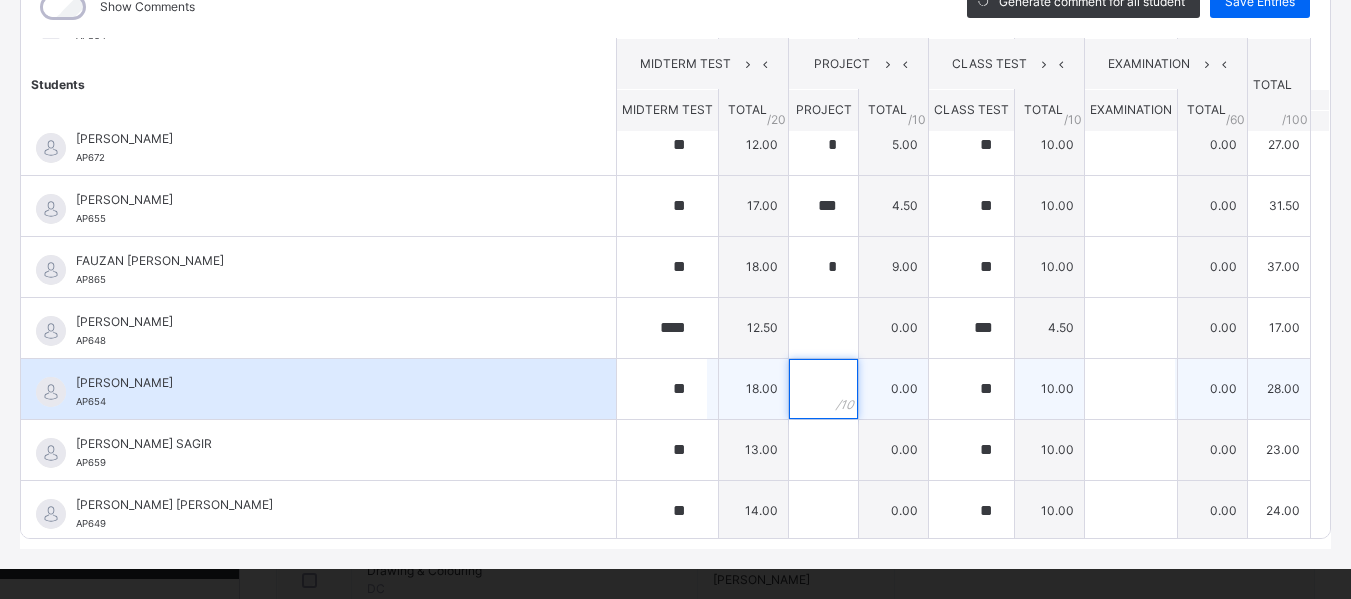 click at bounding box center (823, 389) 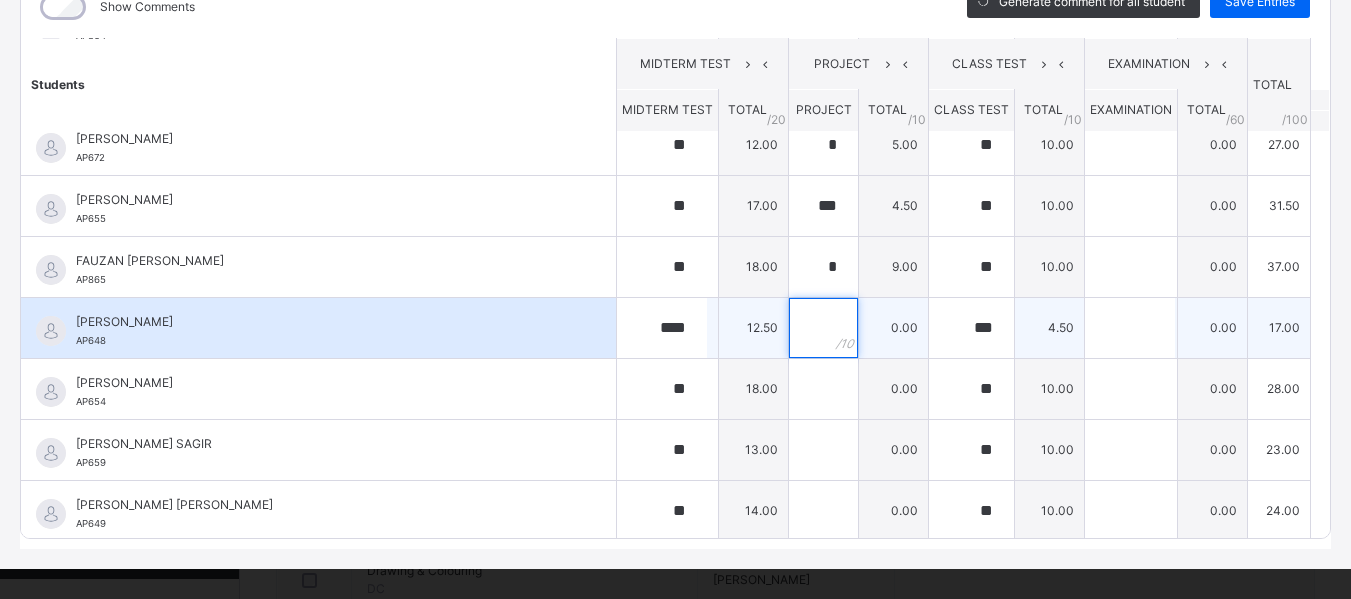 click at bounding box center [823, 328] 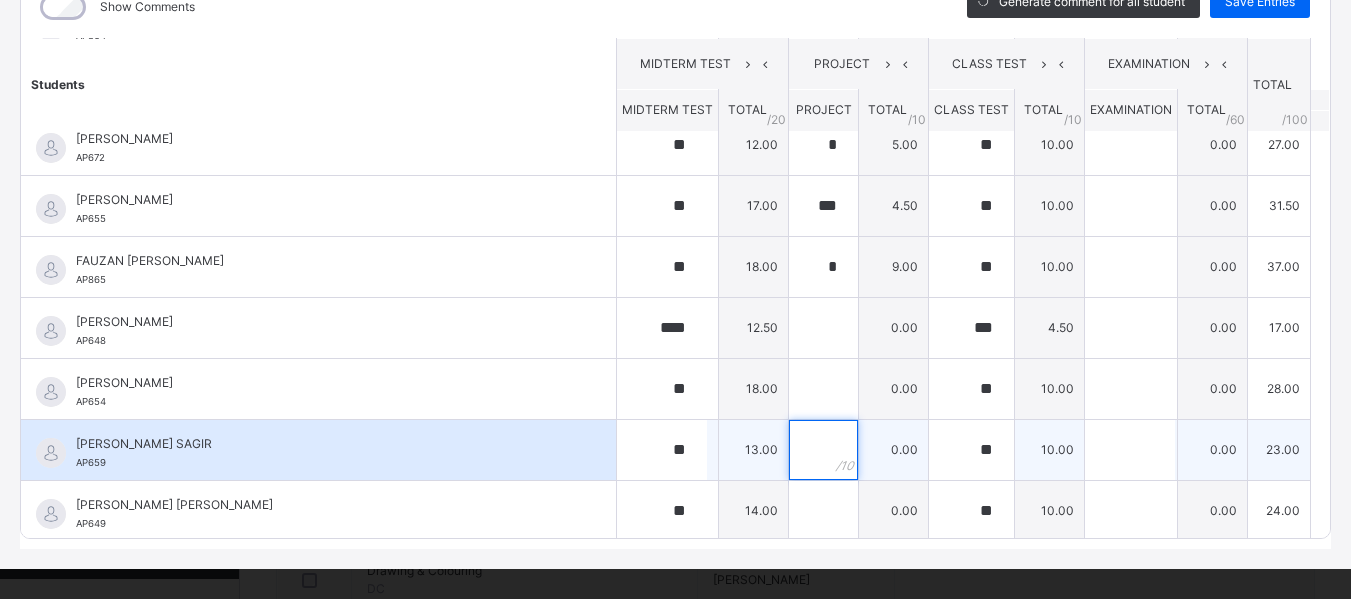 click at bounding box center [823, 450] 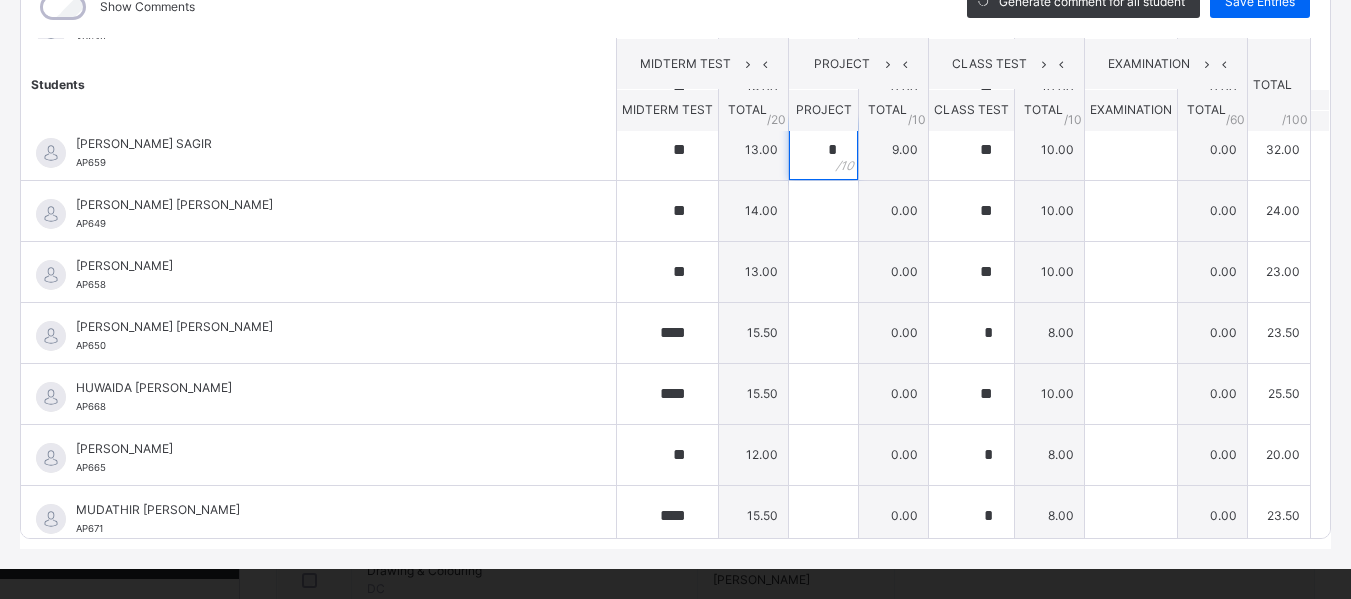 scroll, scrollTop: 687, scrollLeft: 0, axis: vertical 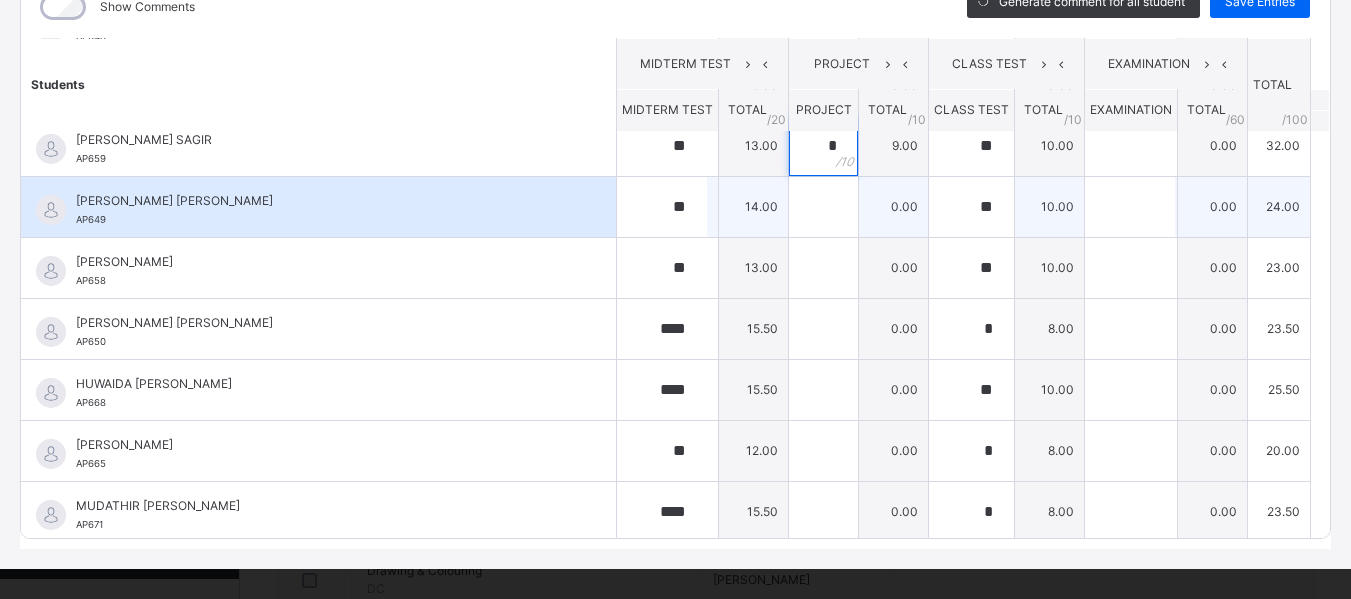 type on "*" 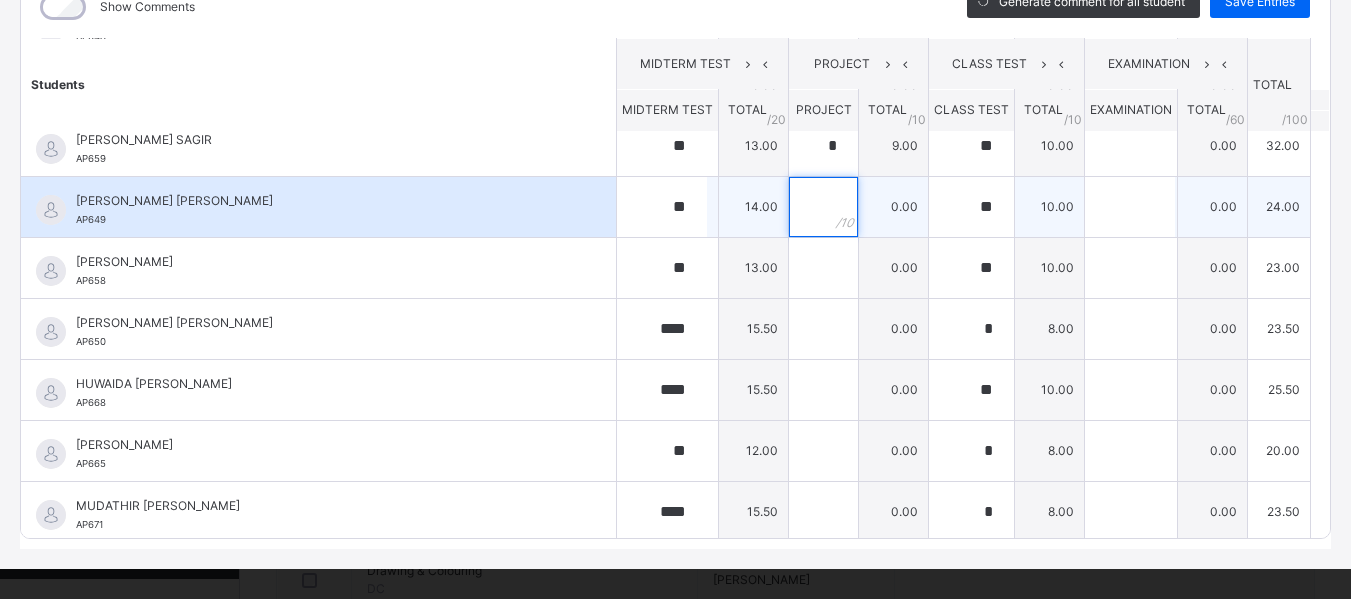 click at bounding box center (823, 207) 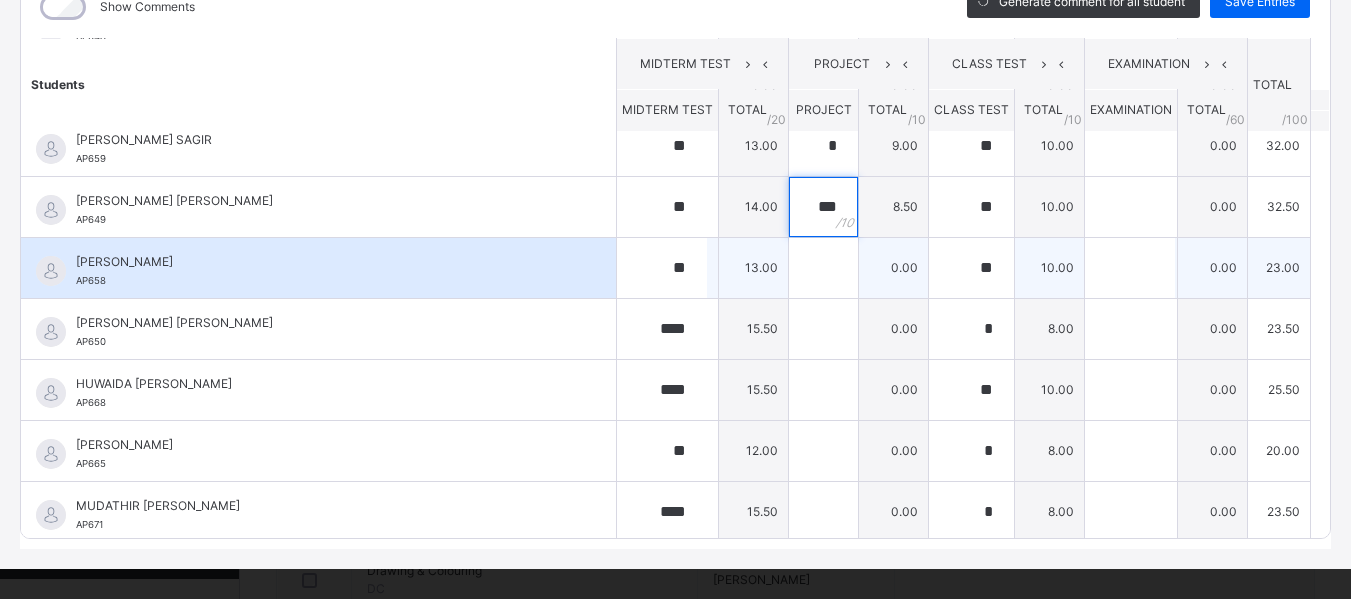 type on "***" 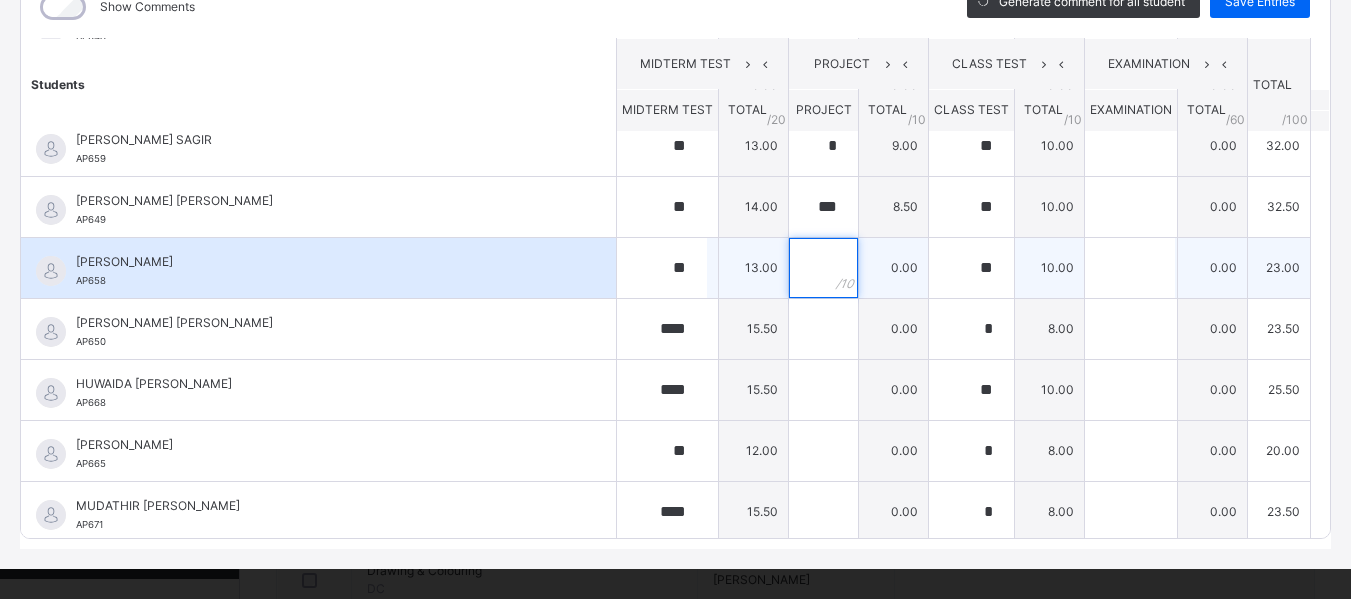 click at bounding box center [823, 268] 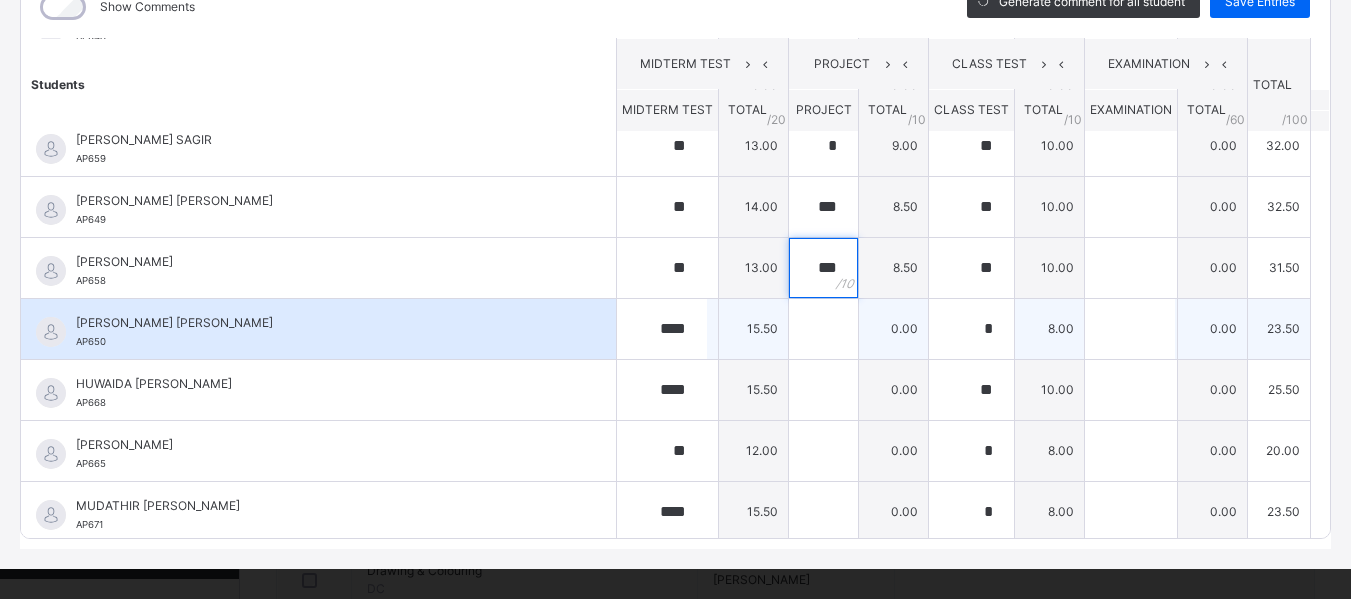 type on "***" 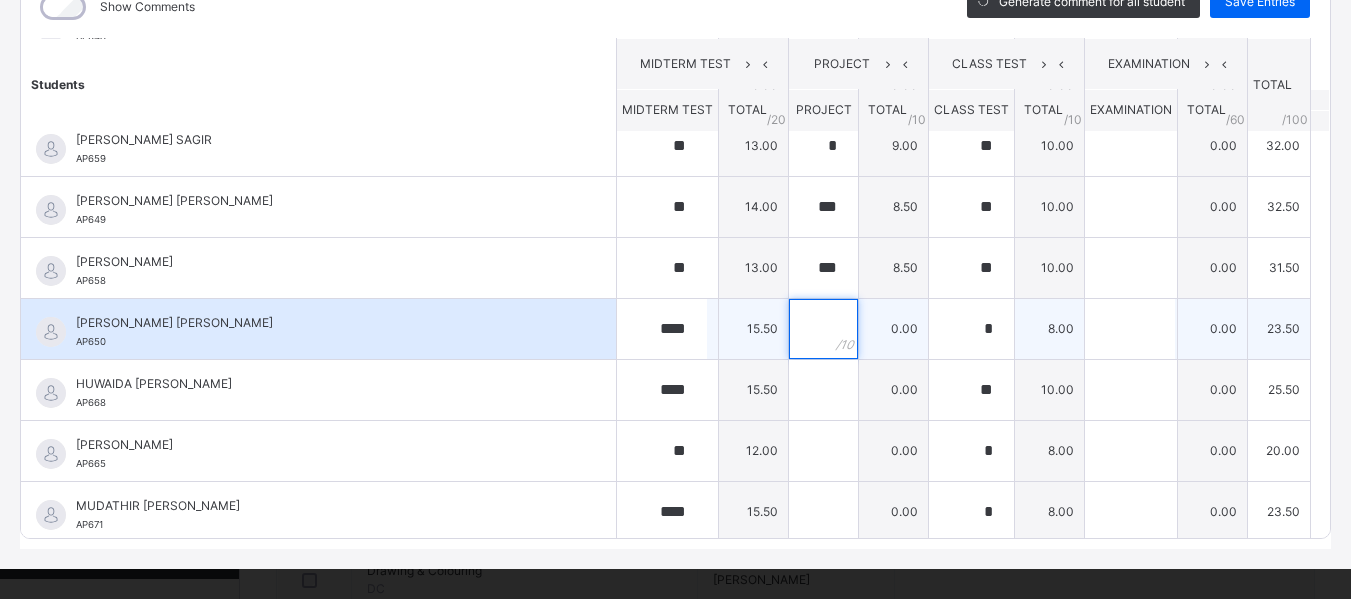 click at bounding box center [823, 329] 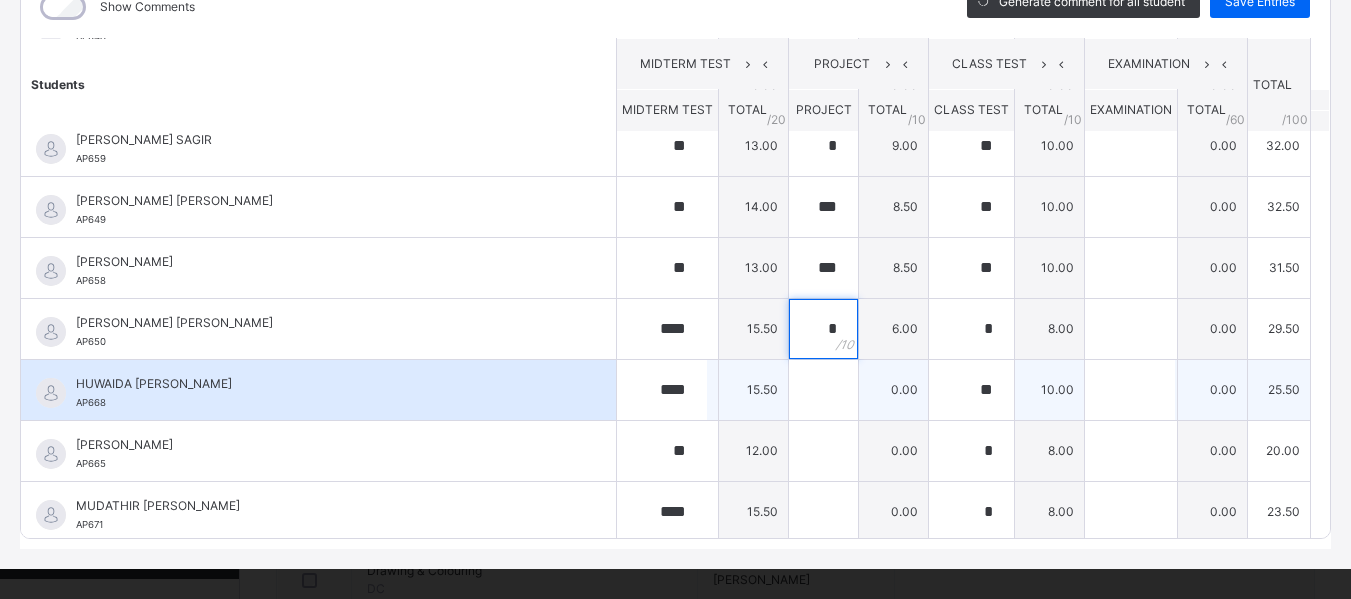 type on "*" 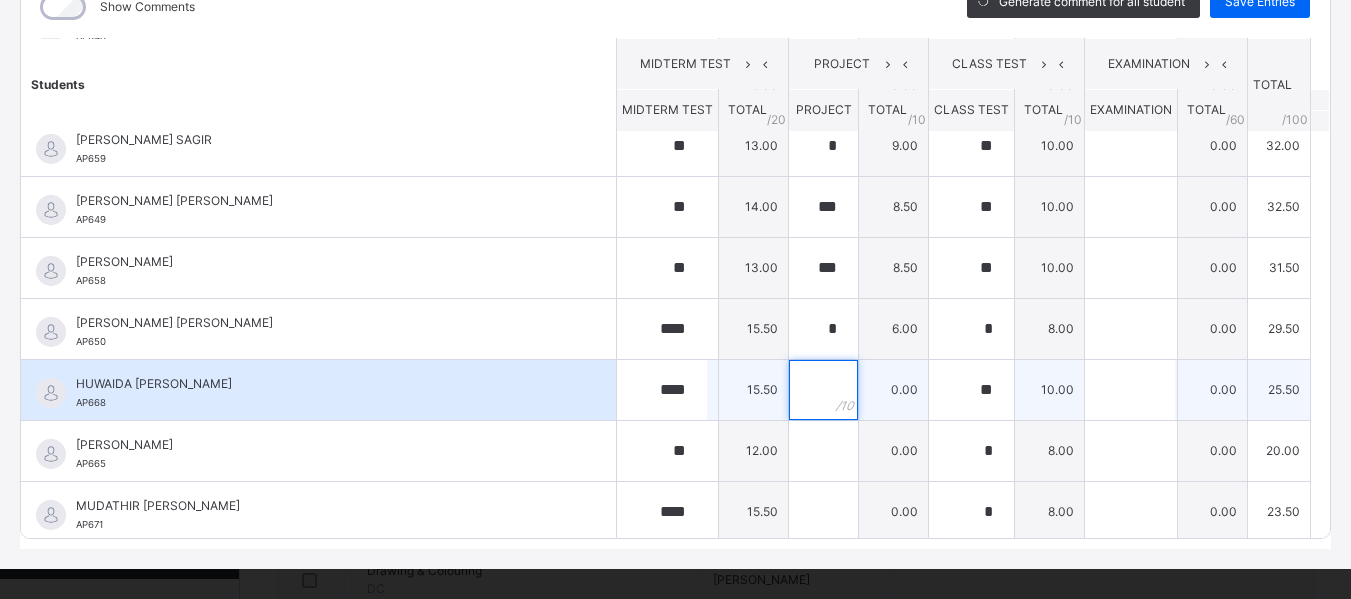 click at bounding box center (823, 390) 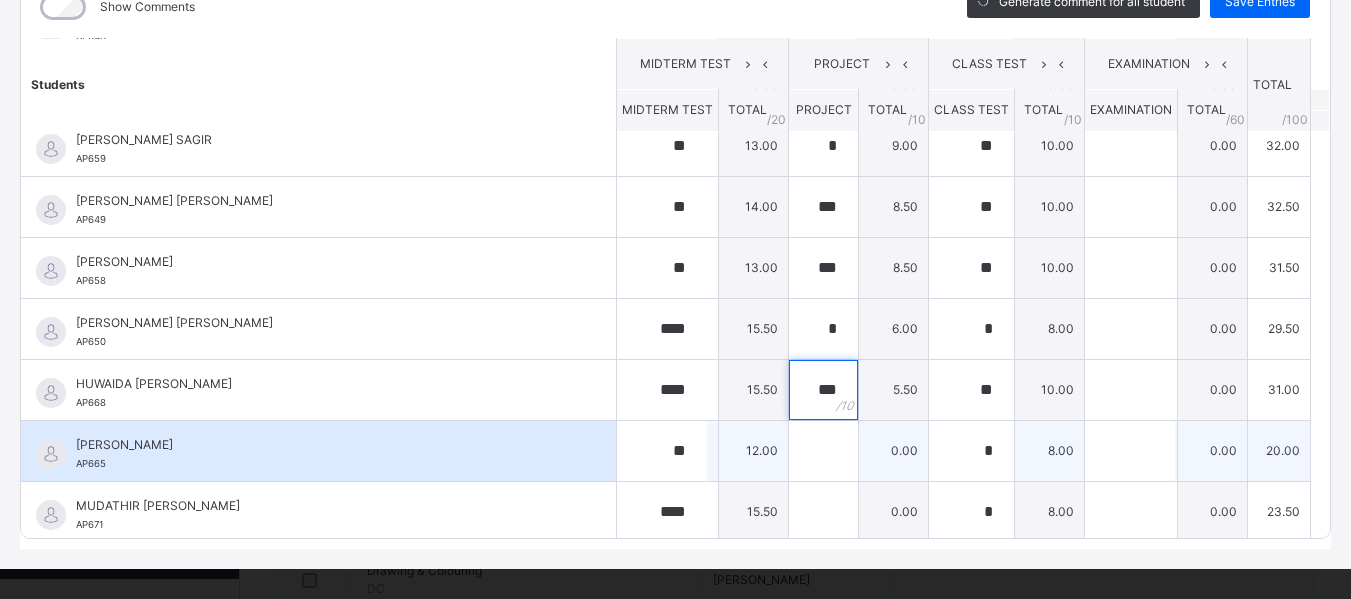 type on "***" 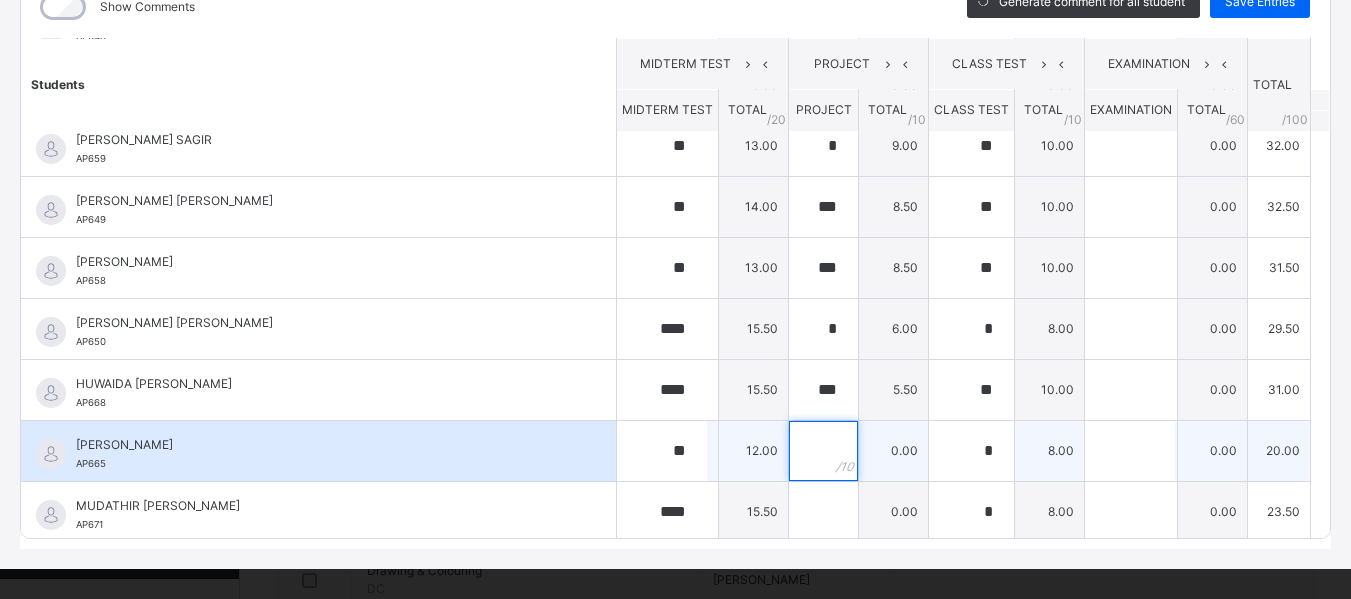 click at bounding box center [823, 451] 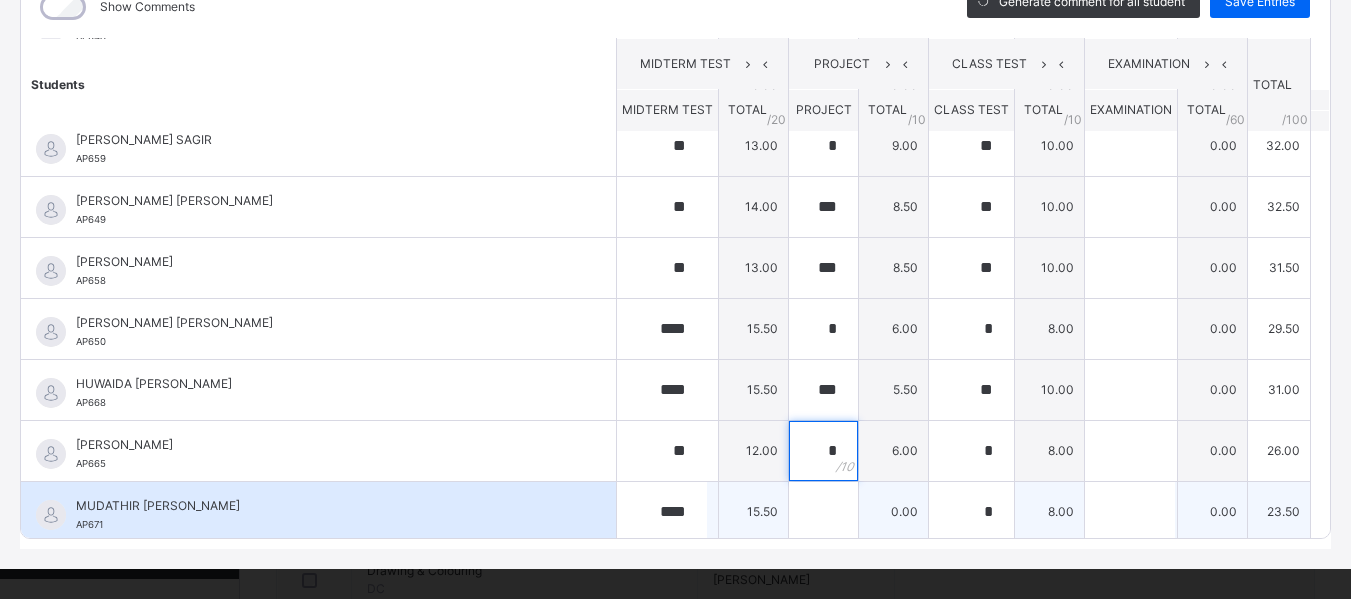 type on "*" 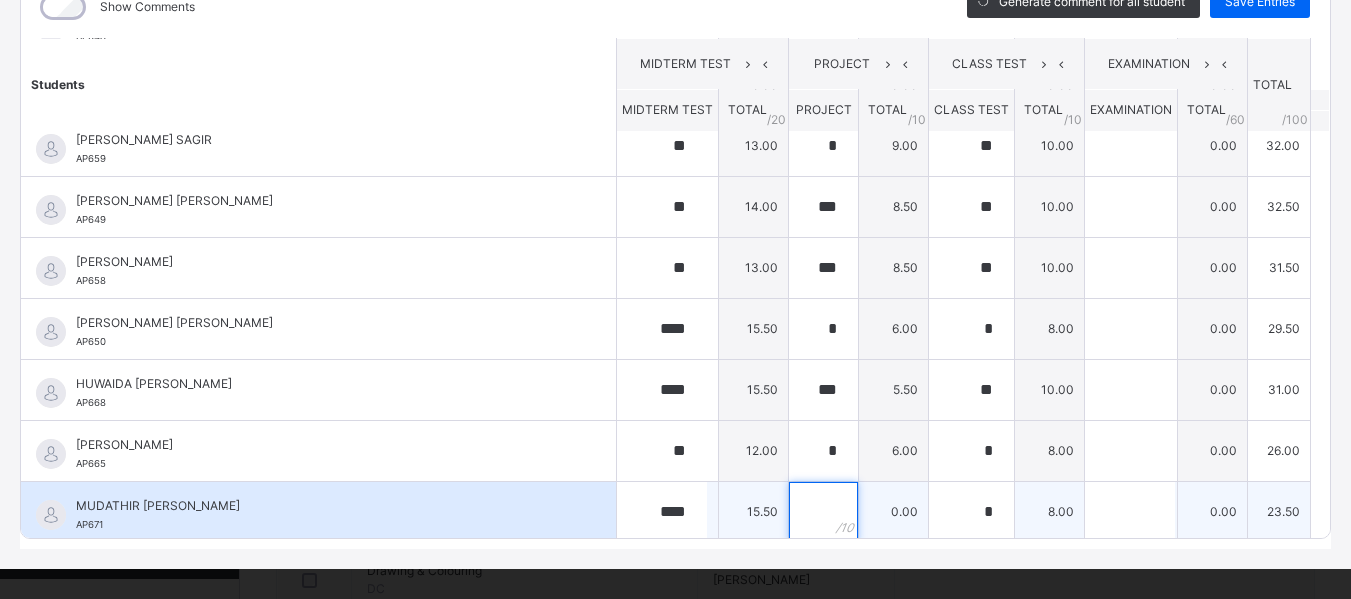 click at bounding box center (823, 512) 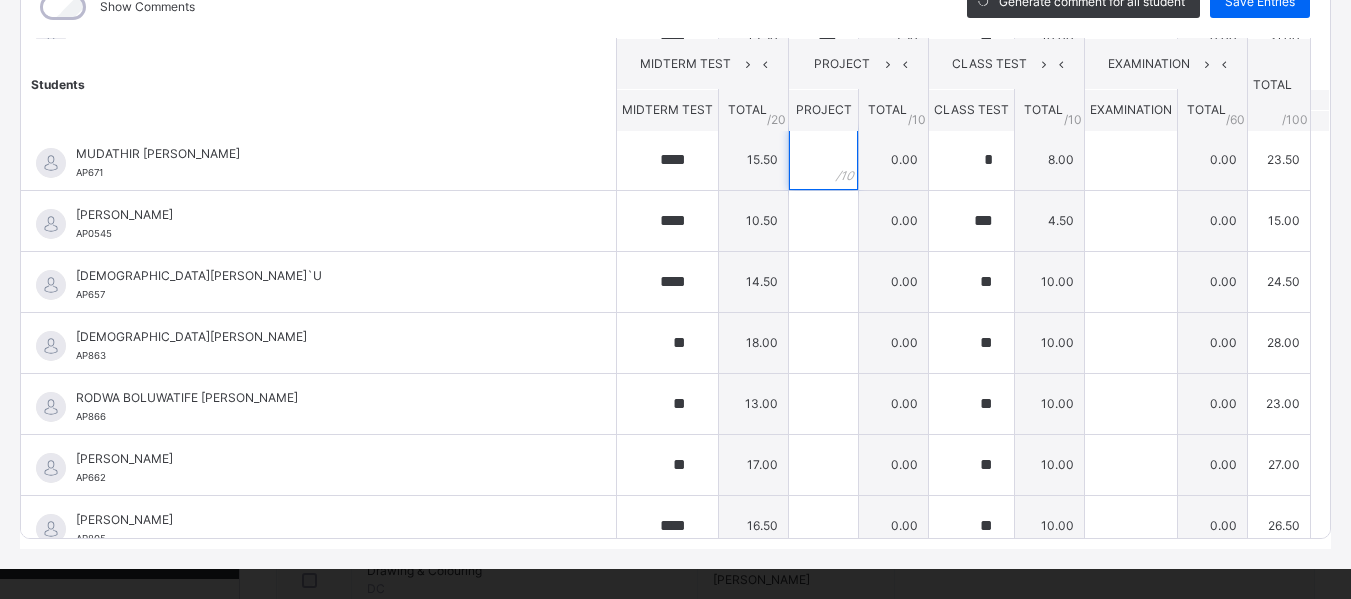 scroll, scrollTop: 1098, scrollLeft: 0, axis: vertical 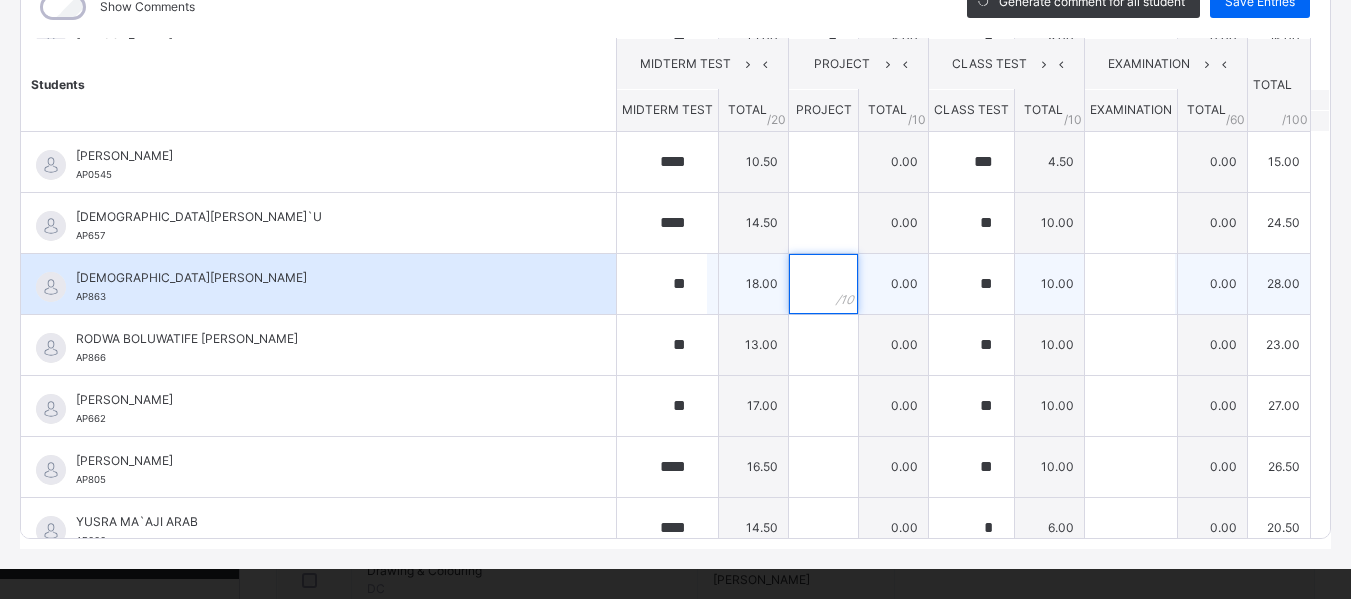 click at bounding box center [823, 284] 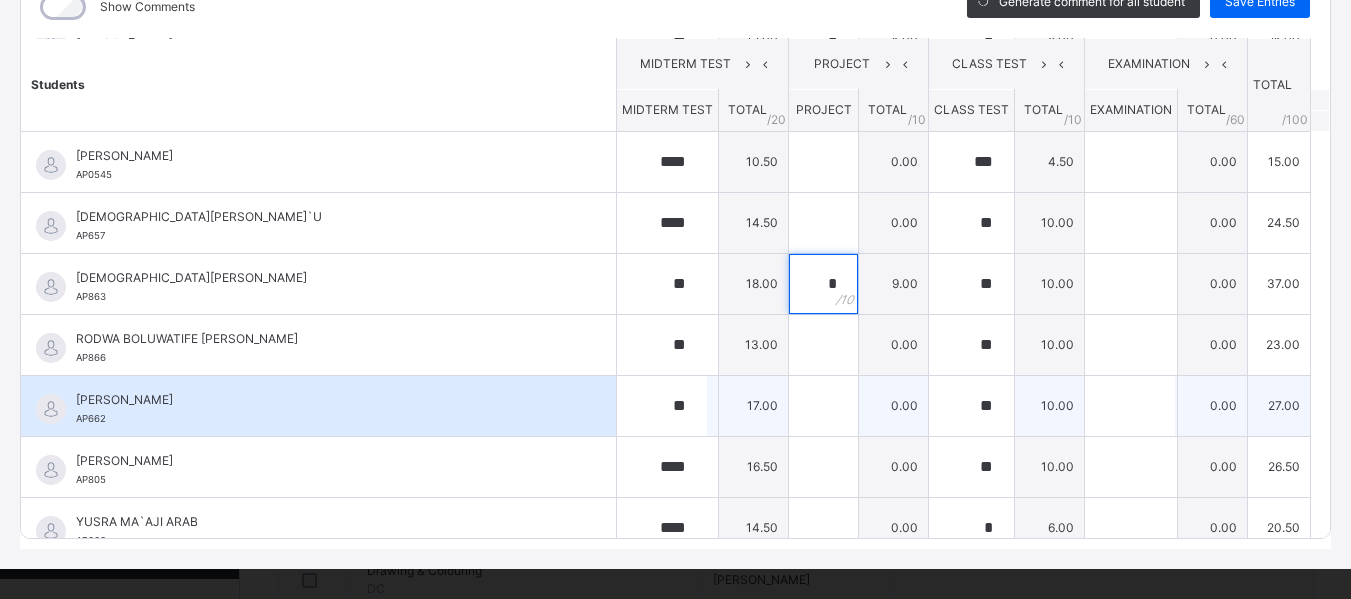 type on "*" 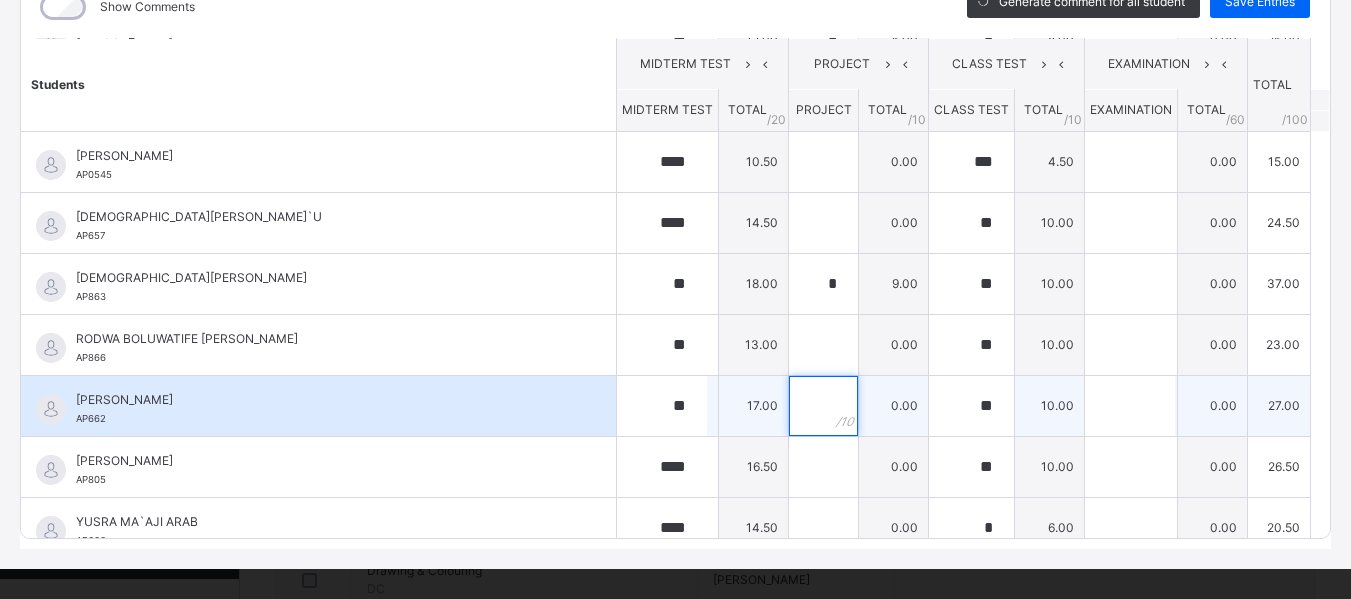 click at bounding box center [823, 406] 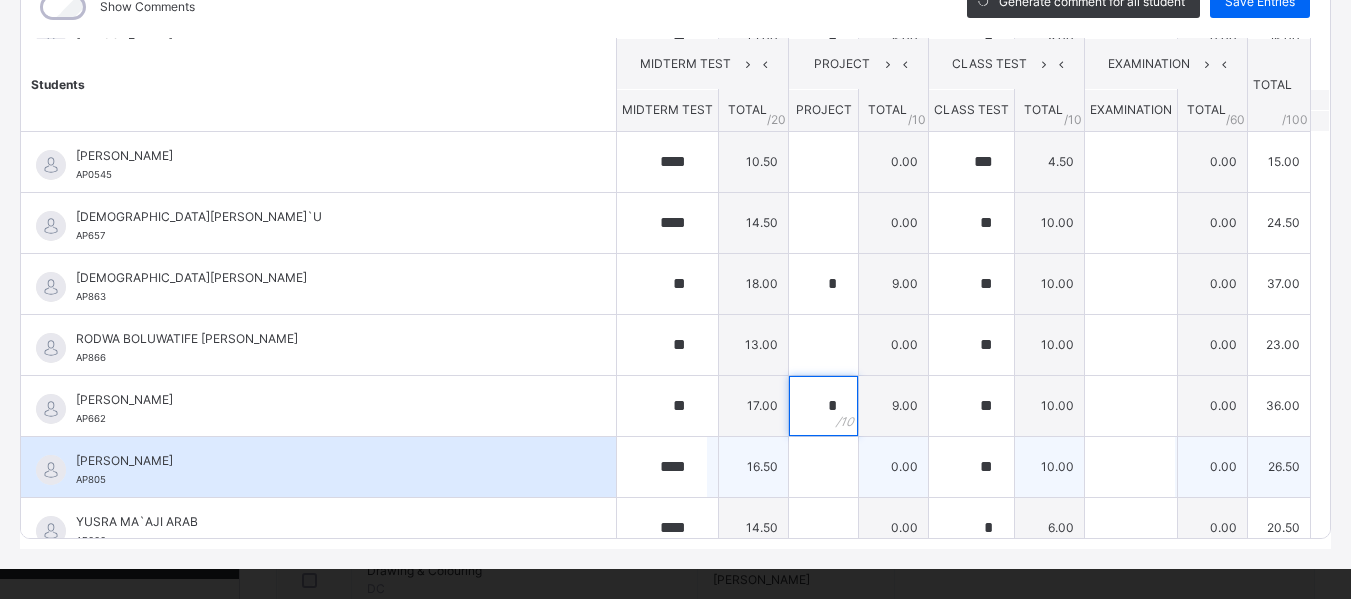 type on "*" 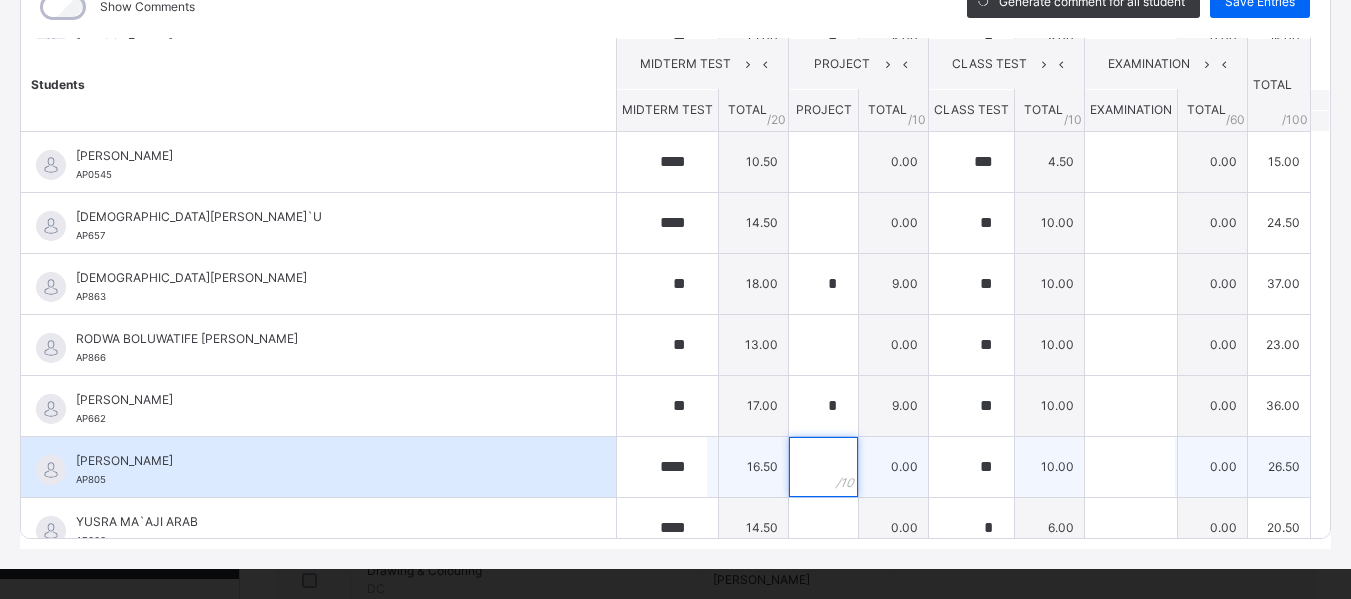 click at bounding box center [823, 467] 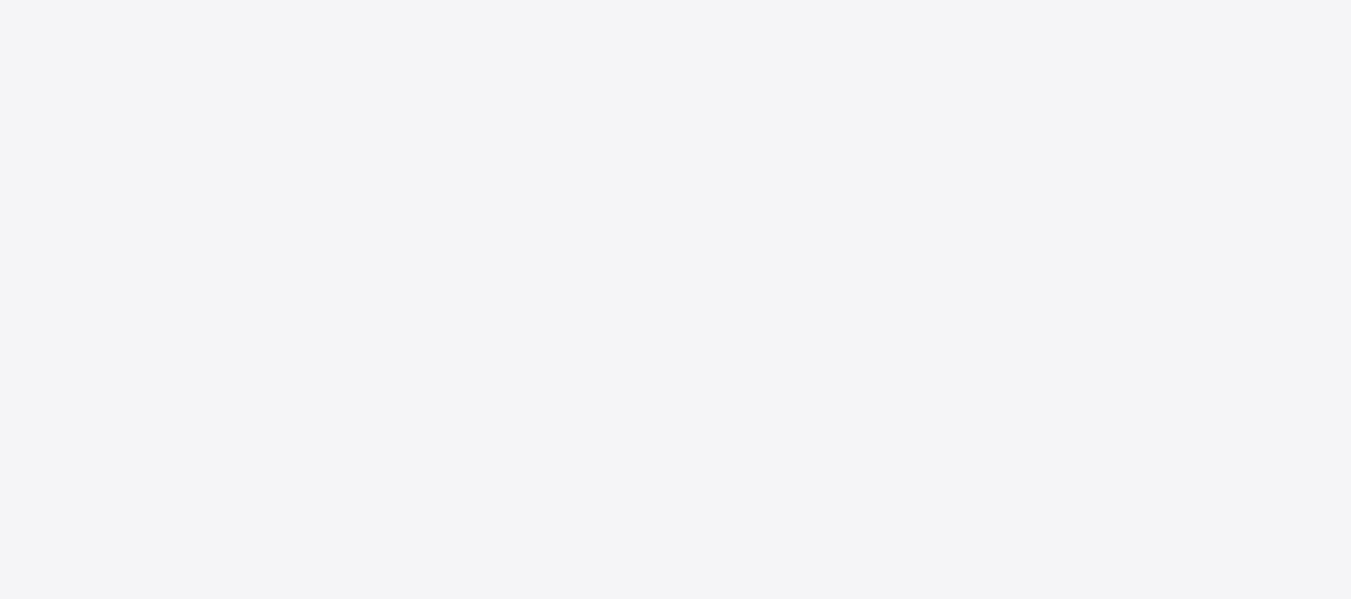 scroll, scrollTop: 0, scrollLeft: 0, axis: both 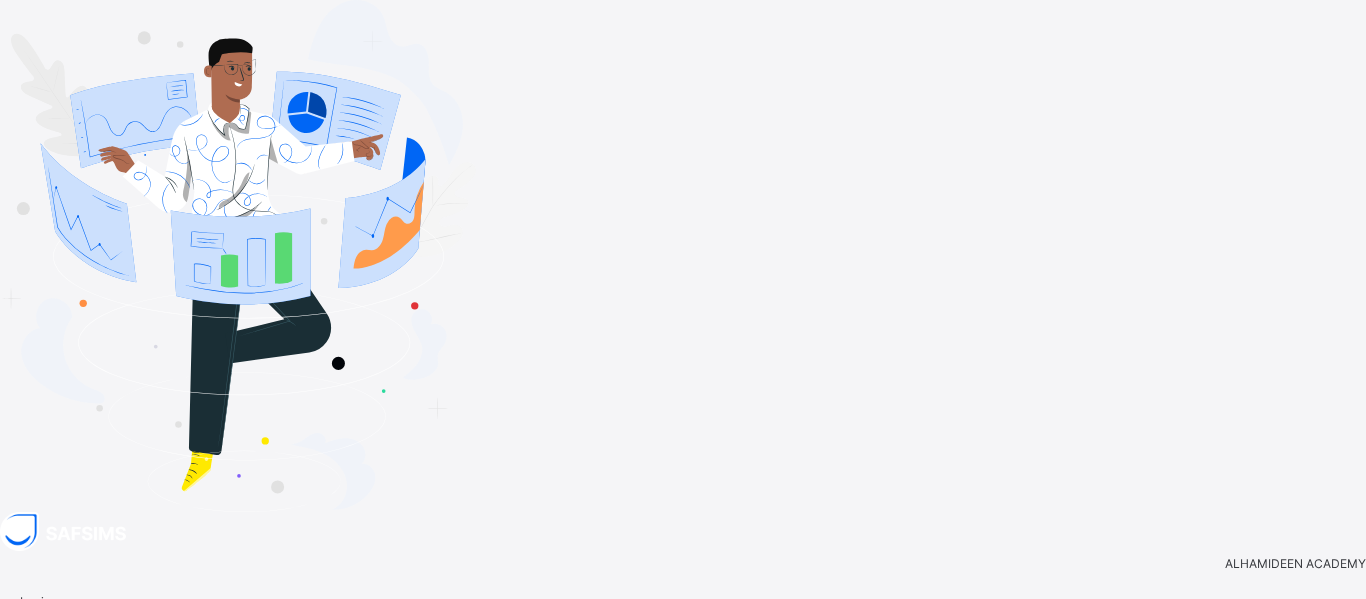 click on "ALHAMIDEEN ACADEMY Login Email Password View password Forgot your password?   Click here Login with Google Login   Help       Privacy Policy     Version  0.1.19 Copyright ©  2025   Flexisaf Edusoft Limited.   All rights reserved. Verify OTP An OTP code has been sent to  's inbox. Also check your spam/junk folder if you don't receive the code. Verify Haven’t received the mail yet? Resend Link New Update Available Hello there, You can install SAFSIMS on your device for easier access. Dismiss Update app" at bounding box center (683, 441) 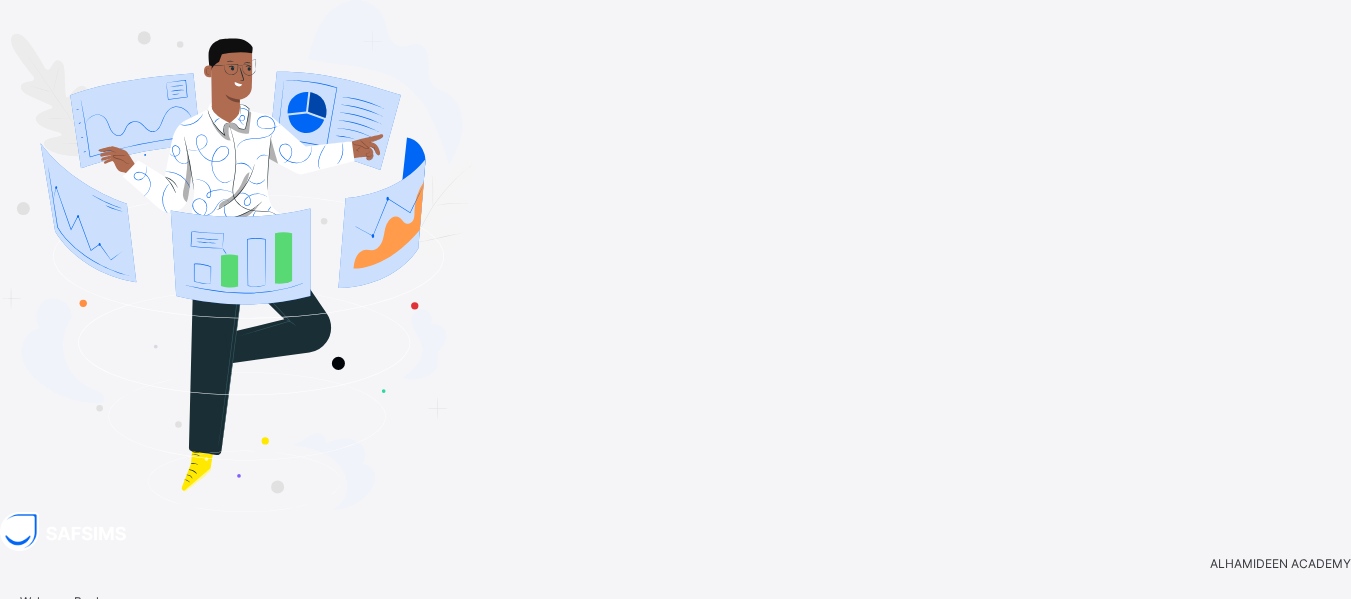 click on "Staff" at bounding box center (657, 740) 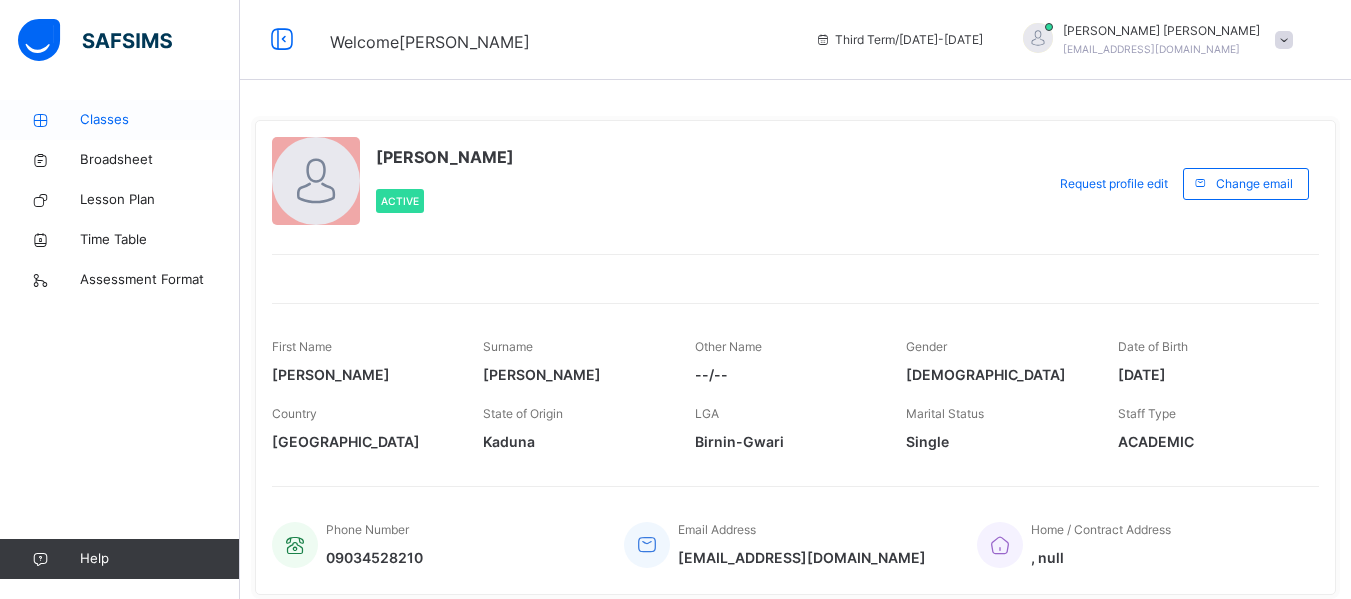click on "Classes" at bounding box center [160, 120] 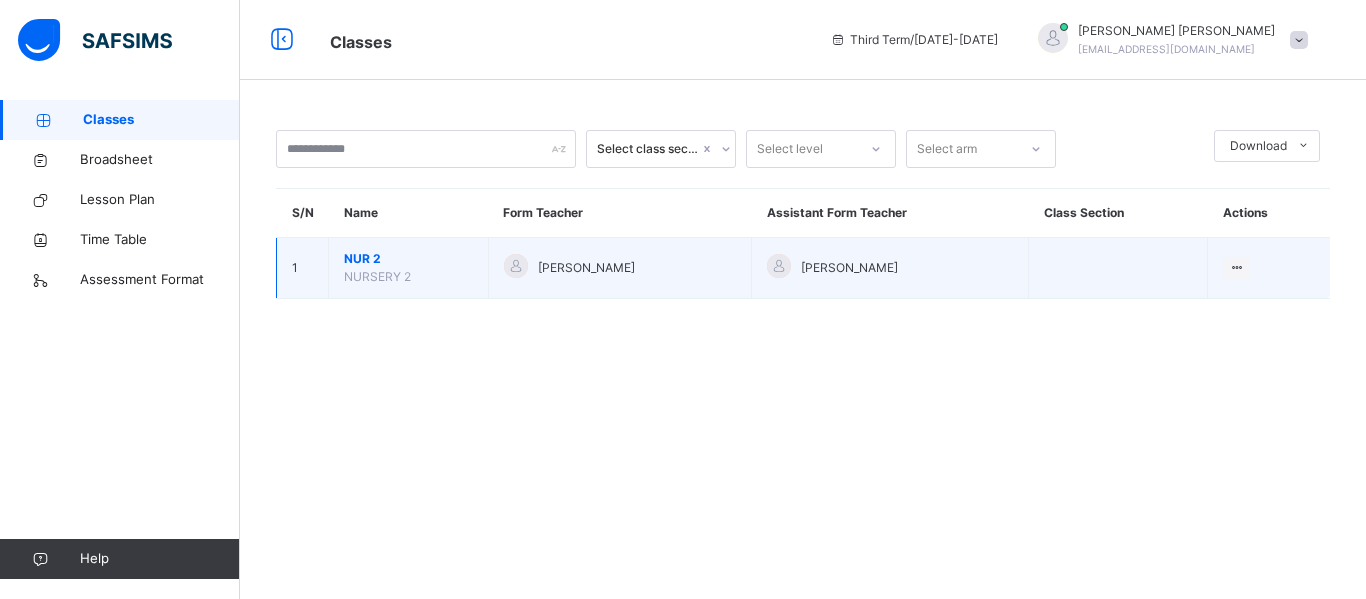 click on "NUR 2" at bounding box center [408, 259] 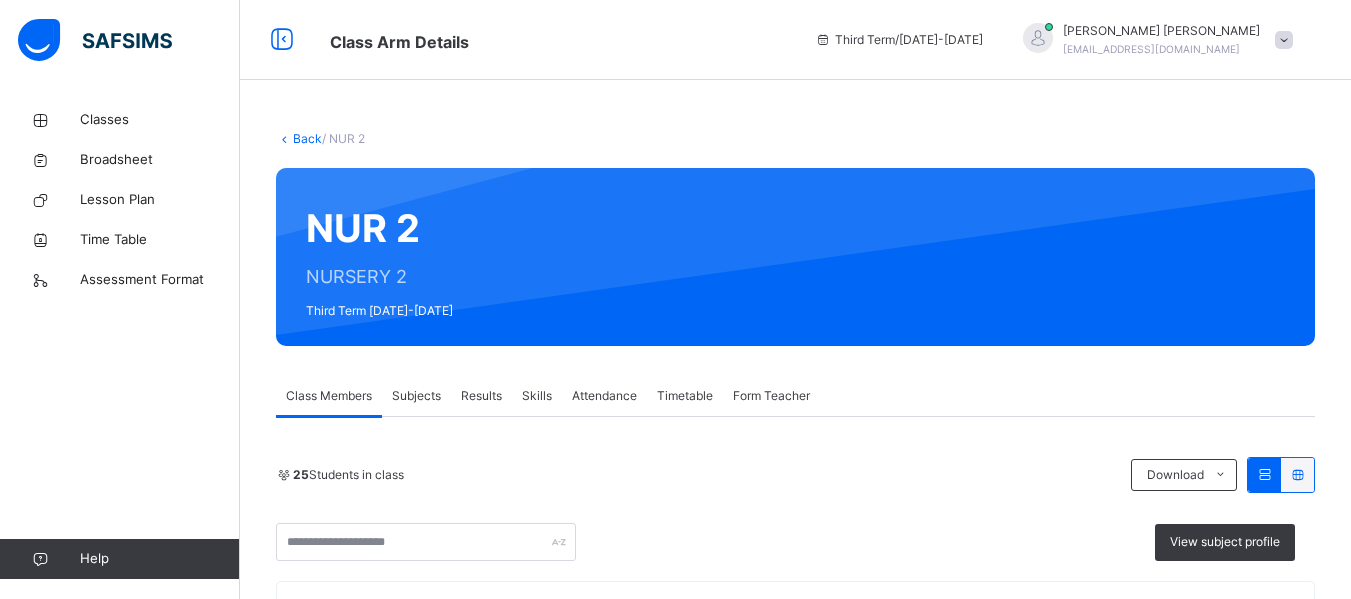click on "Subjects" at bounding box center (416, 396) 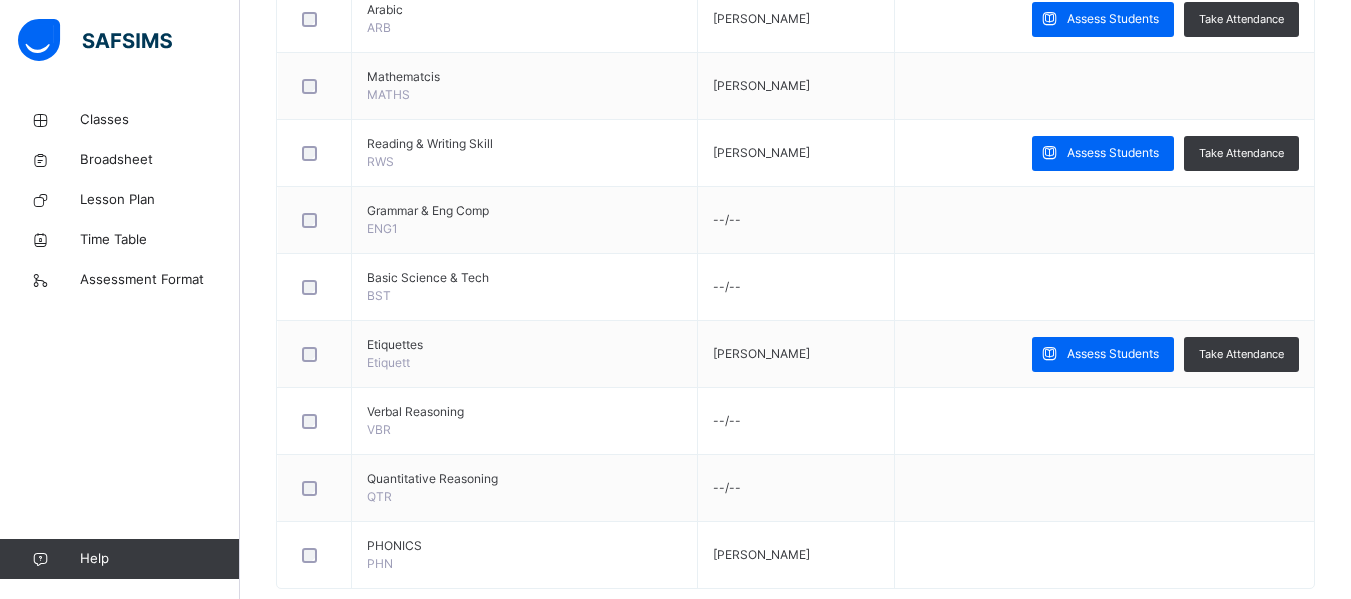 scroll, scrollTop: 1431, scrollLeft: 0, axis: vertical 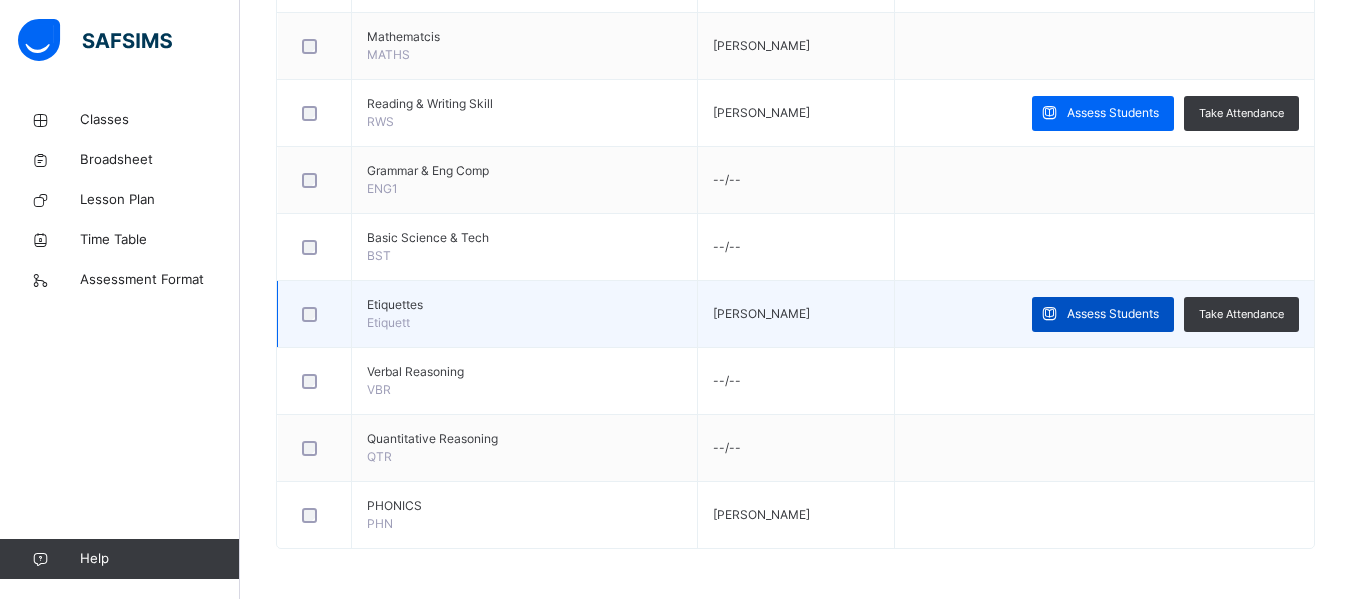 click on "Assess Students" at bounding box center (1113, 314) 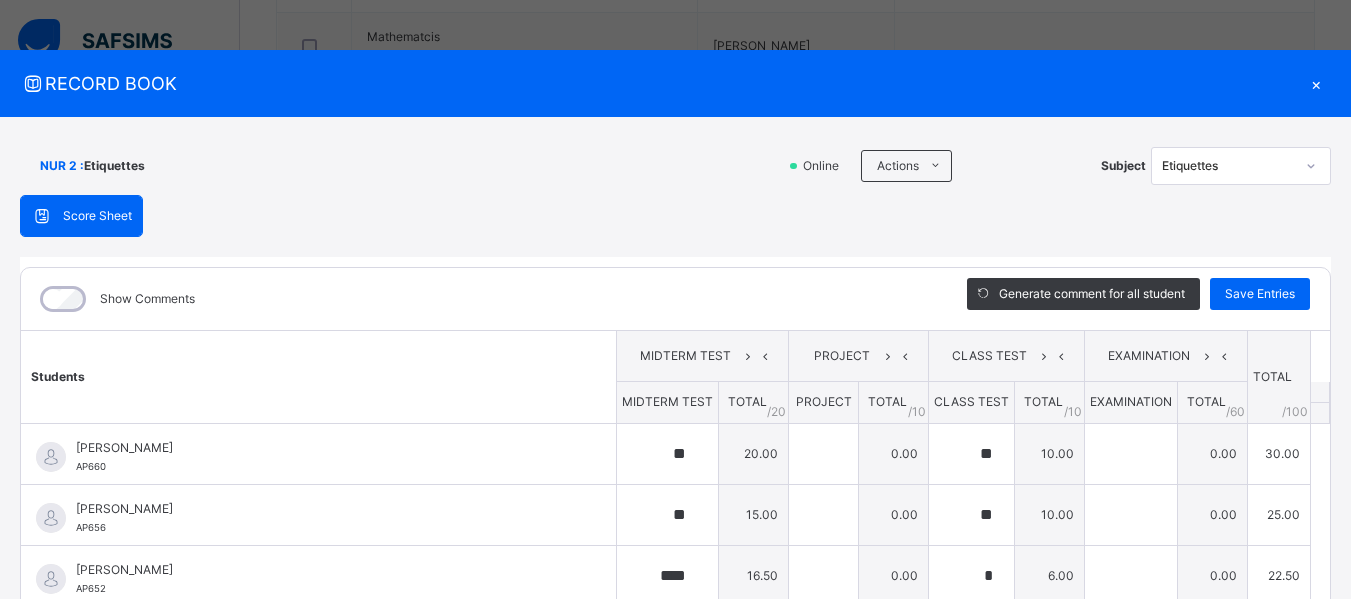 type on "**" 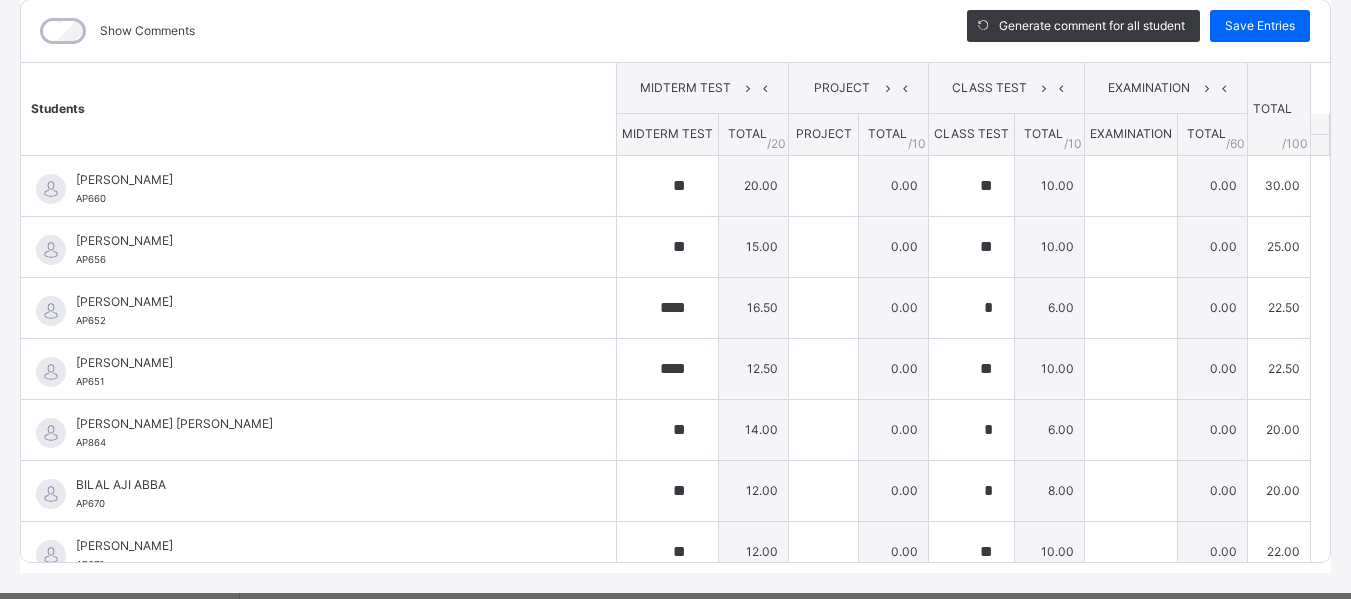 scroll, scrollTop: 312, scrollLeft: 0, axis: vertical 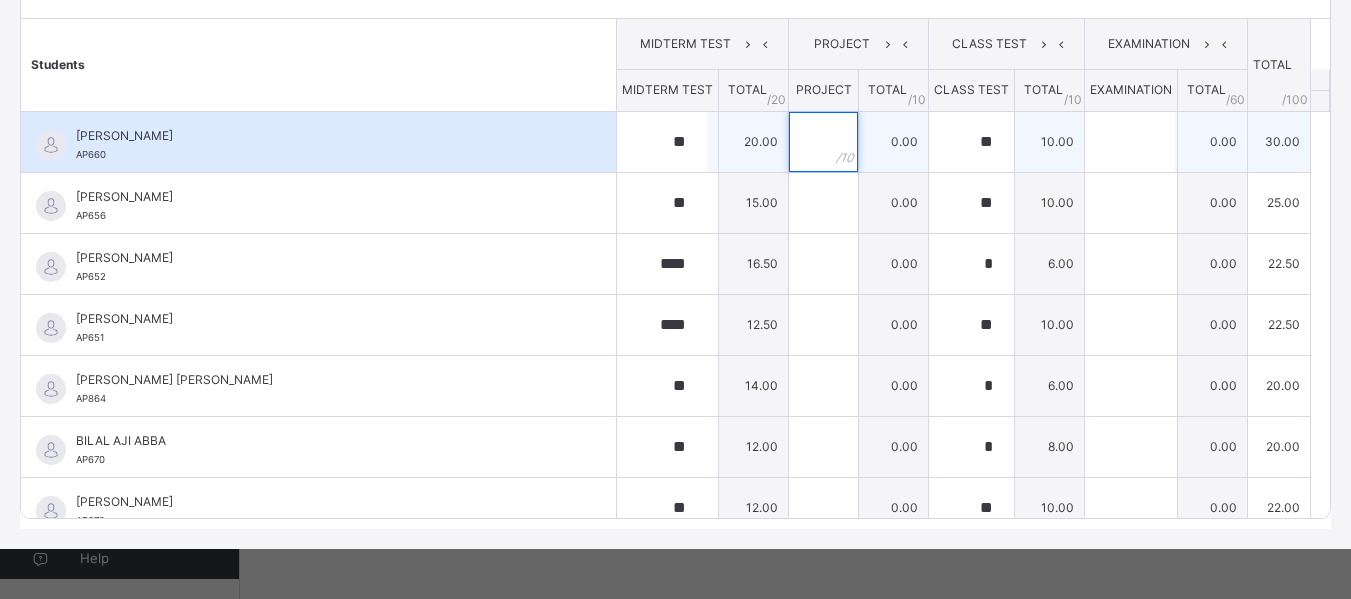 click at bounding box center [823, 142] 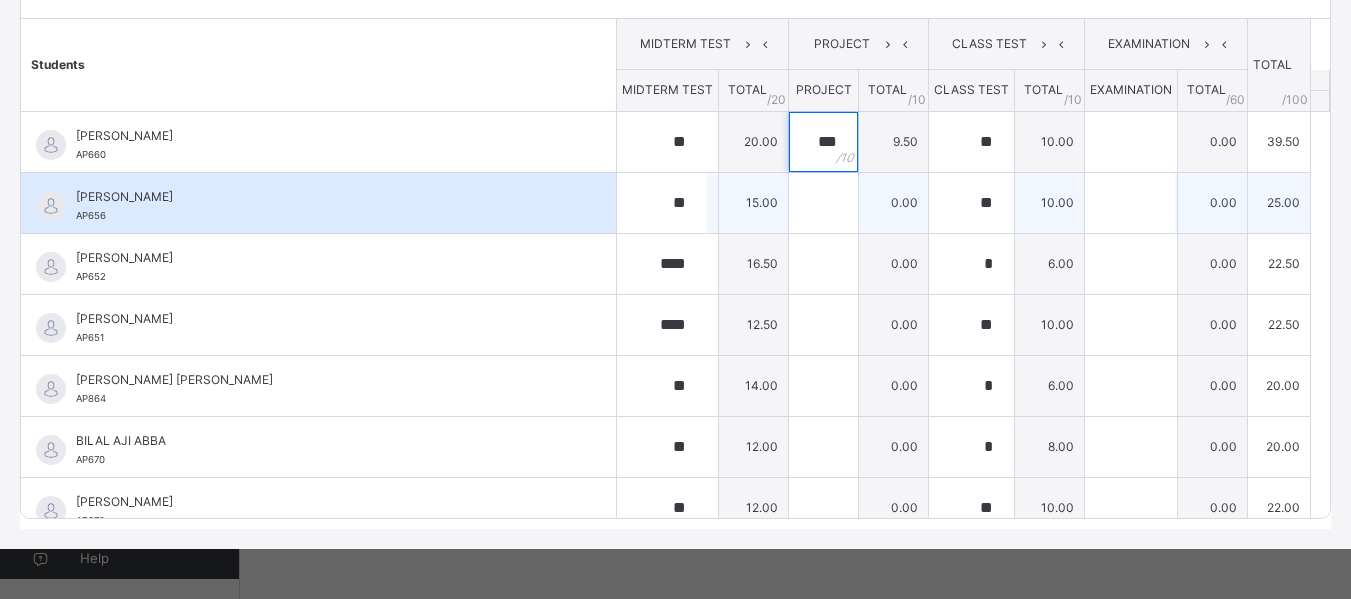 type on "***" 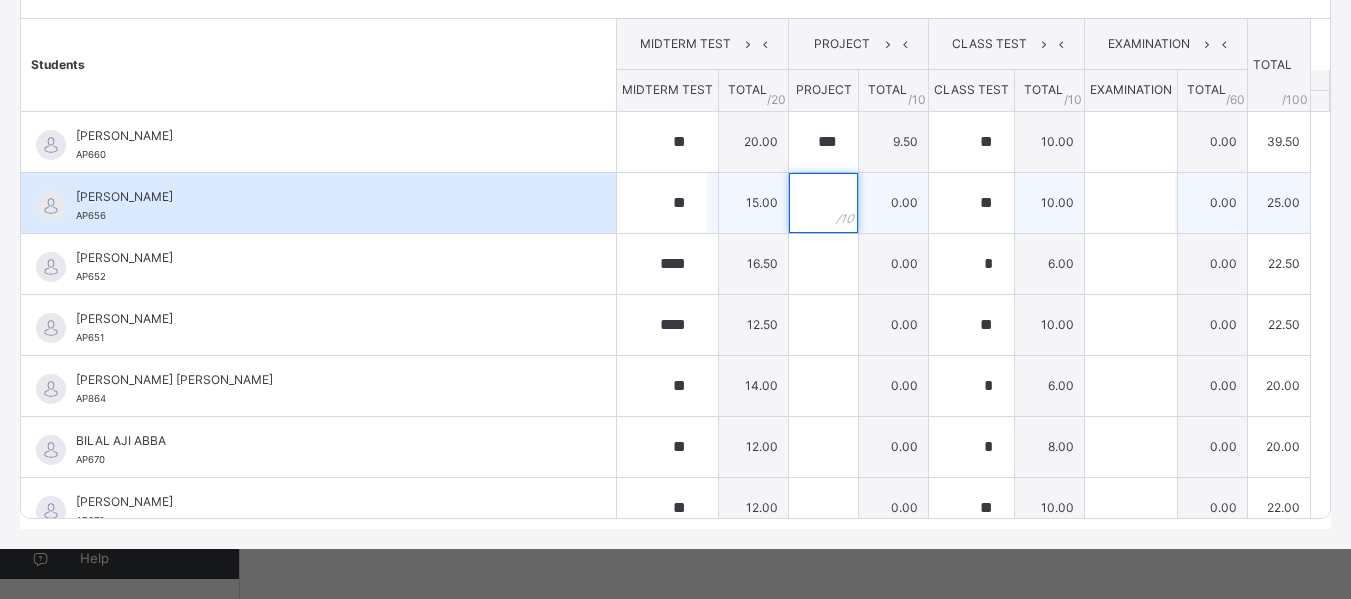 click at bounding box center [823, 203] 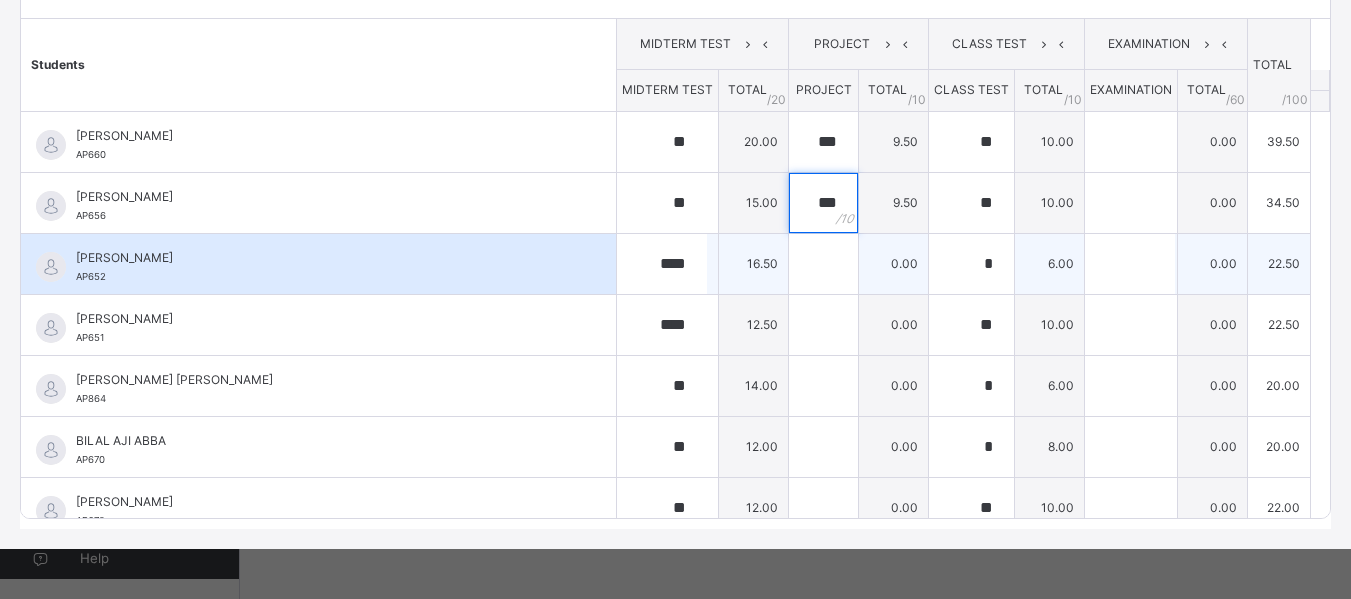 type on "***" 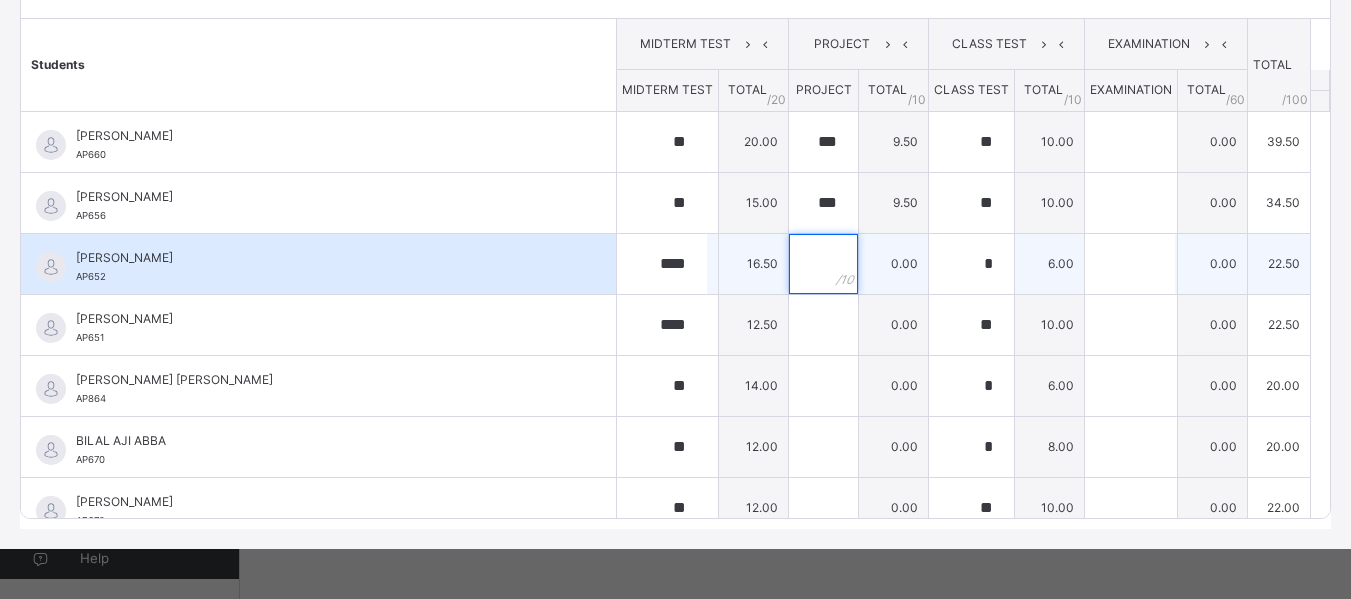 click at bounding box center [823, 264] 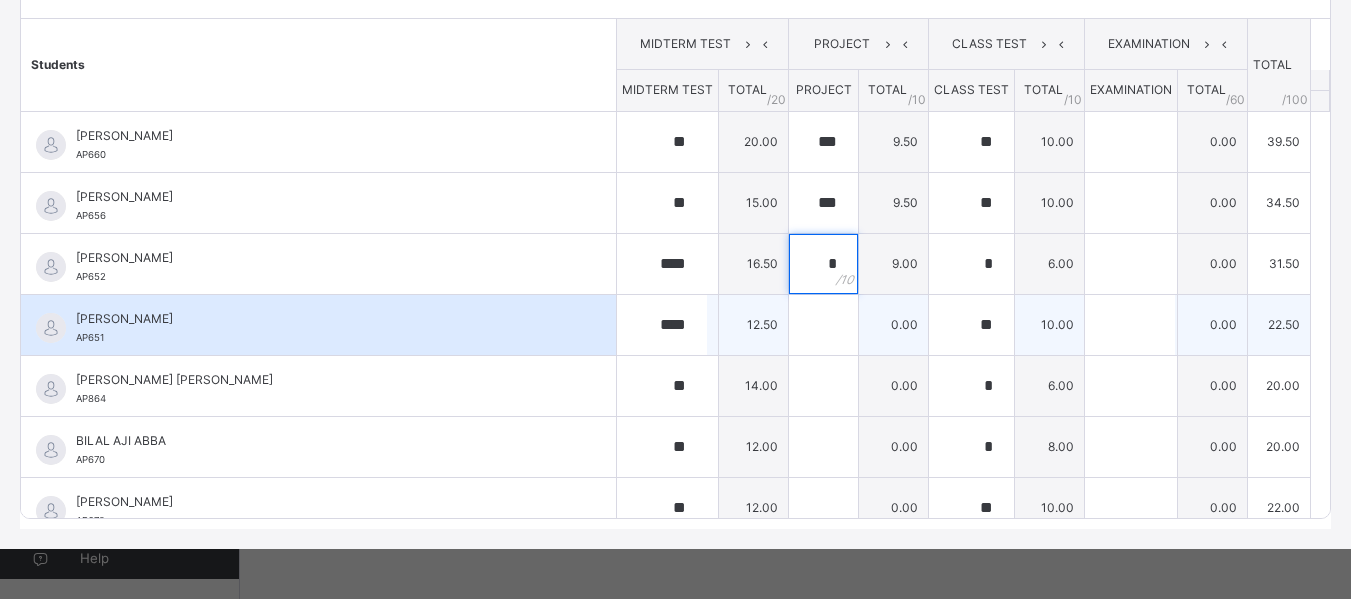 type on "*" 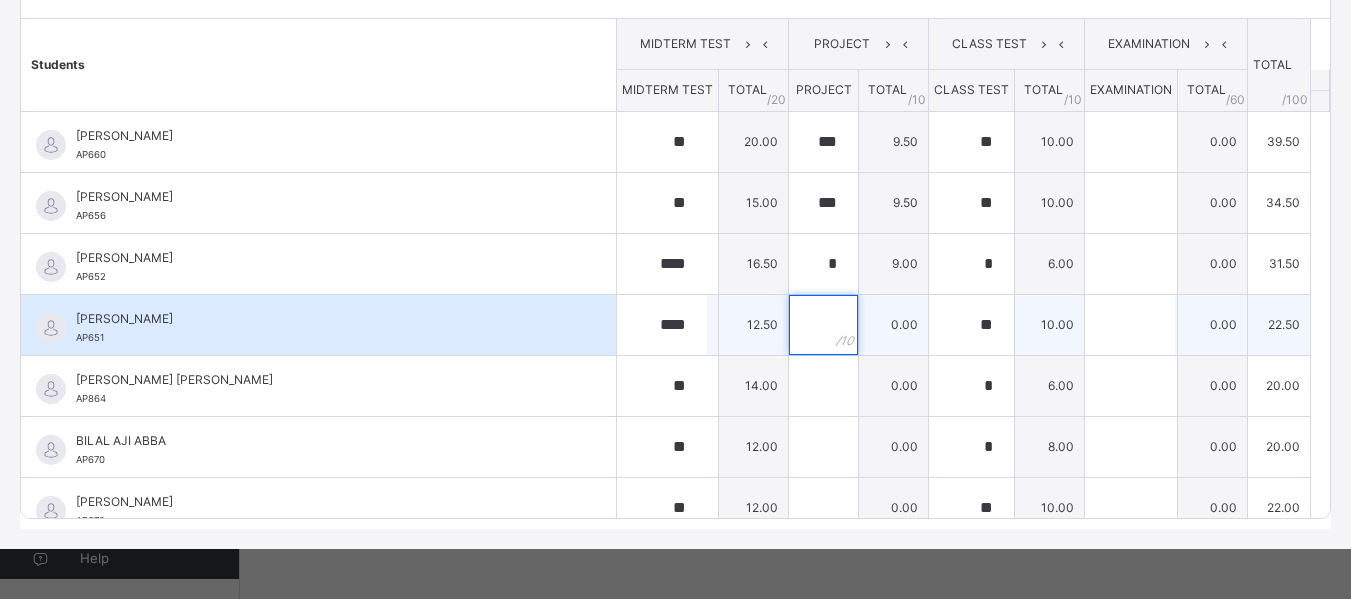 click at bounding box center (823, 325) 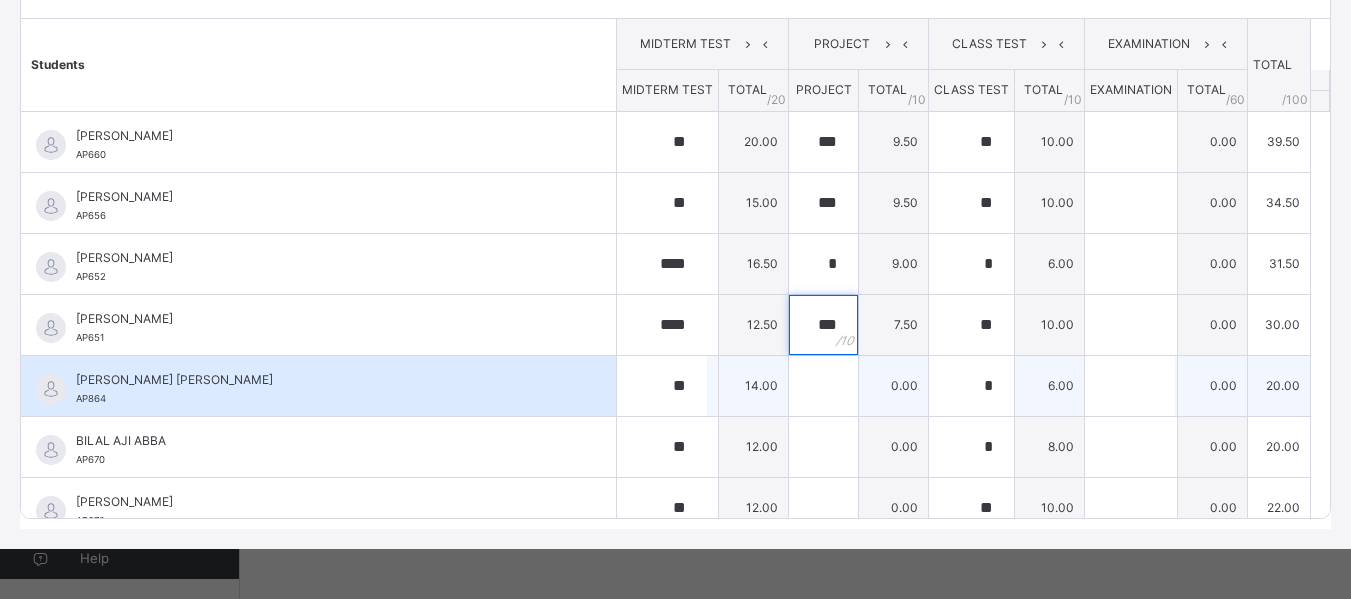 type on "***" 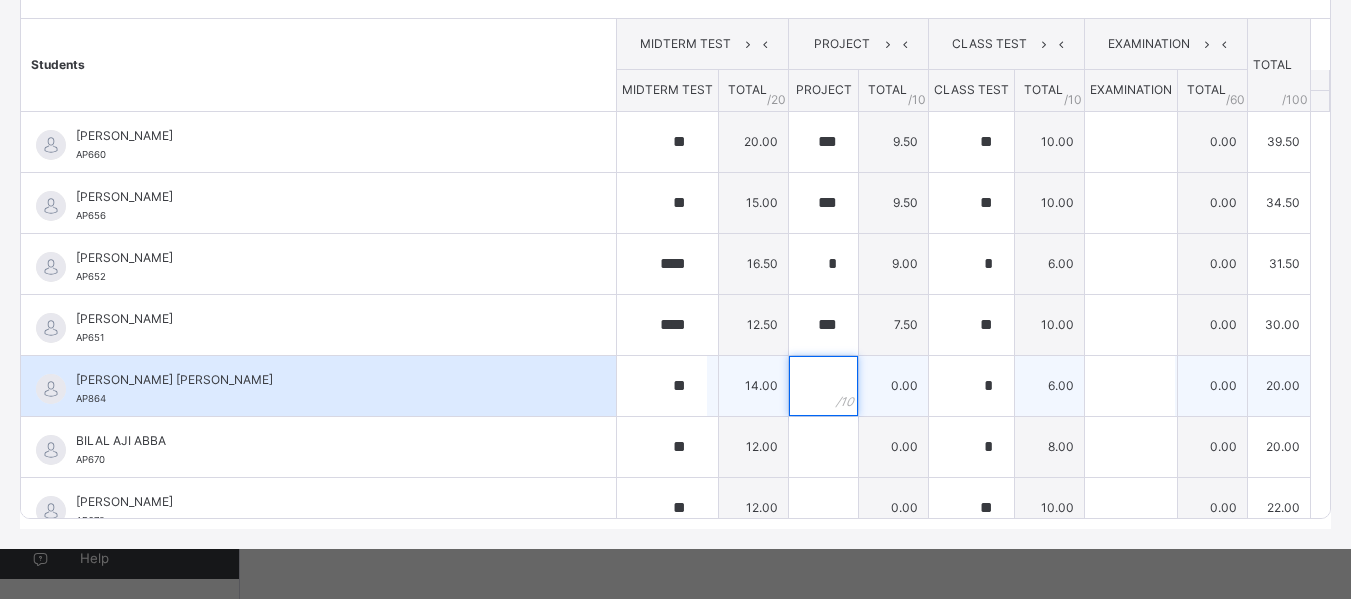 click at bounding box center (823, 386) 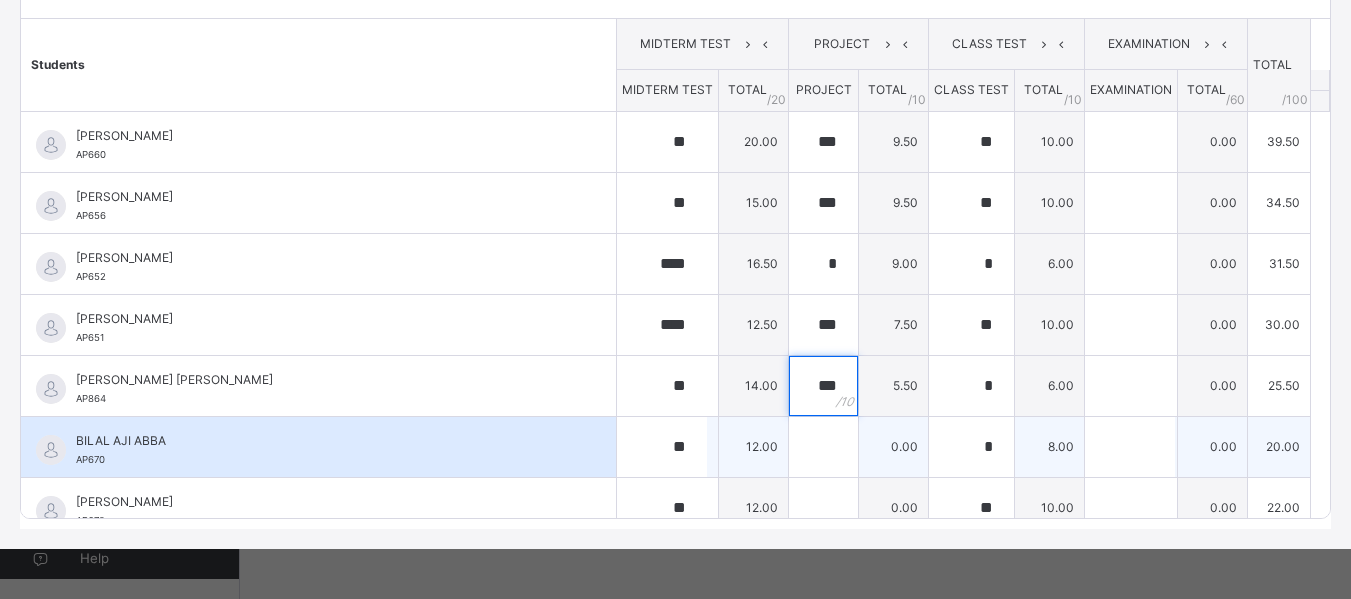 type on "***" 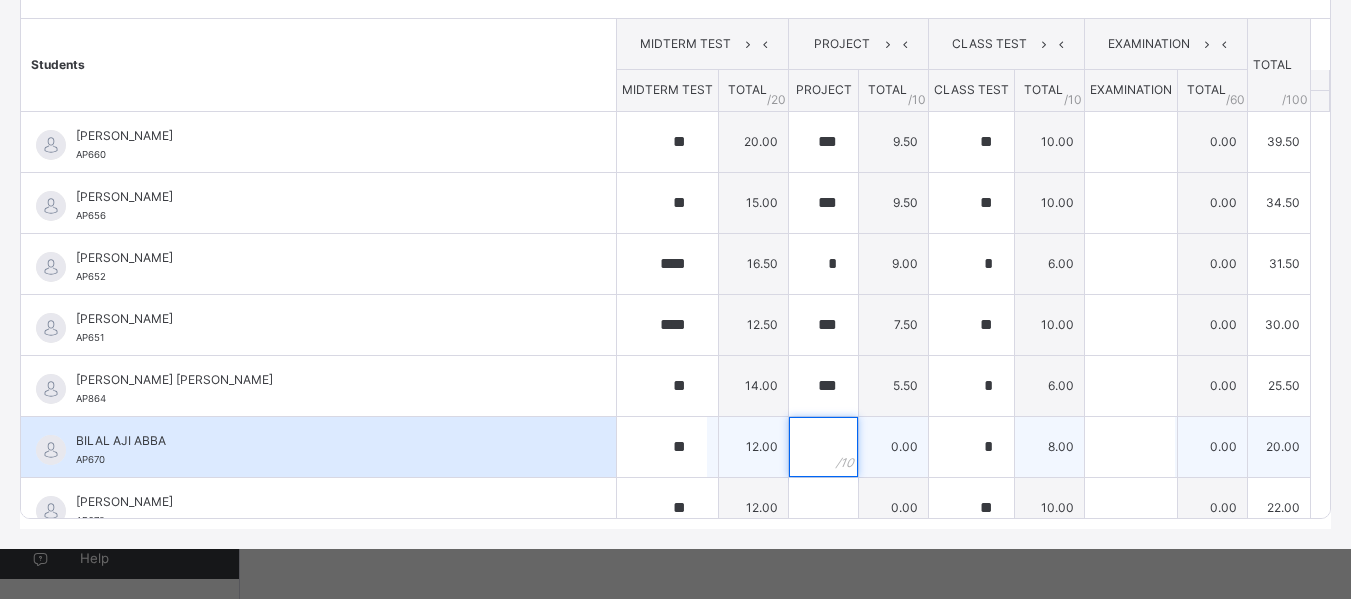 click at bounding box center (823, 447) 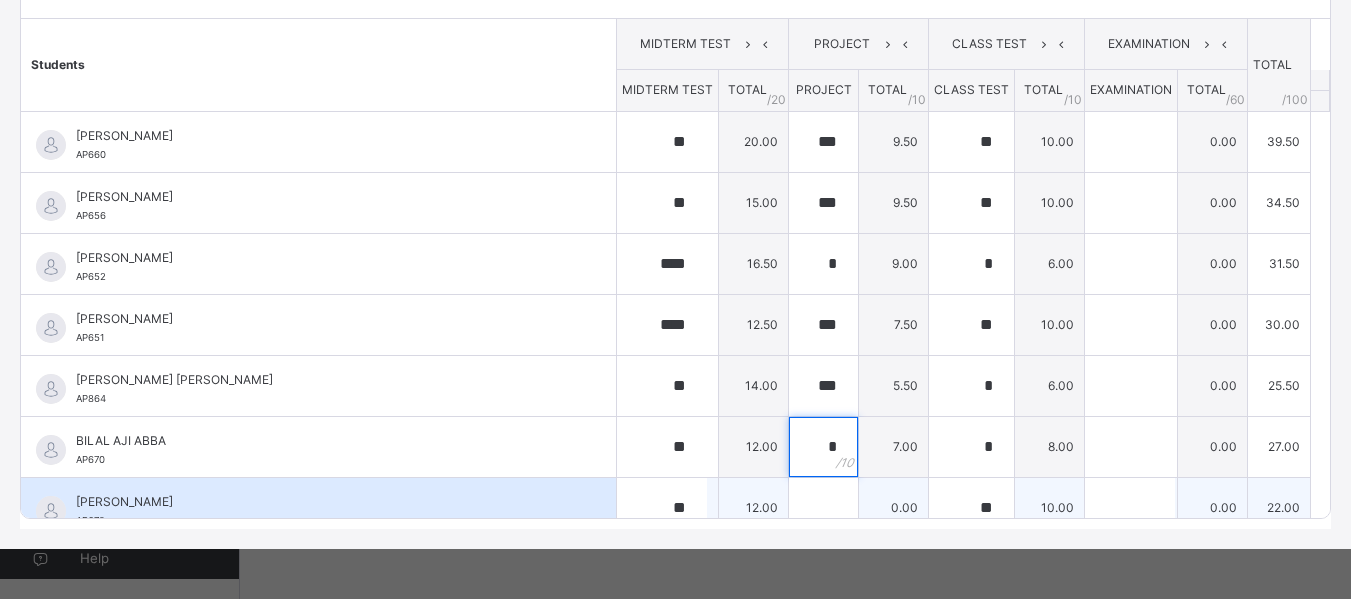 type on "*" 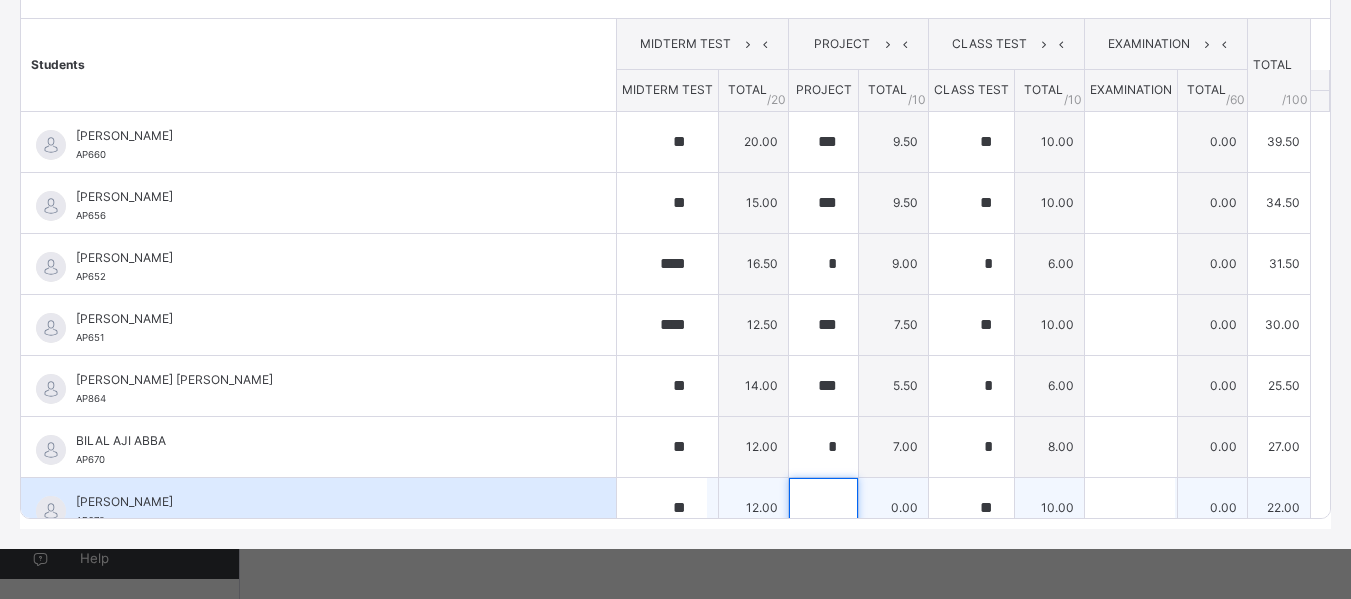 click at bounding box center (823, 508) 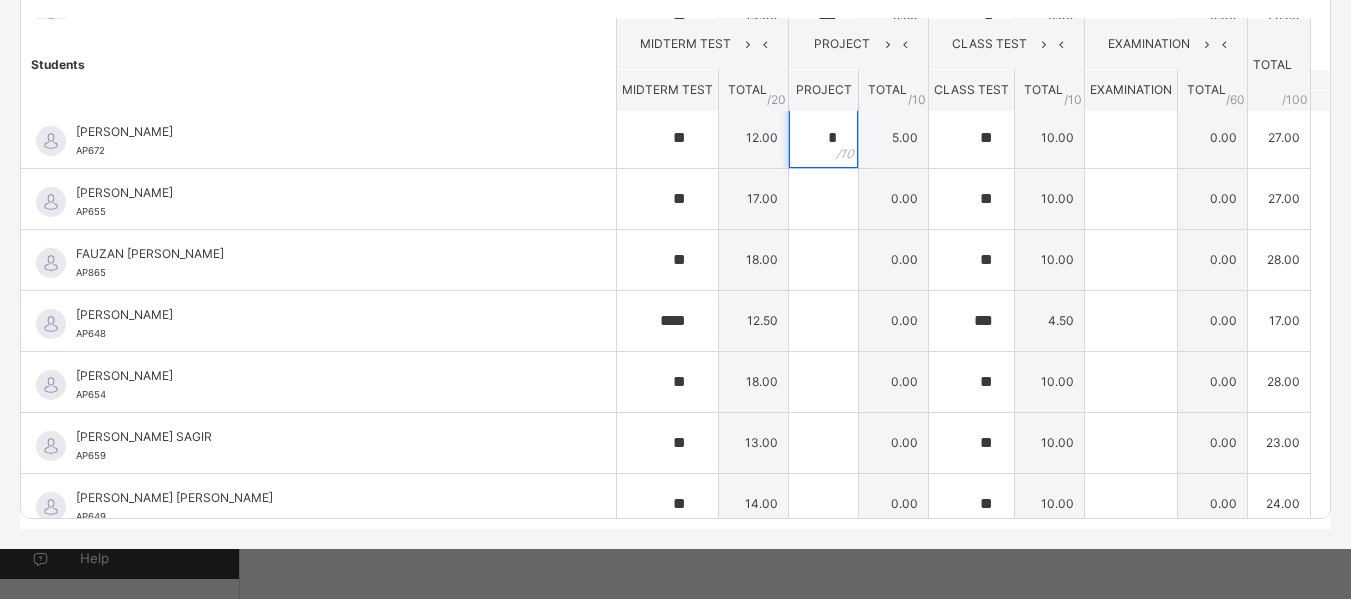 scroll, scrollTop: 383, scrollLeft: 0, axis: vertical 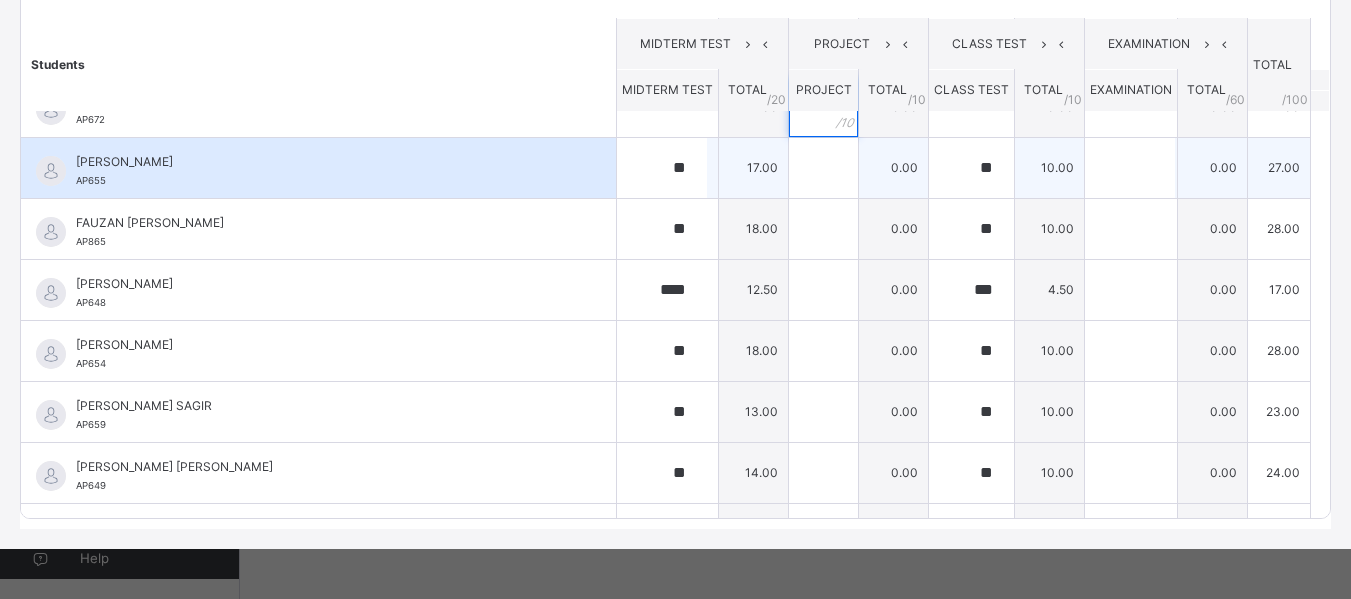 type 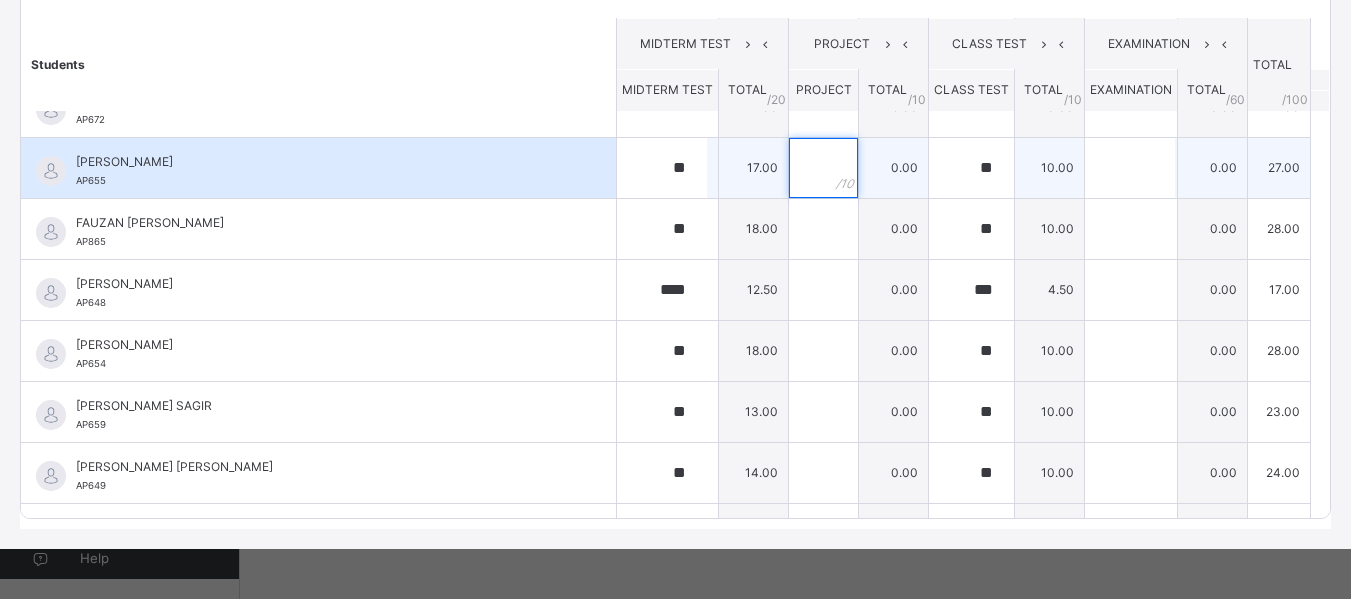 click at bounding box center (823, 168) 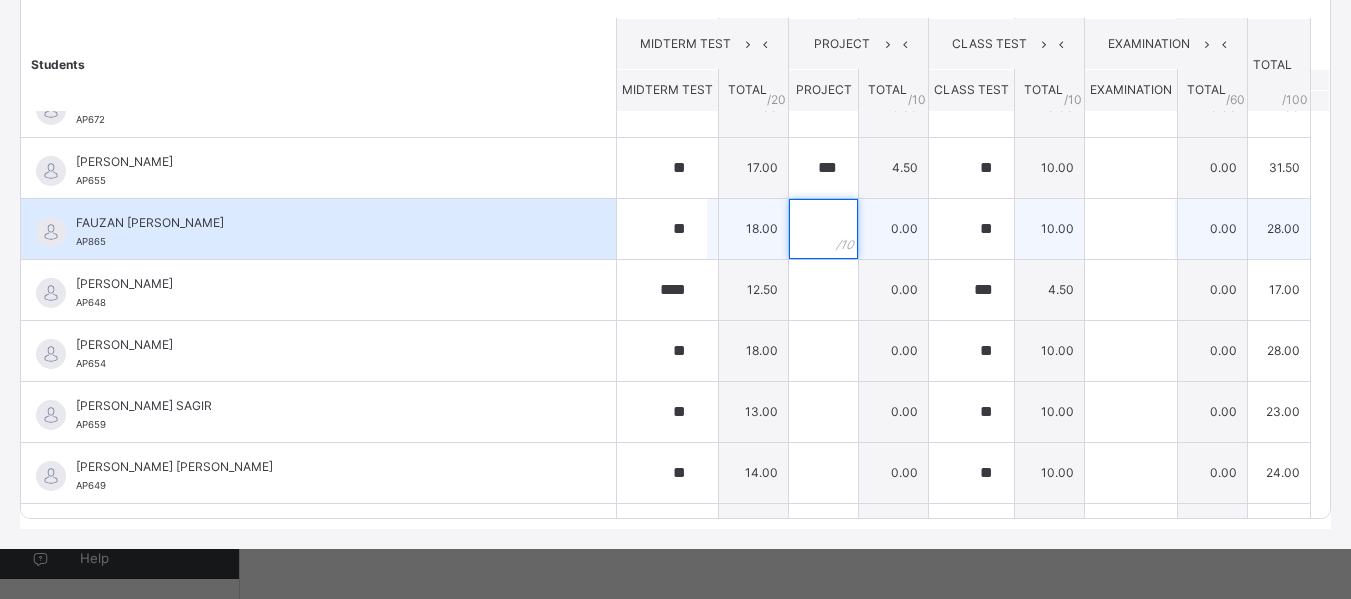 click at bounding box center (823, 229) 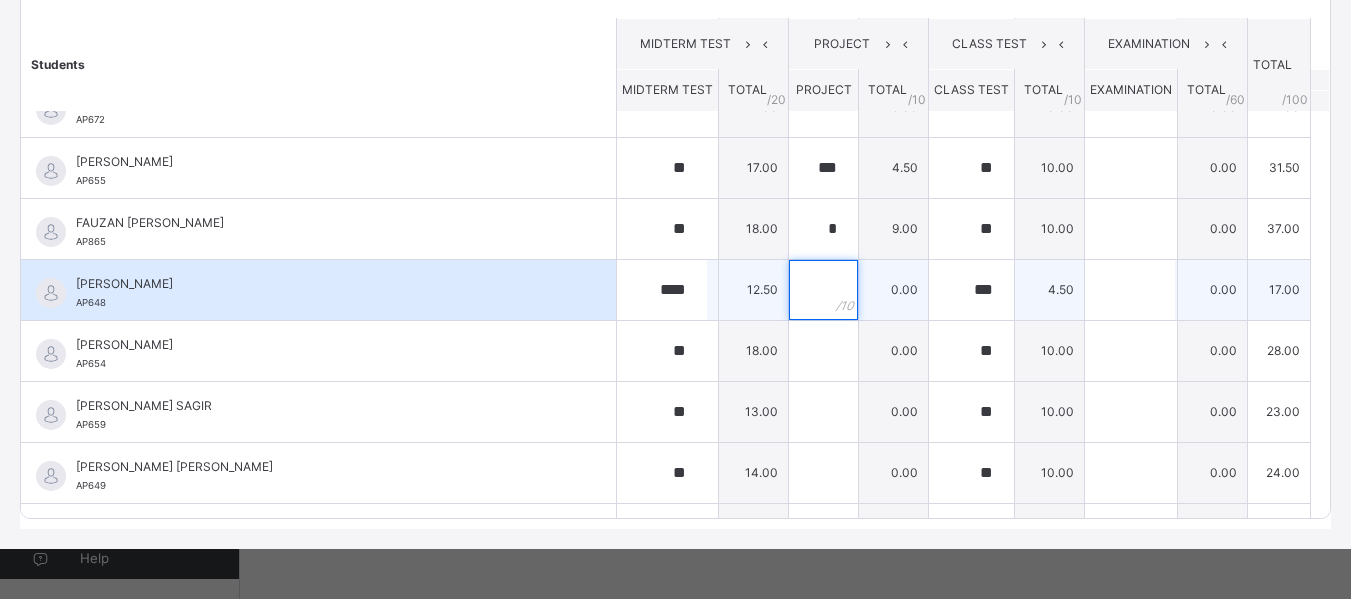 click at bounding box center [823, 290] 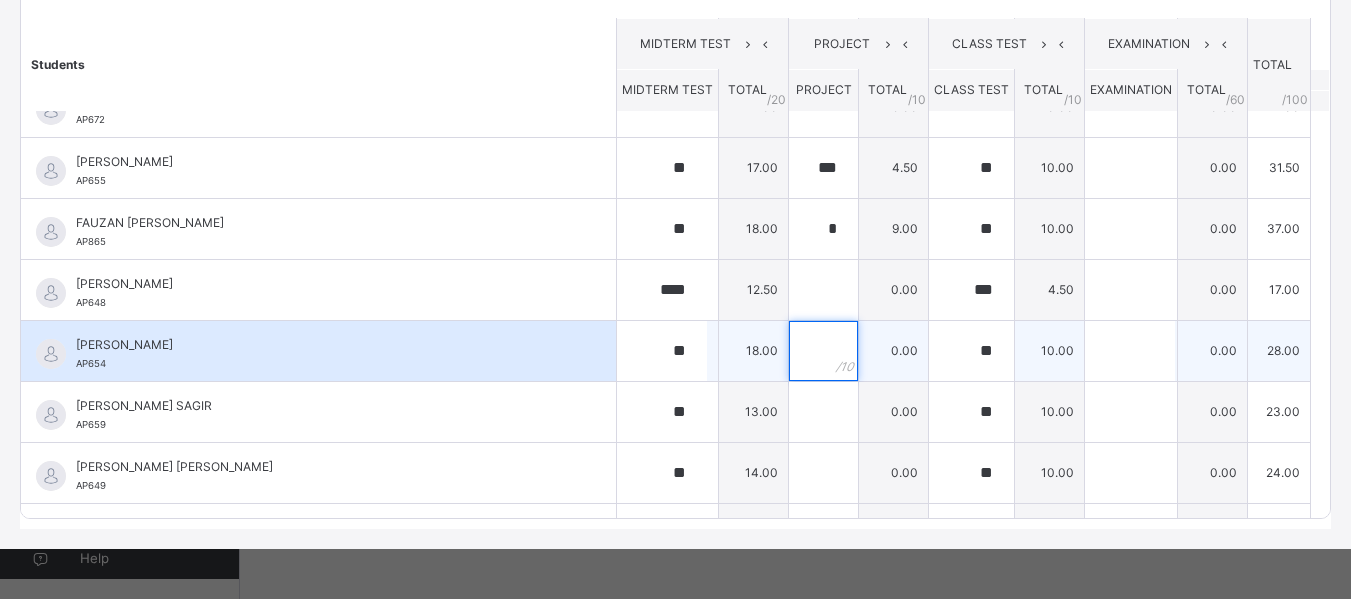 click at bounding box center (823, 351) 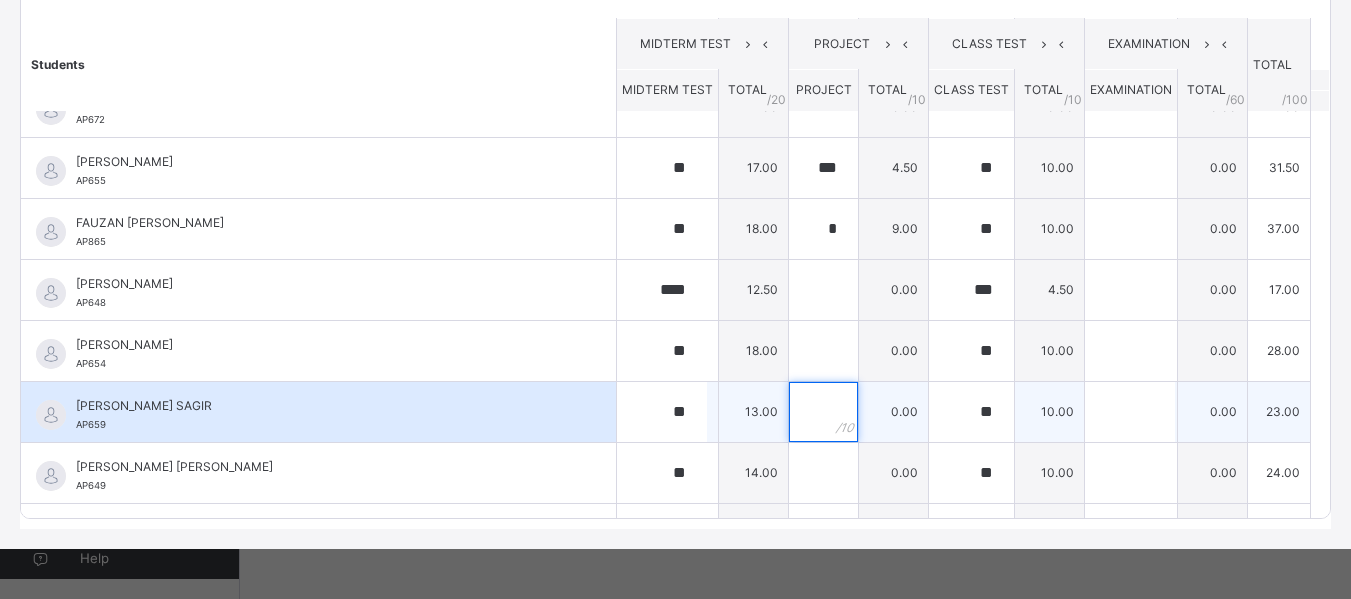 click at bounding box center [823, 412] 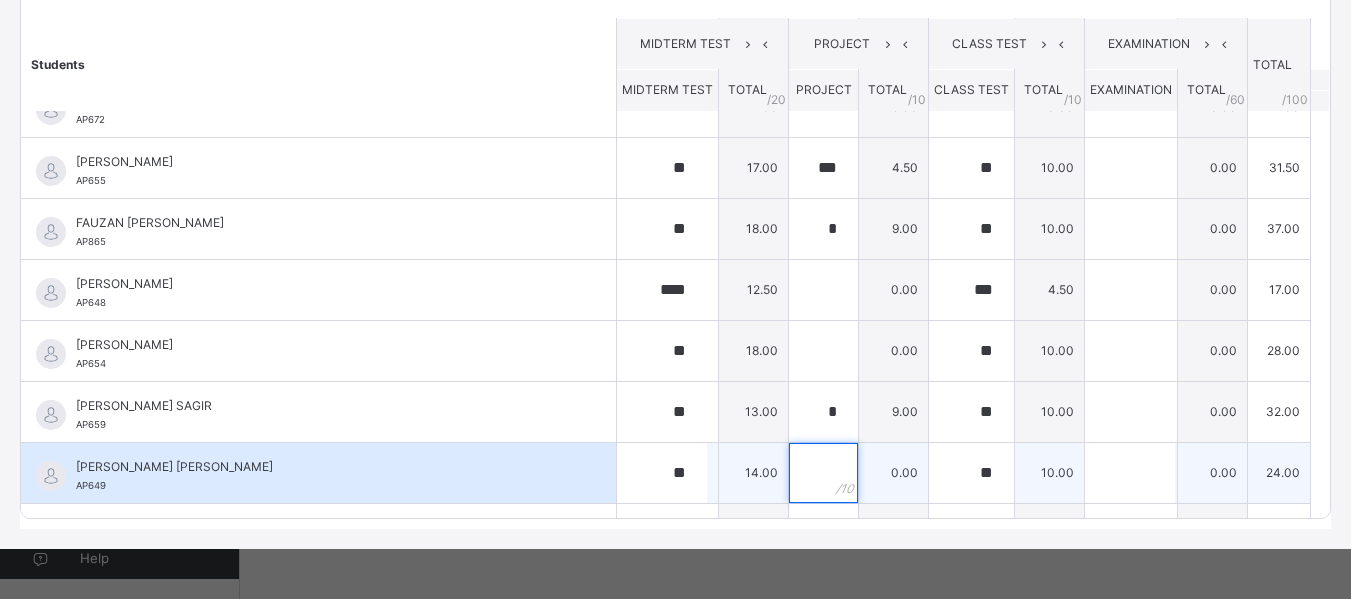click at bounding box center (823, 473) 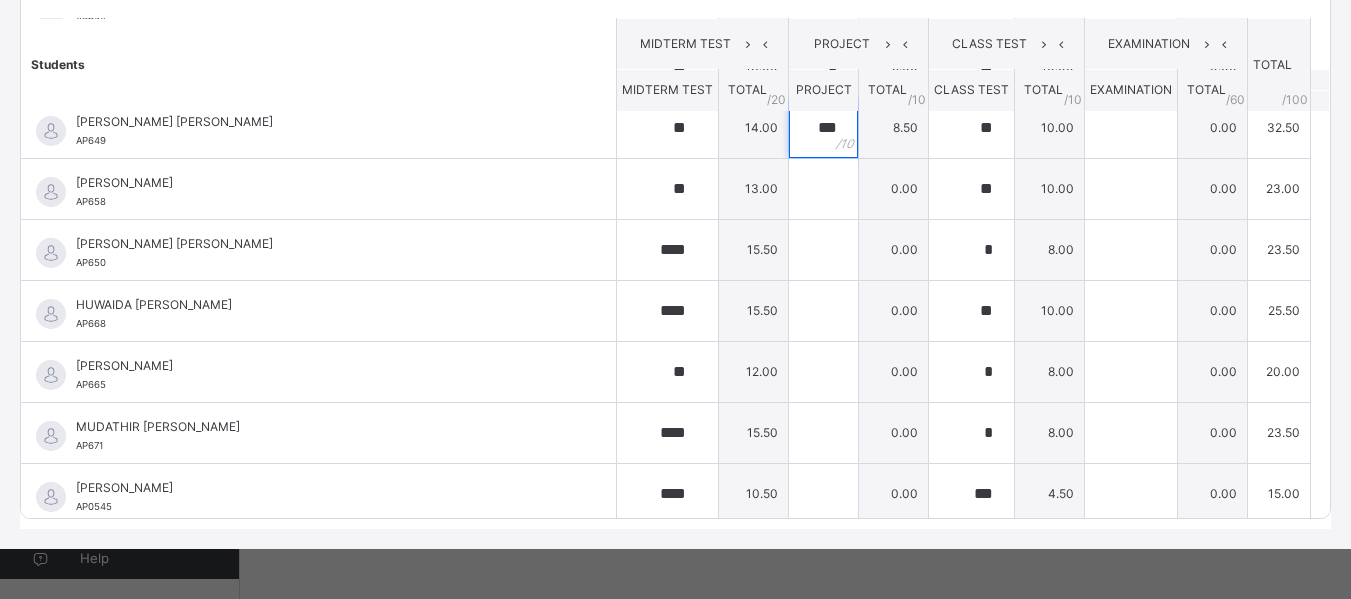 scroll, scrollTop: 749, scrollLeft: 0, axis: vertical 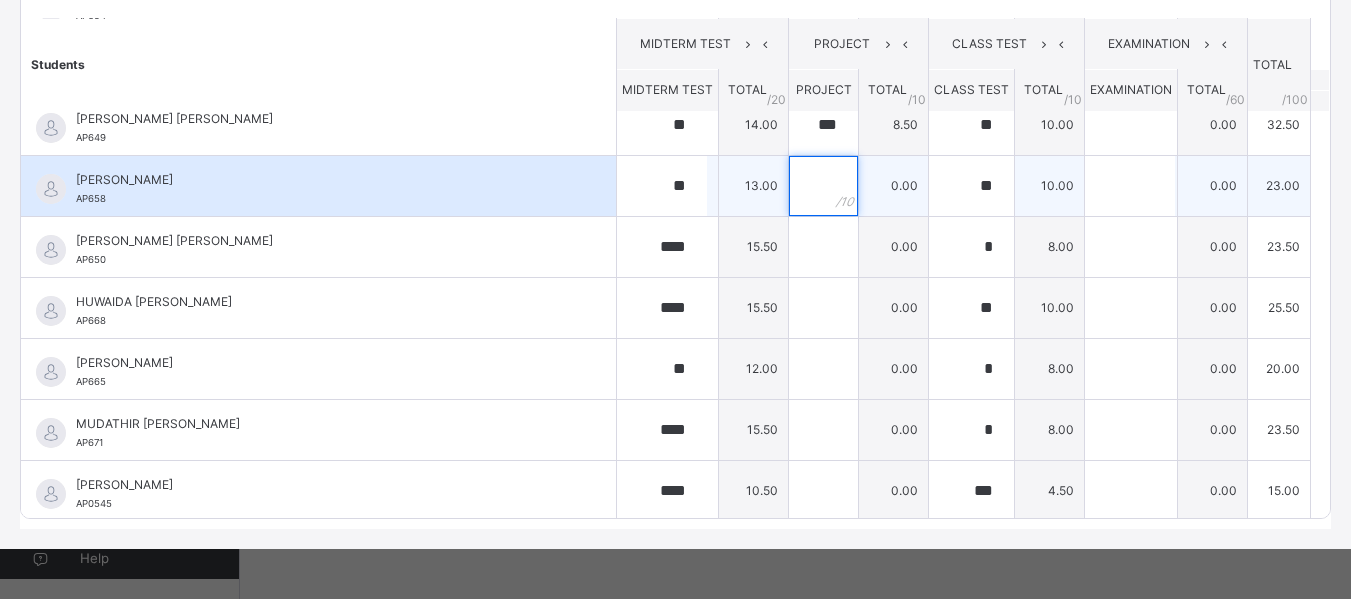 click at bounding box center [823, 186] 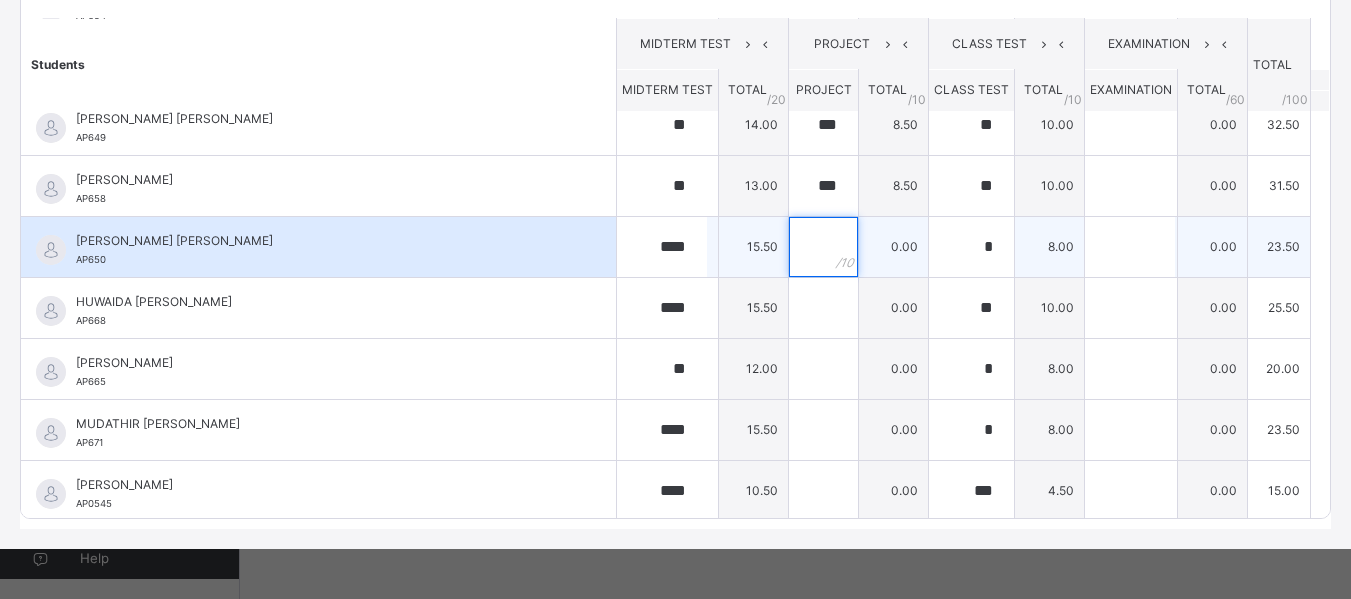 click at bounding box center (823, 247) 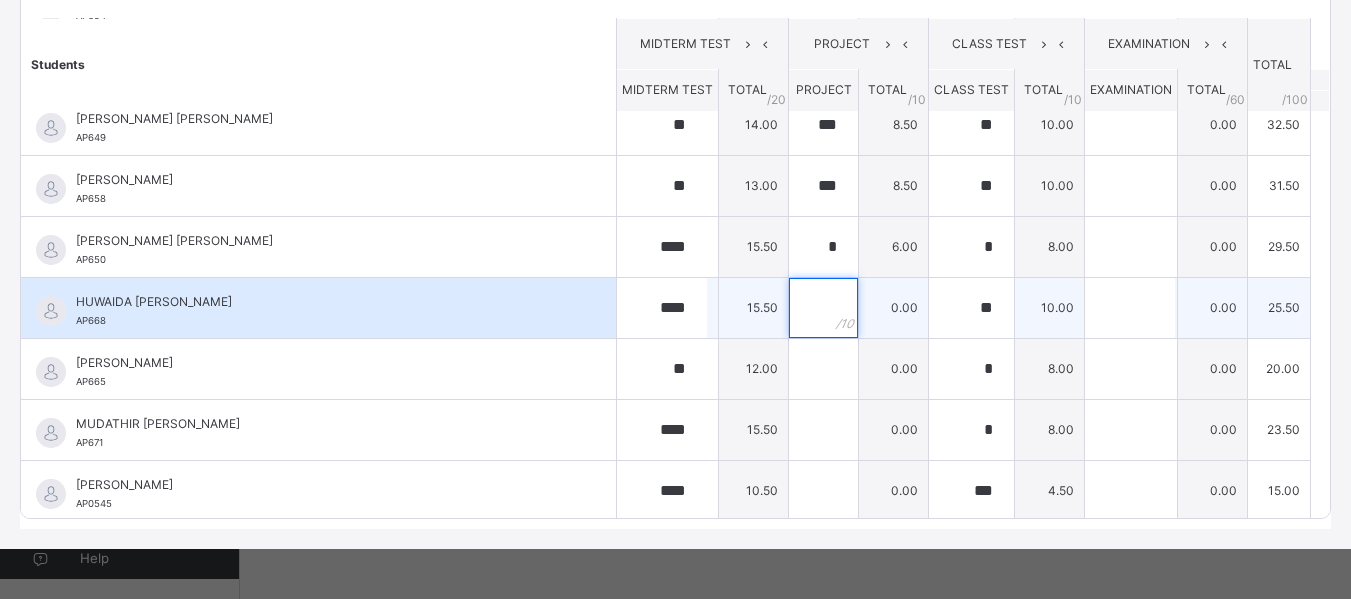 click at bounding box center [823, 308] 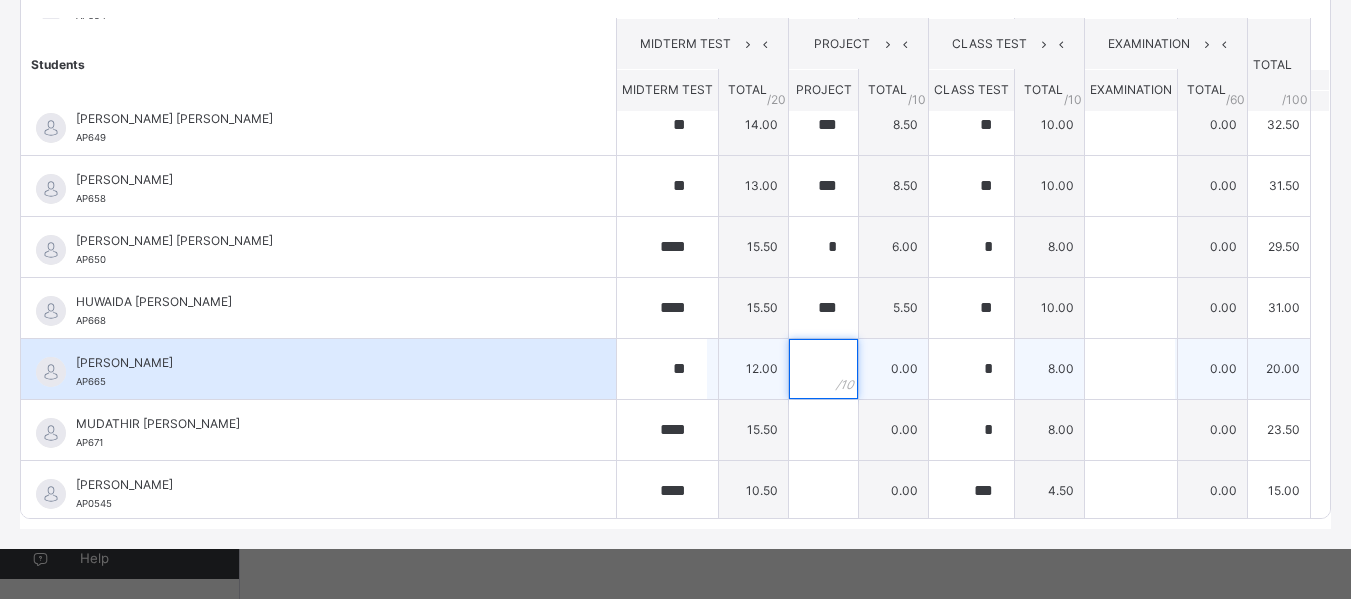 click at bounding box center [823, 369] 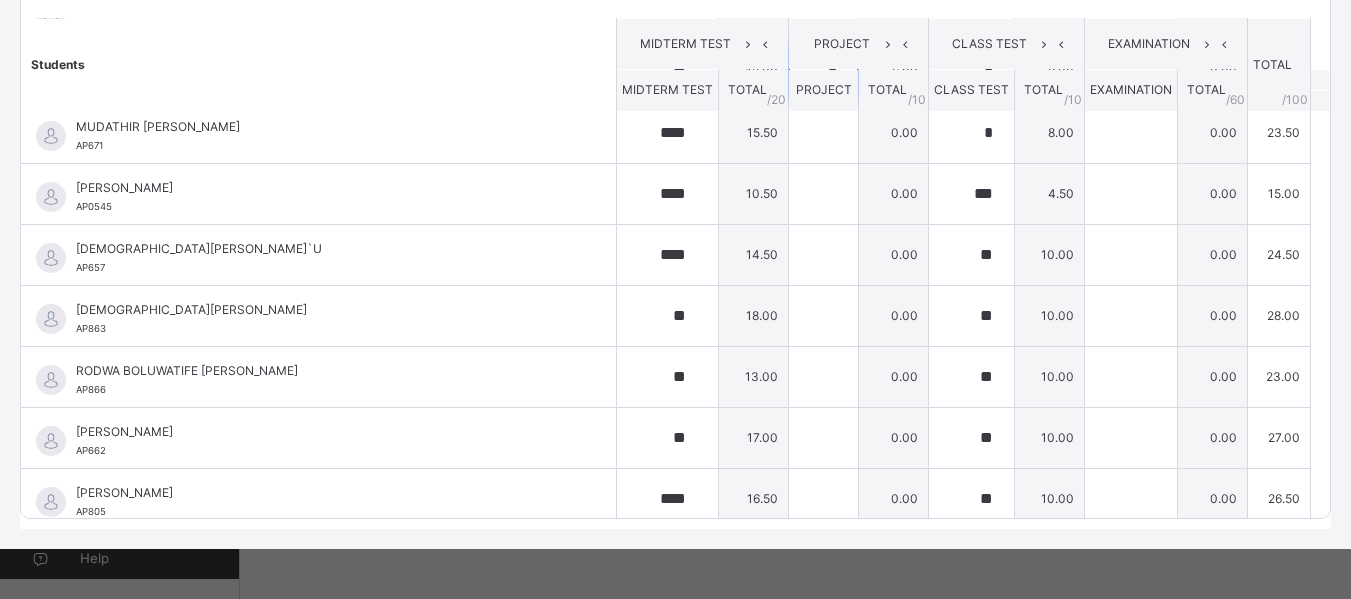 scroll, scrollTop: 1039, scrollLeft: 0, axis: vertical 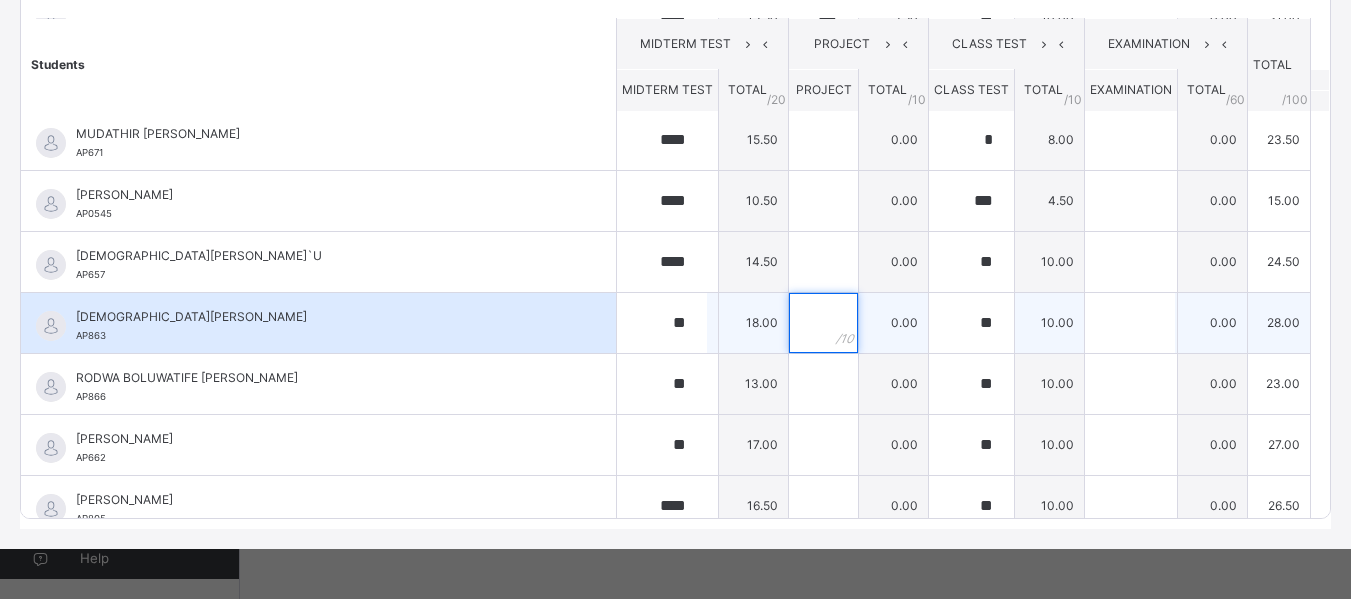 click at bounding box center [823, 323] 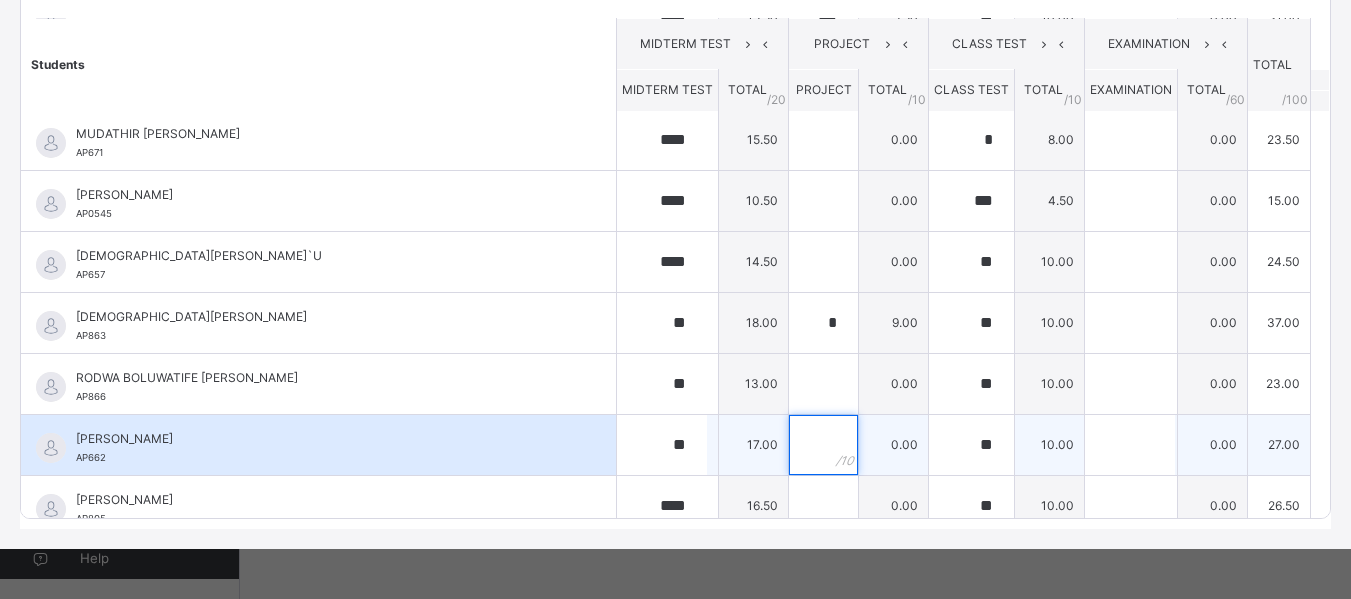 click at bounding box center [823, 445] 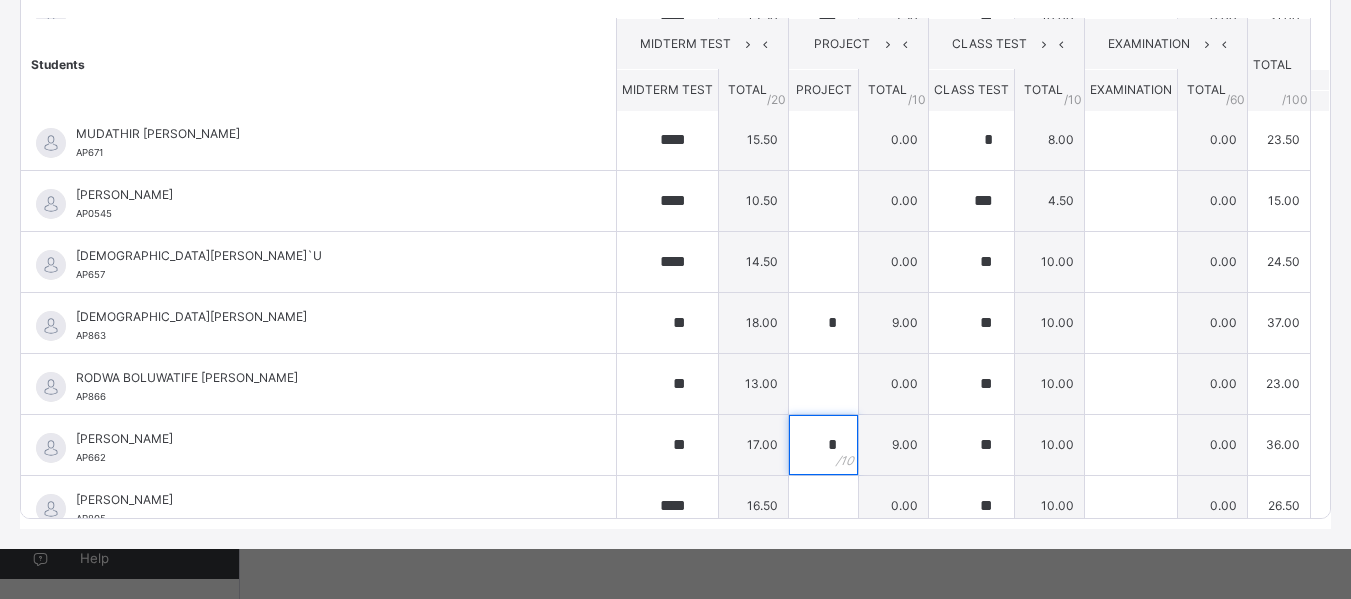 scroll, scrollTop: 1119, scrollLeft: 0, axis: vertical 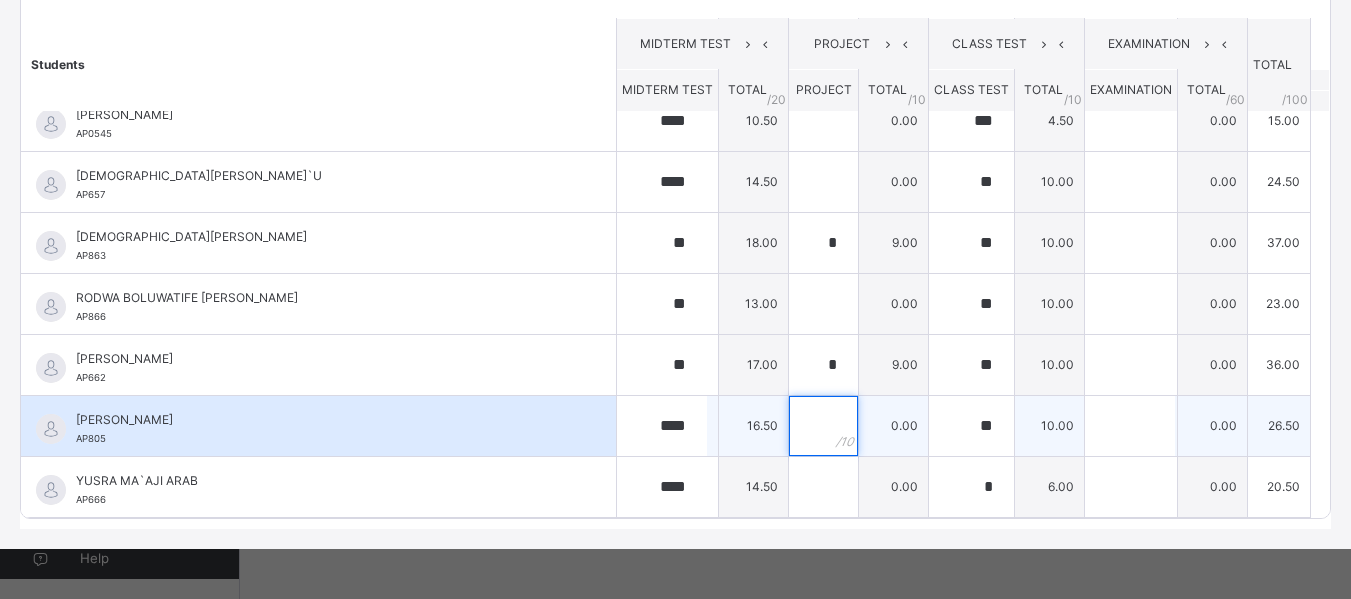 click at bounding box center [823, 426] 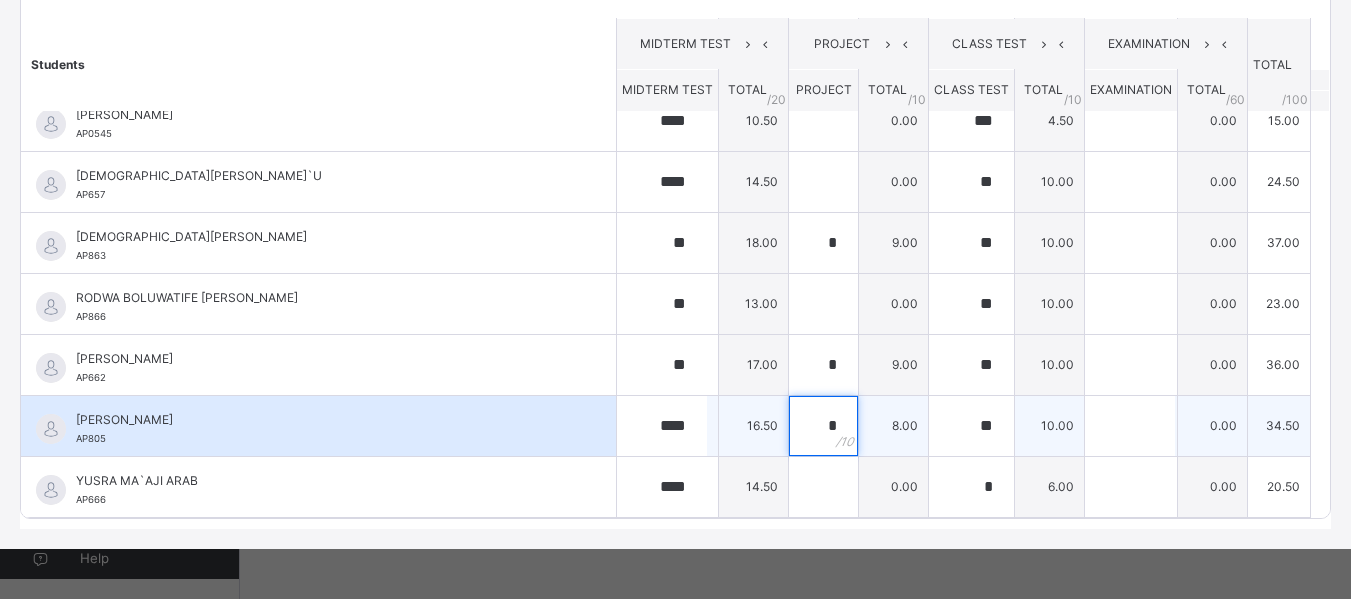click on "*" at bounding box center [823, 426] 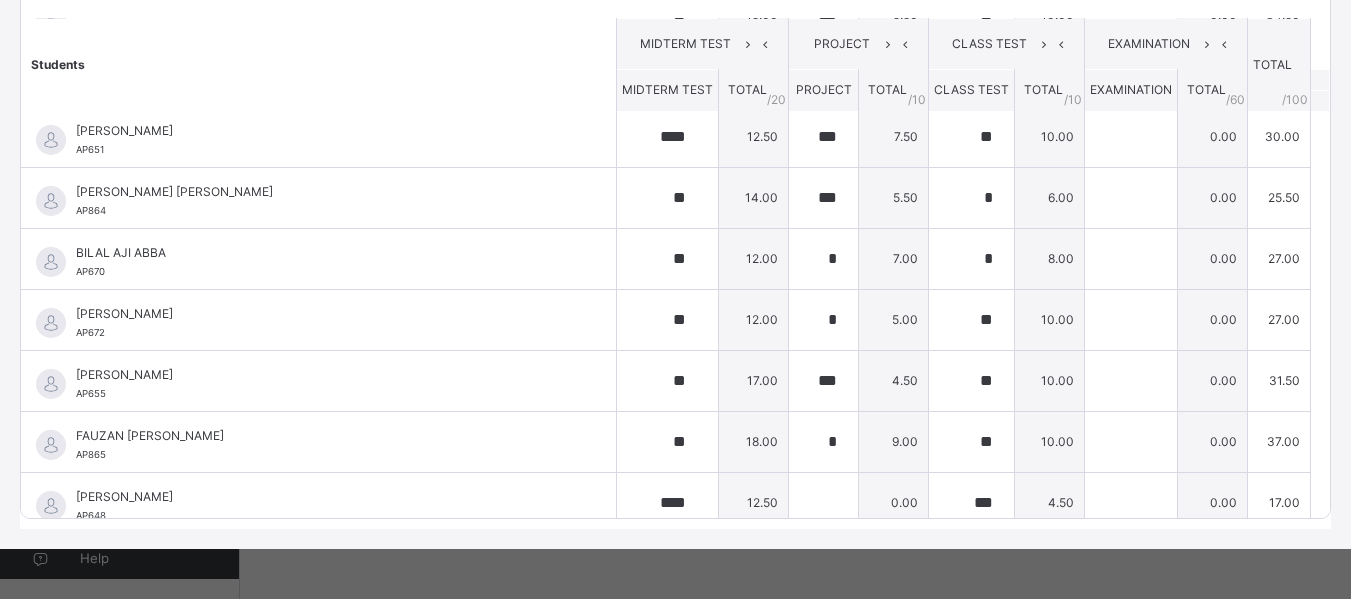 scroll, scrollTop: 150, scrollLeft: 0, axis: vertical 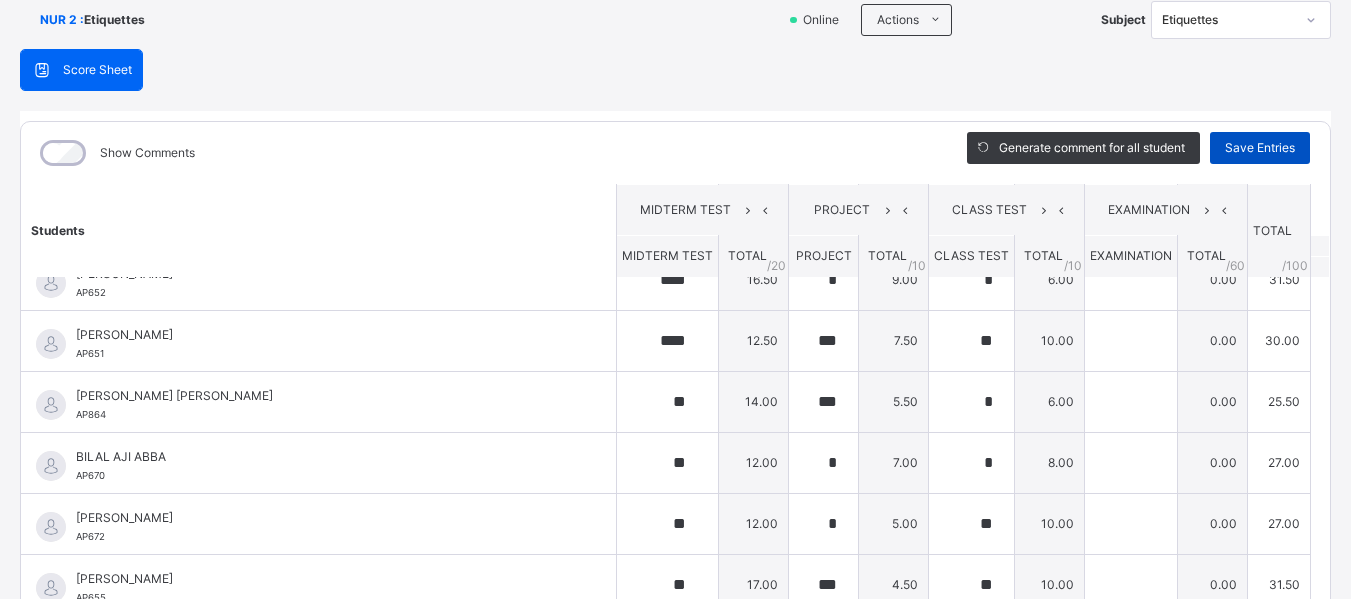 click on "Save Entries" at bounding box center (1260, 148) 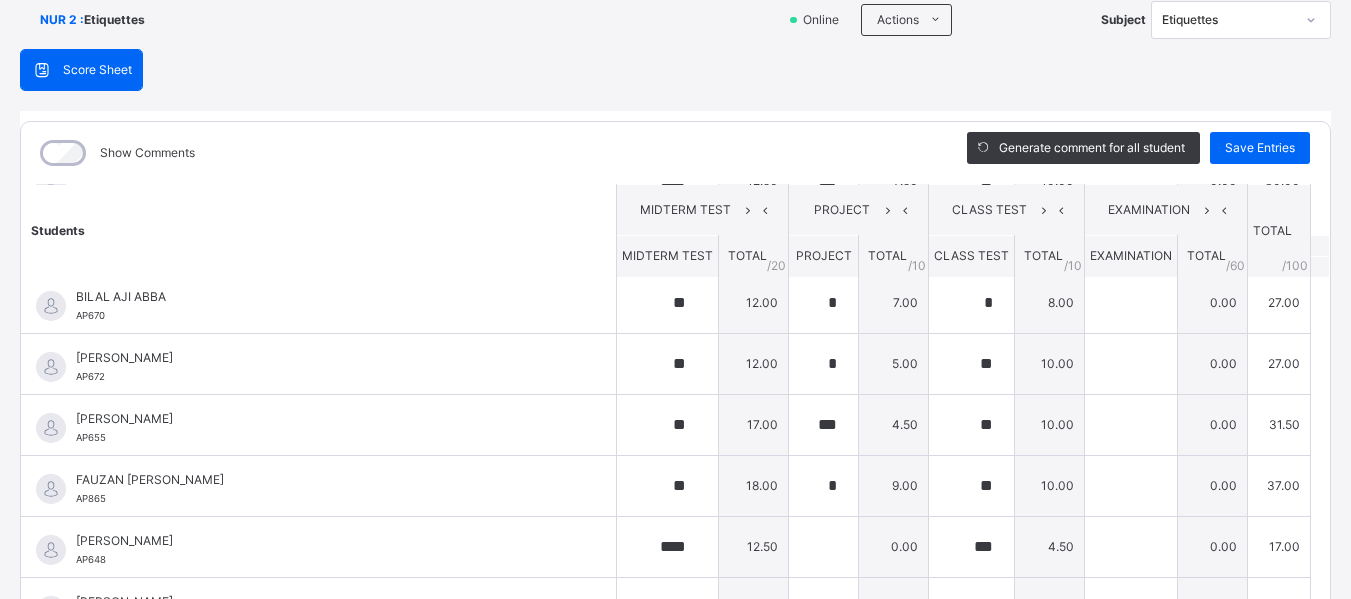scroll, scrollTop: 150, scrollLeft: 0, axis: vertical 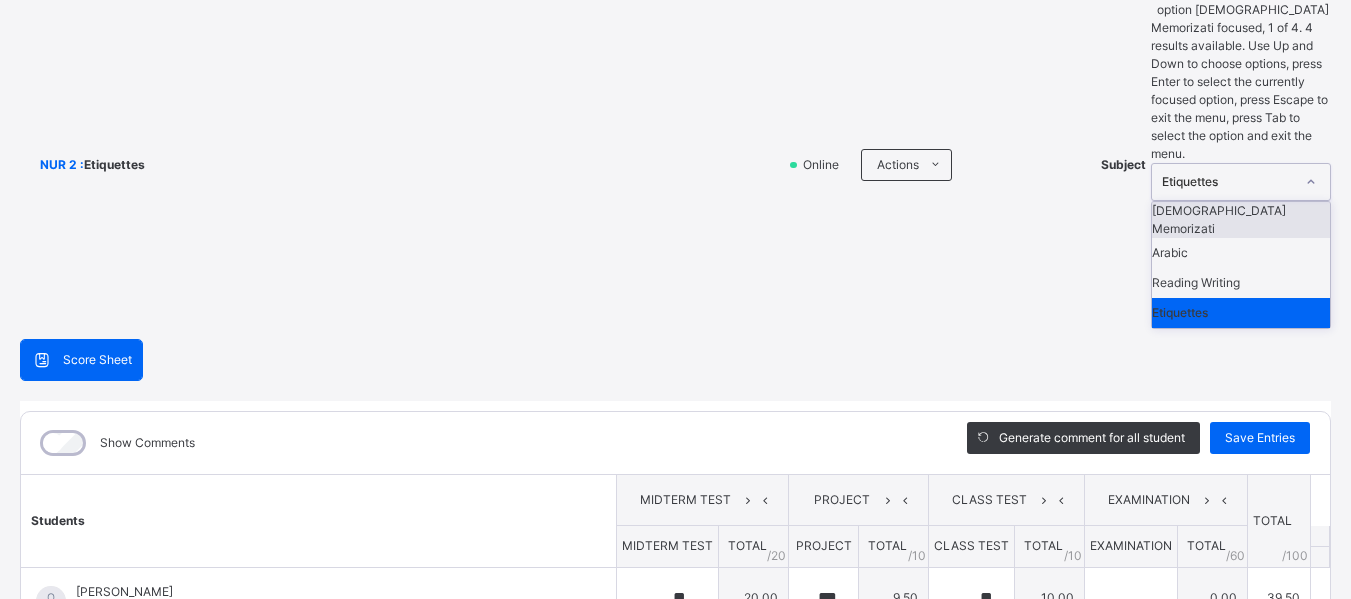 click 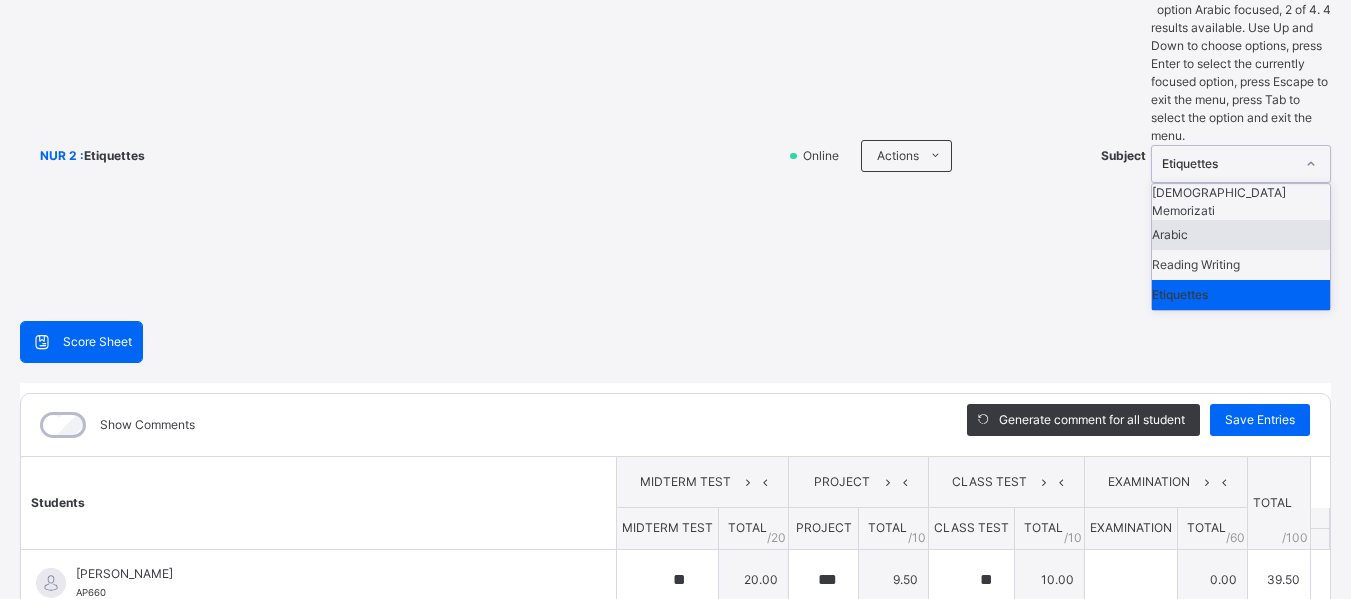 click on "Arabic" at bounding box center (1241, 235) 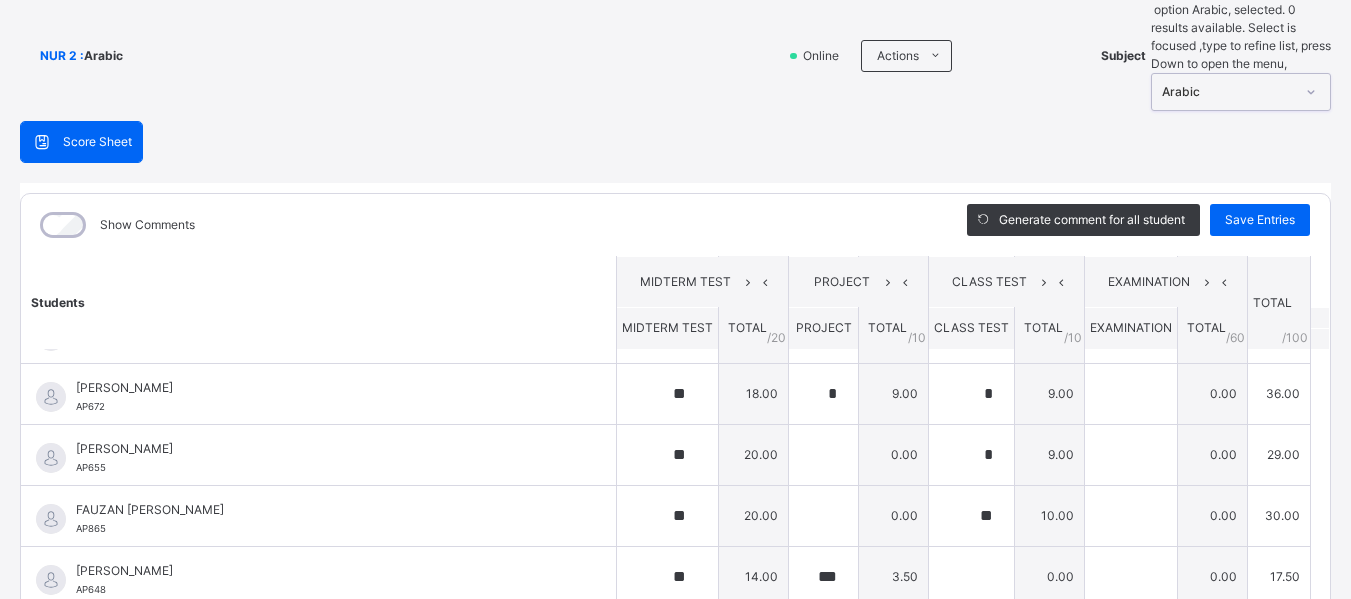 scroll, scrollTop: 383, scrollLeft: 0, axis: vertical 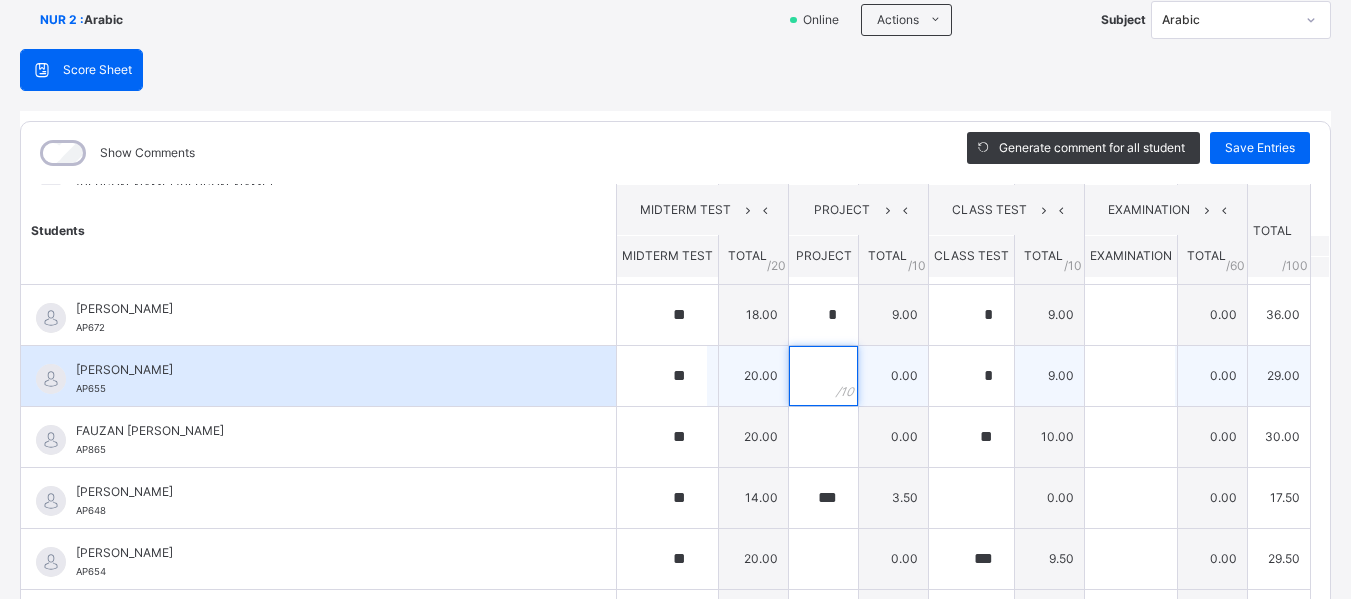 click at bounding box center [823, 376] 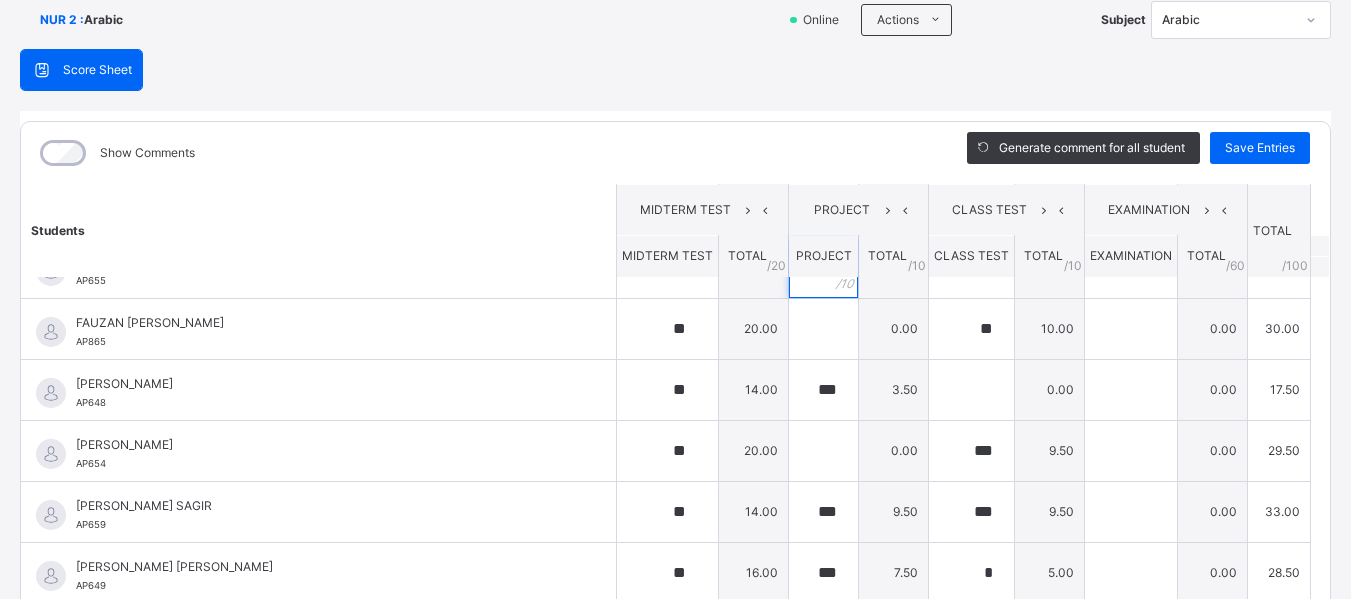 scroll, scrollTop: 471, scrollLeft: 0, axis: vertical 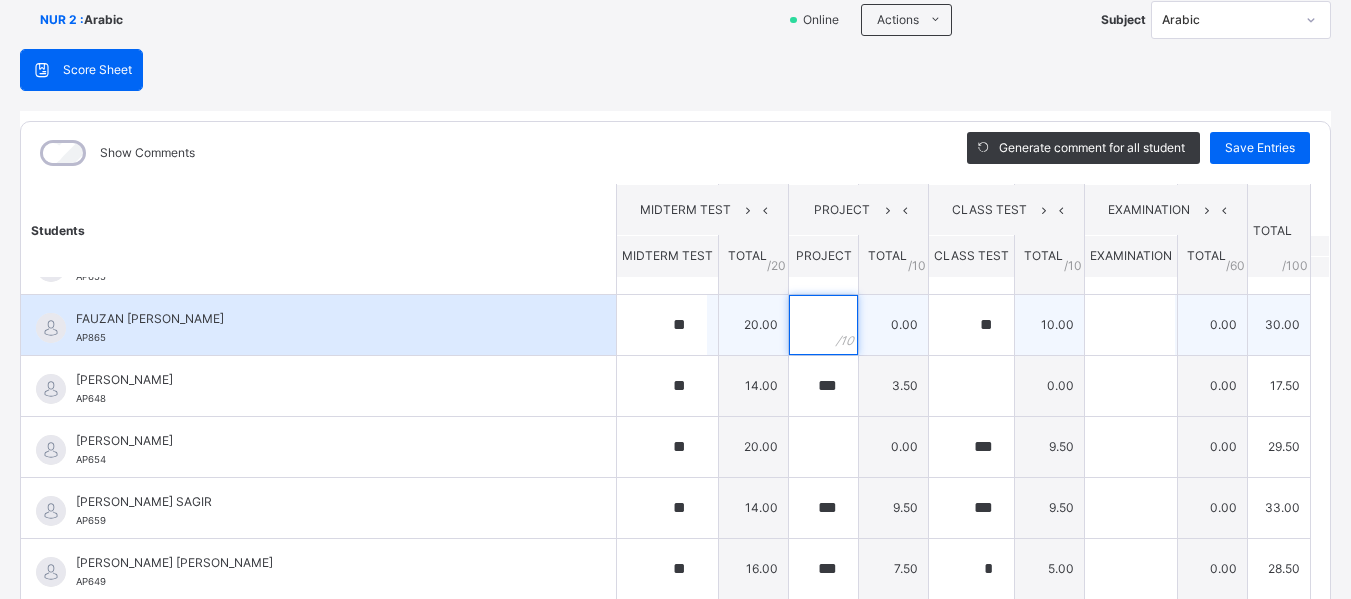 click at bounding box center [823, 325] 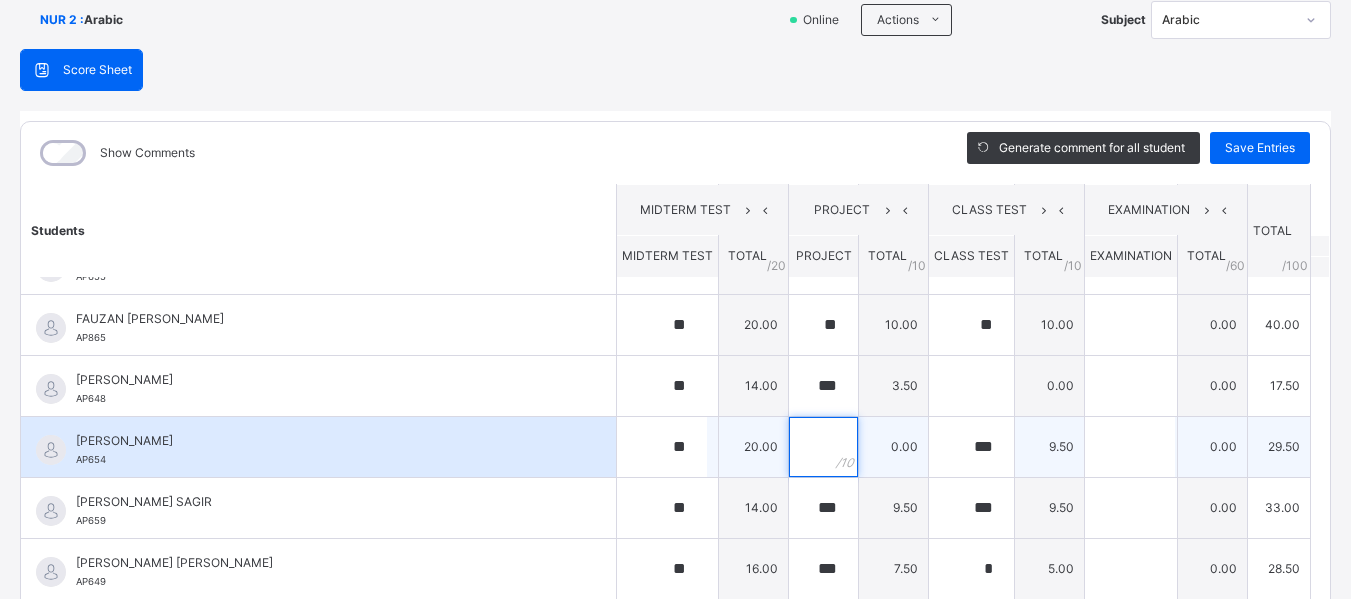 click at bounding box center [823, 447] 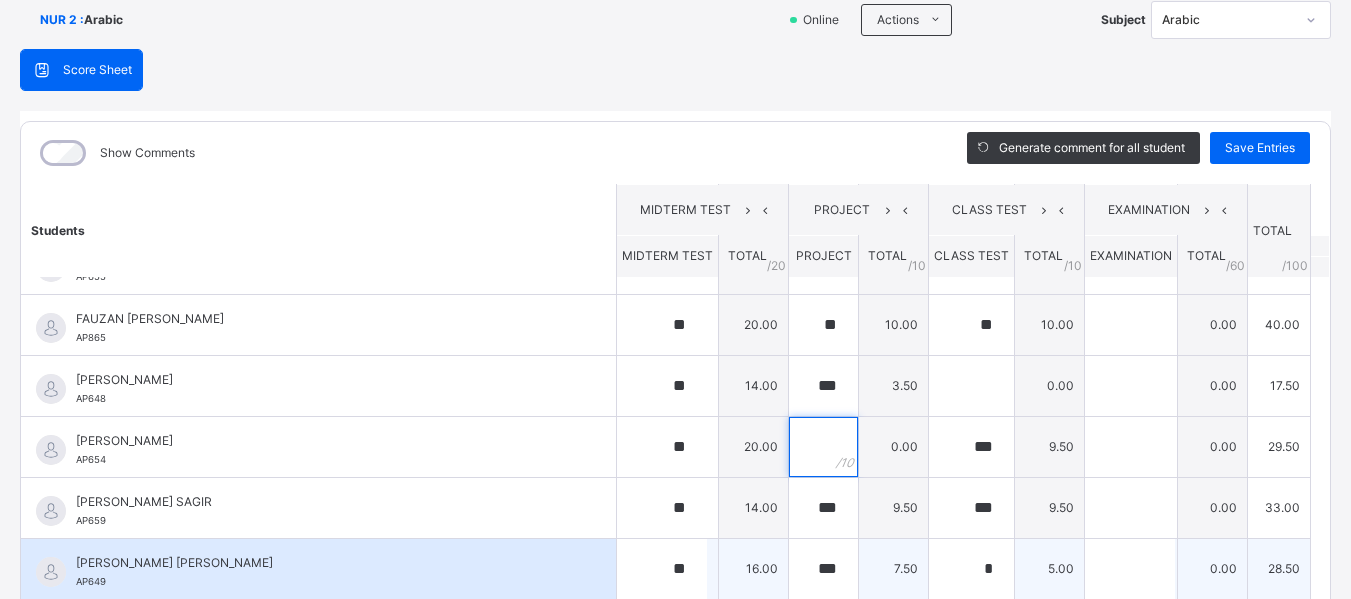 click at bounding box center [823, 447] 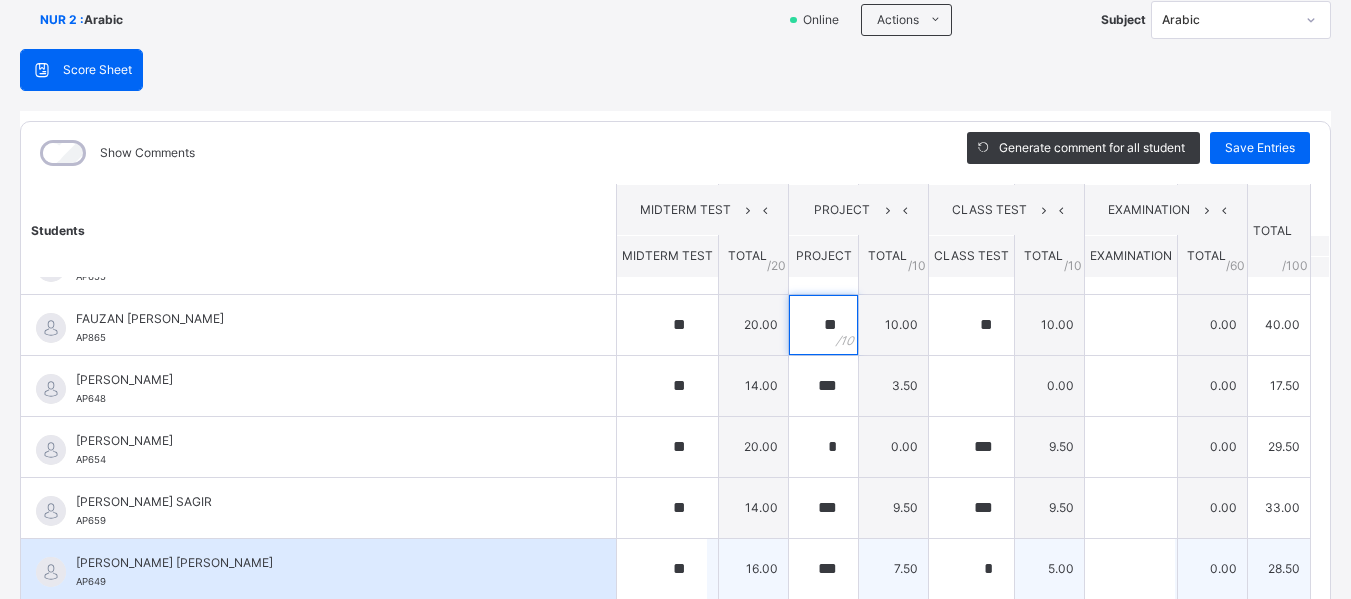 click on "**" at bounding box center [823, 325] 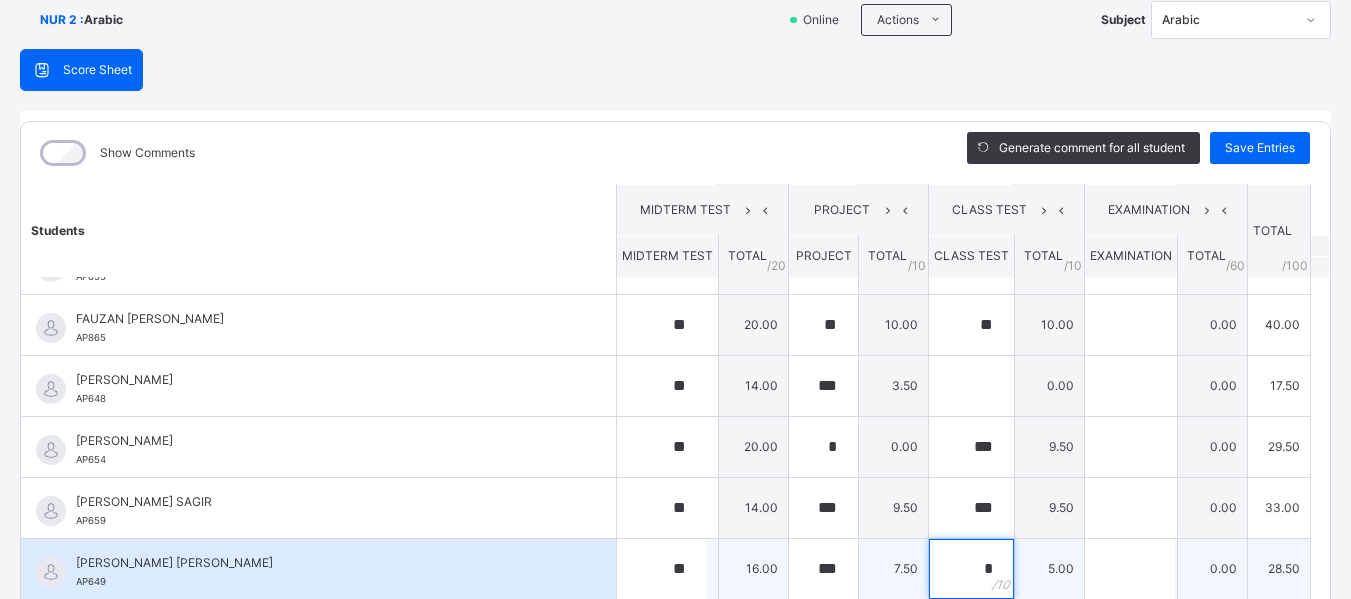 click on "*" at bounding box center [971, 569] 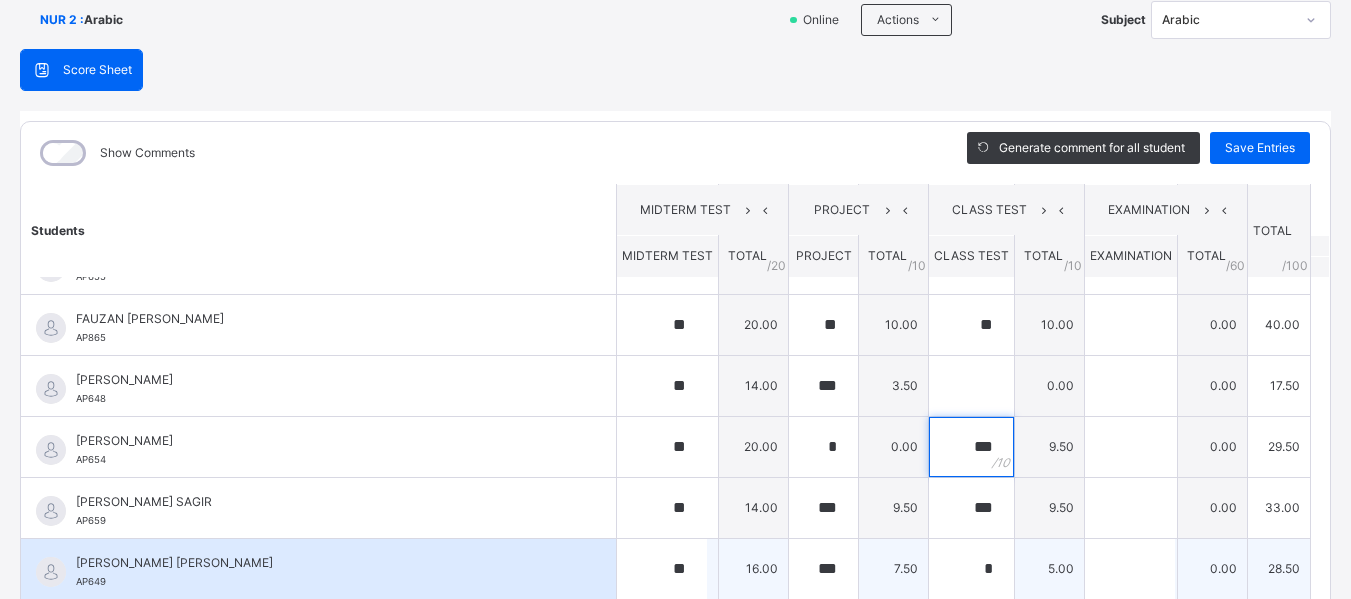 click on "***" at bounding box center [971, 447] 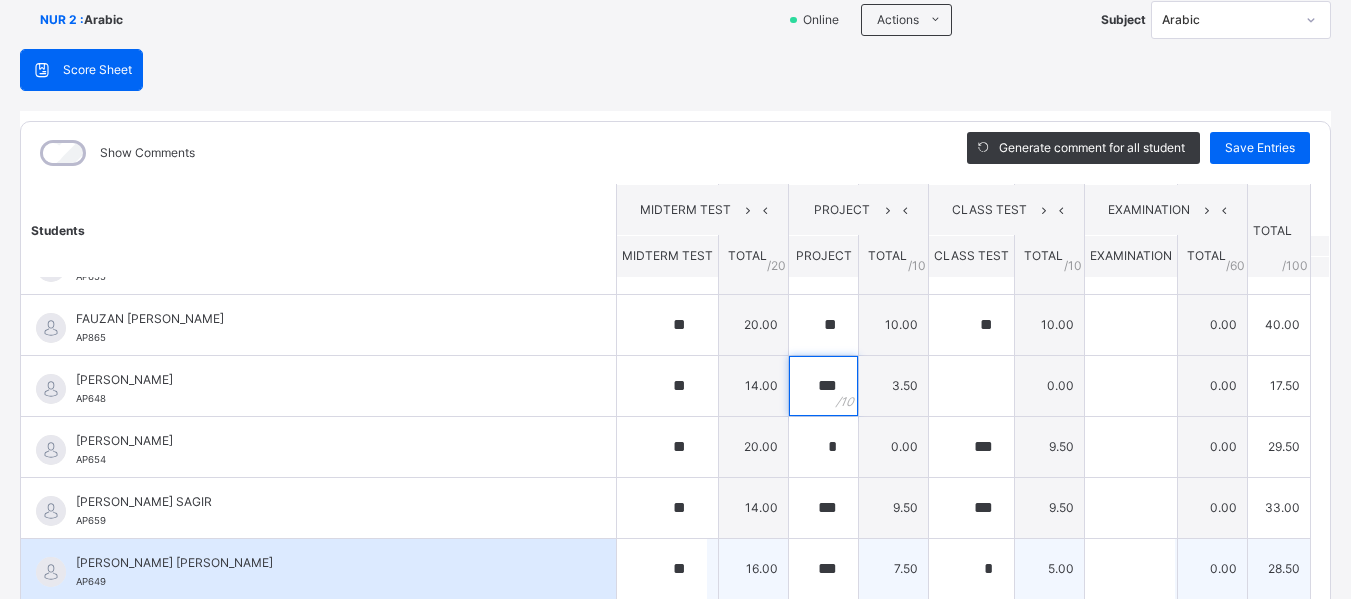 click on "***" at bounding box center [823, 386] 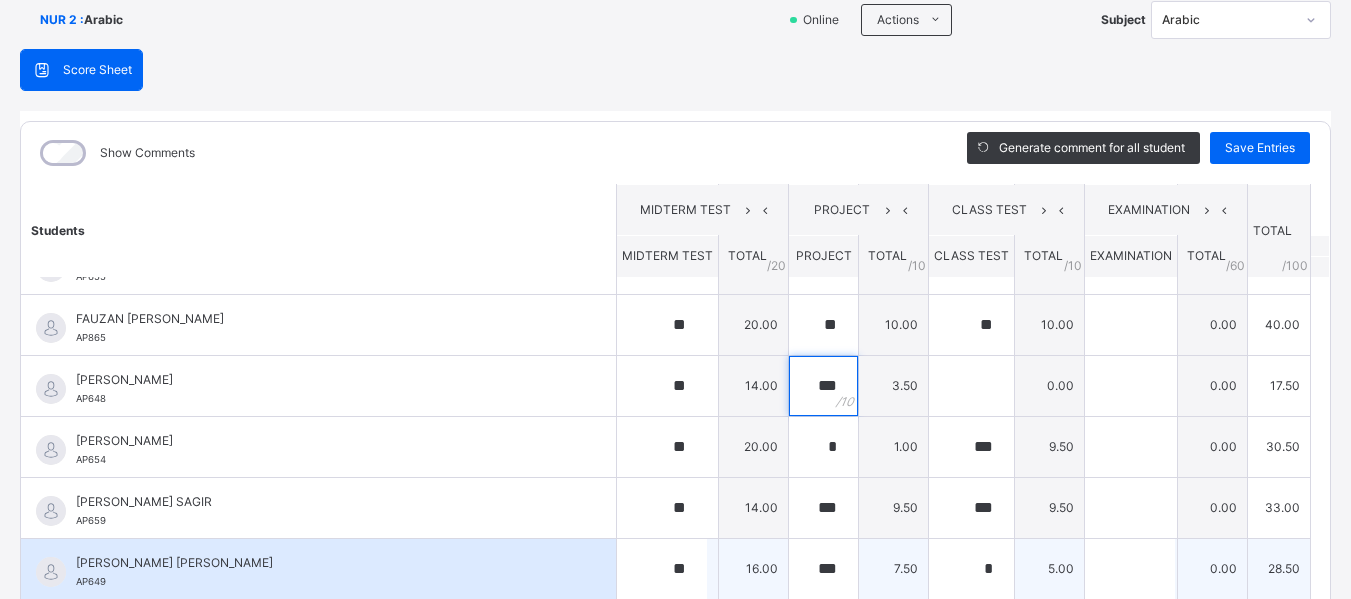 scroll, scrollTop: 566, scrollLeft: 0, axis: vertical 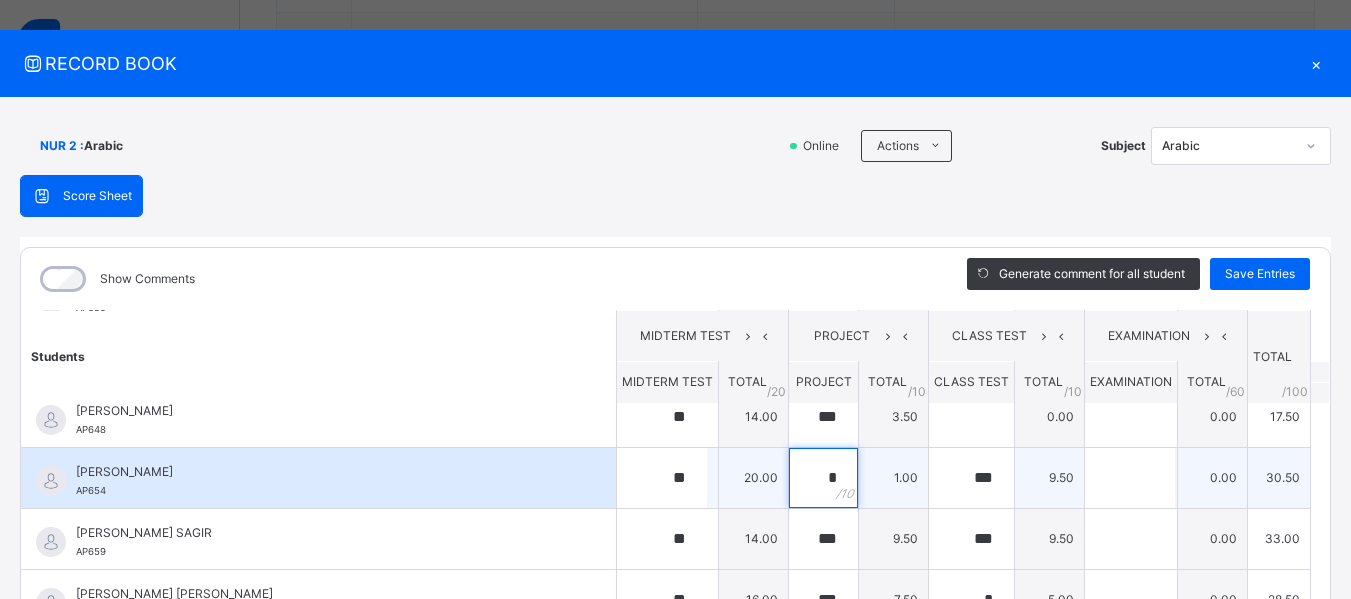 click on "*" at bounding box center [823, 478] 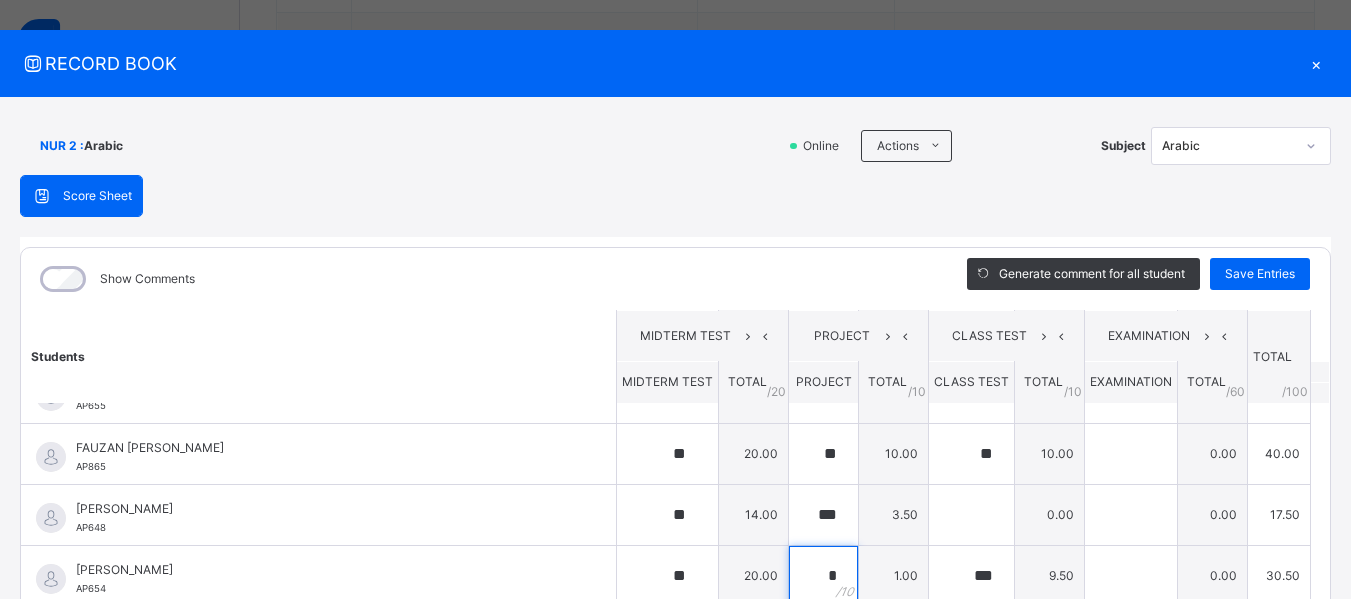 scroll, scrollTop: 531, scrollLeft: 0, axis: vertical 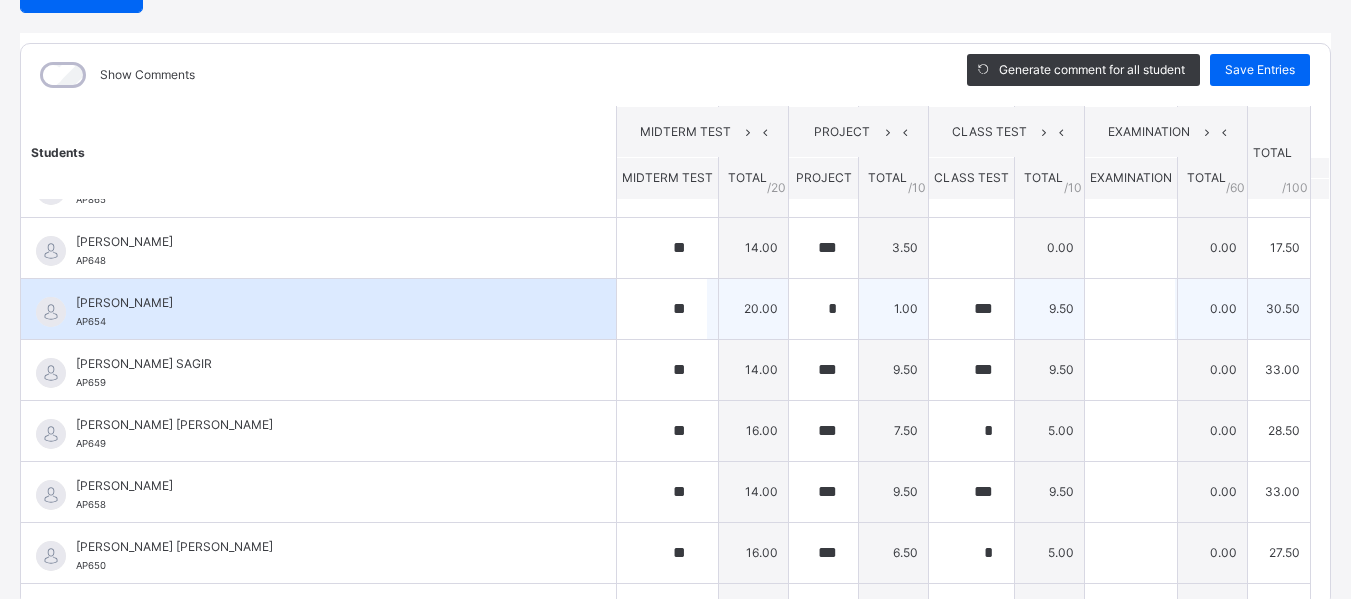 click on "*" at bounding box center [823, 309] 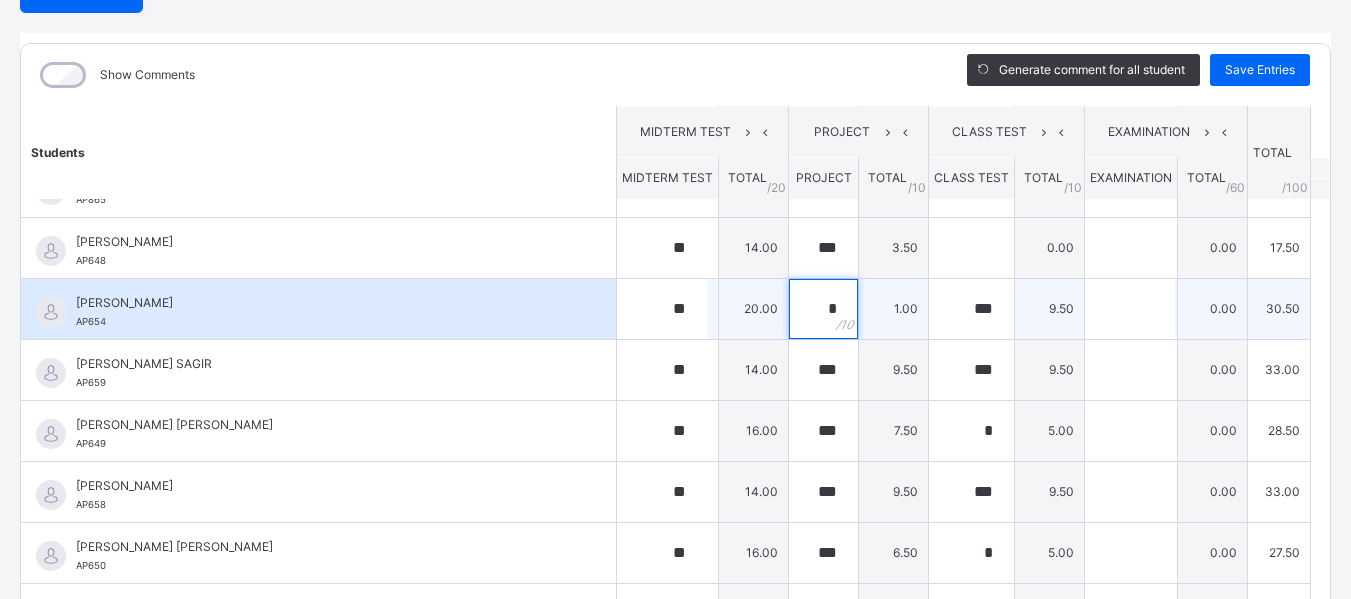 click on "*" at bounding box center (823, 309) 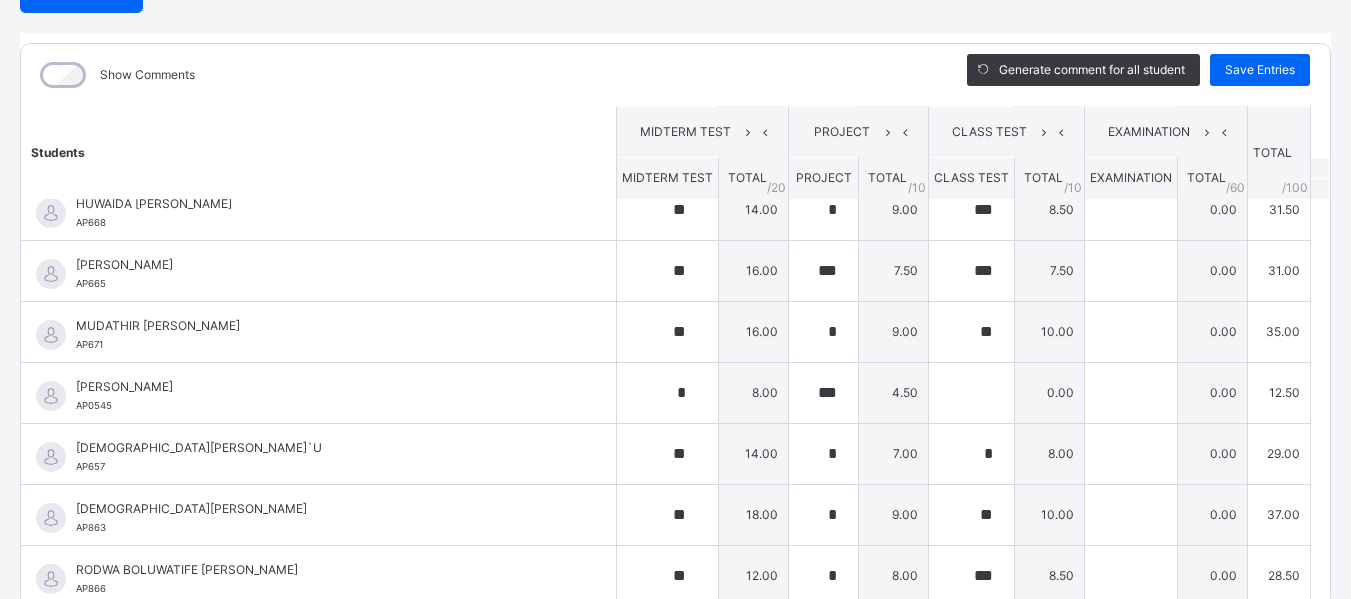 scroll, scrollTop: 1119, scrollLeft: 0, axis: vertical 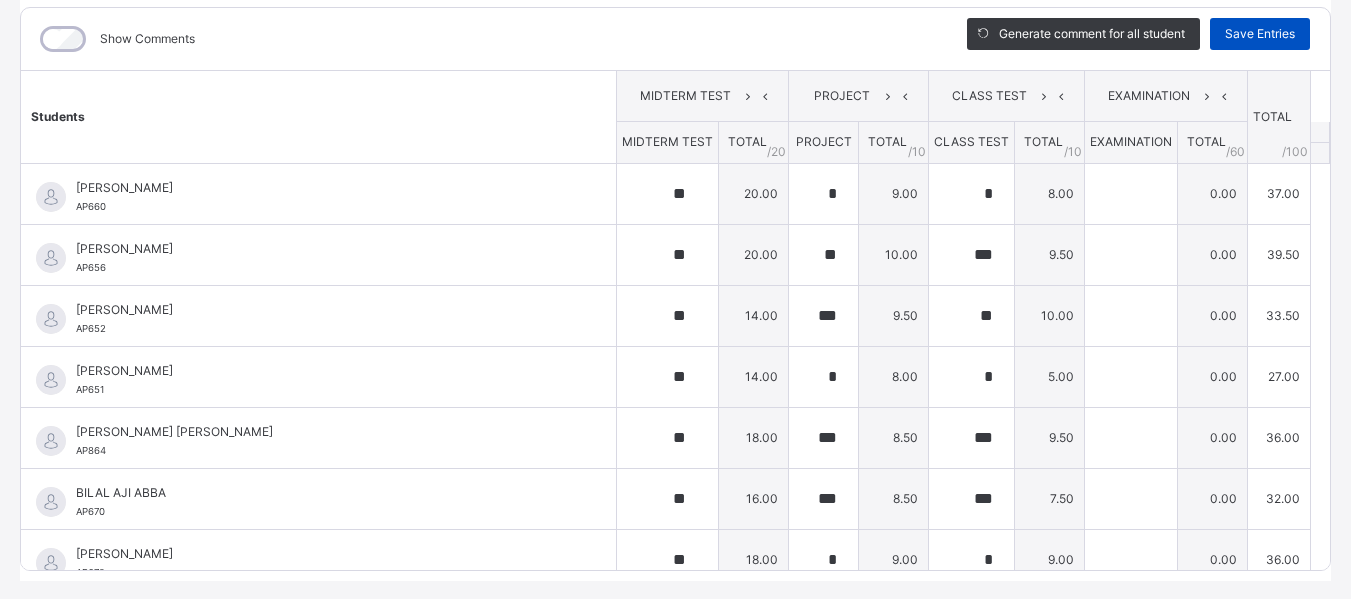 click on "Save Entries" at bounding box center (1260, 34) 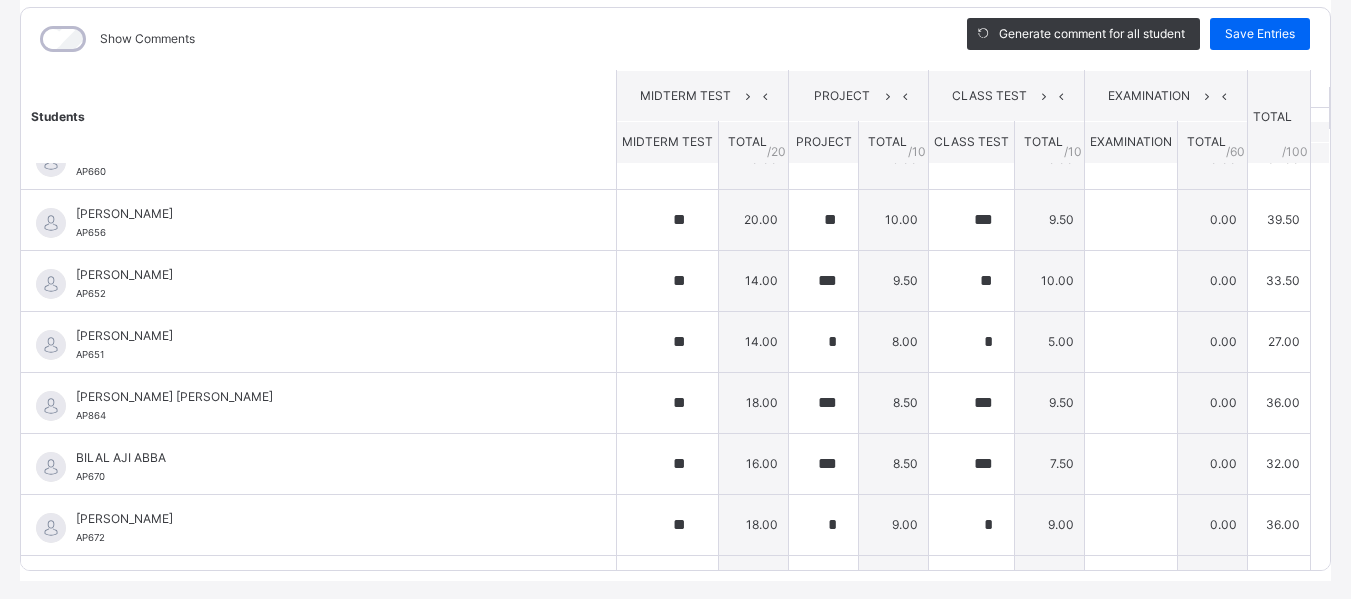 scroll, scrollTop: 0, scrollLeft: 0, axis: both 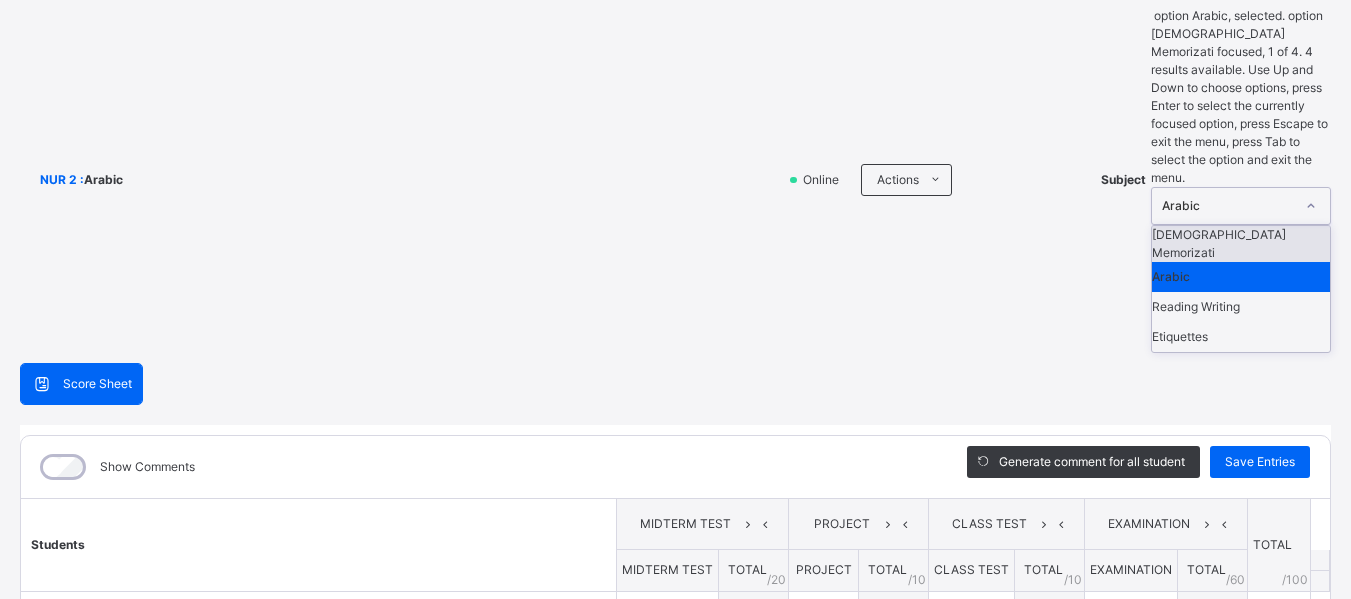 click at bounding box center (1311, 206) 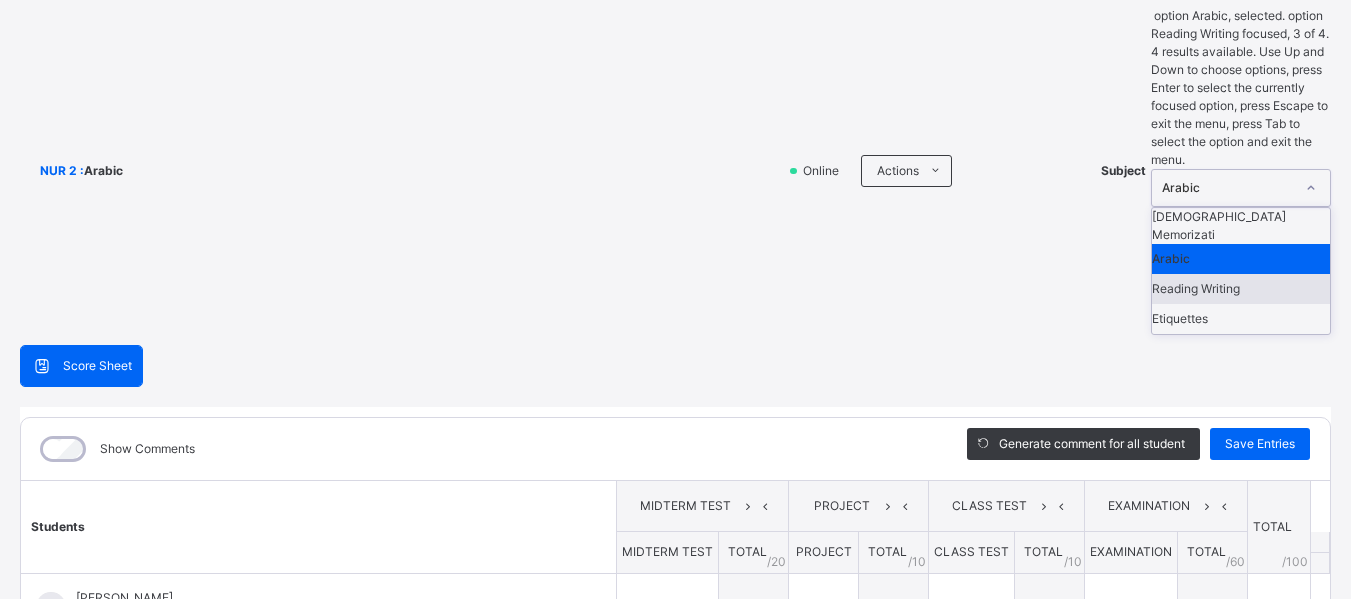 click on "Reading Writing" at bounding box center [1241, 289] 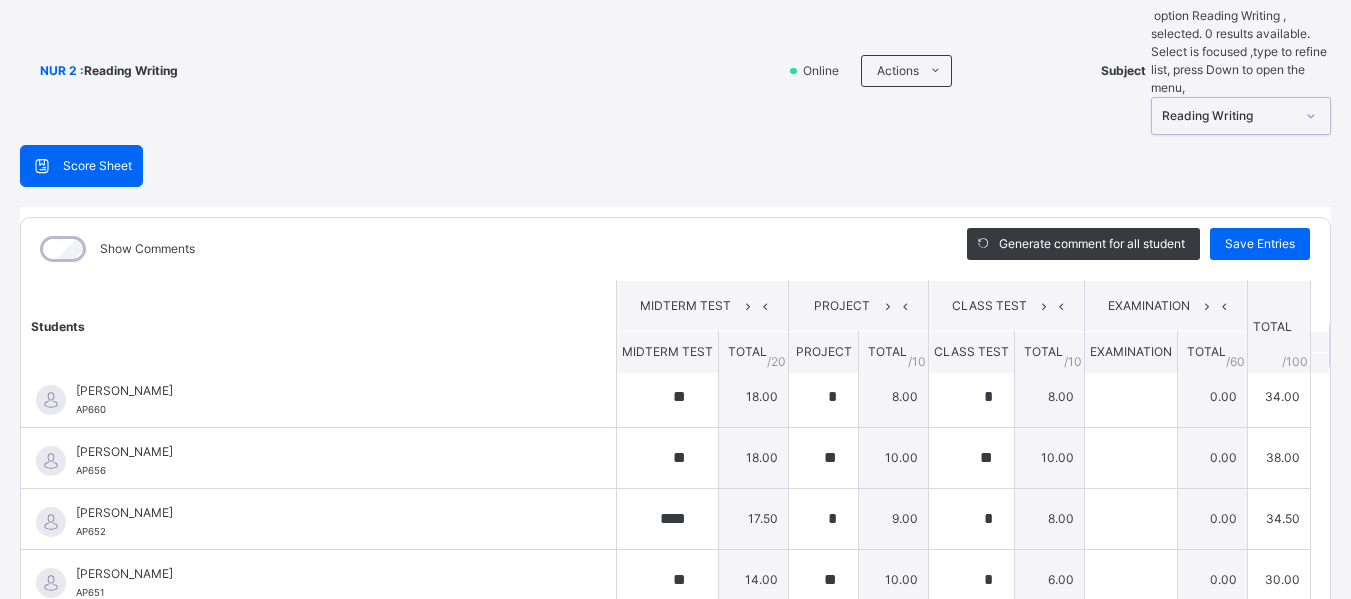 scroll, scrollTop: 0, scrollLeft: 0, axis: both 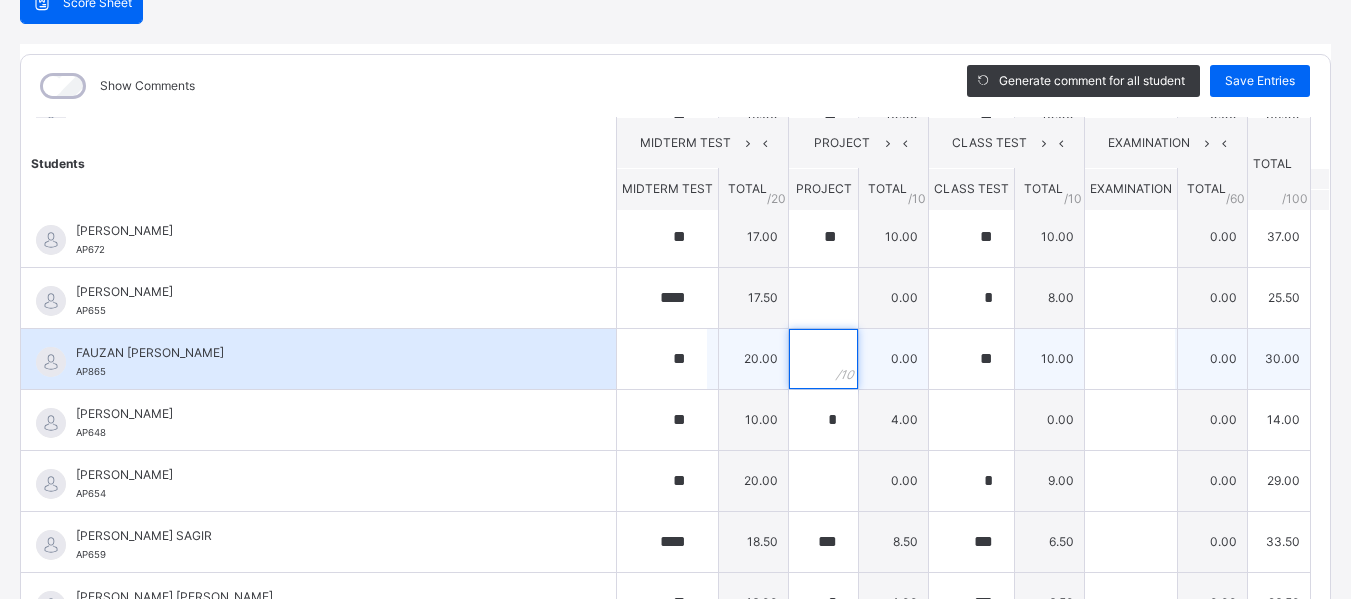 click at bounding box center [823, 359] 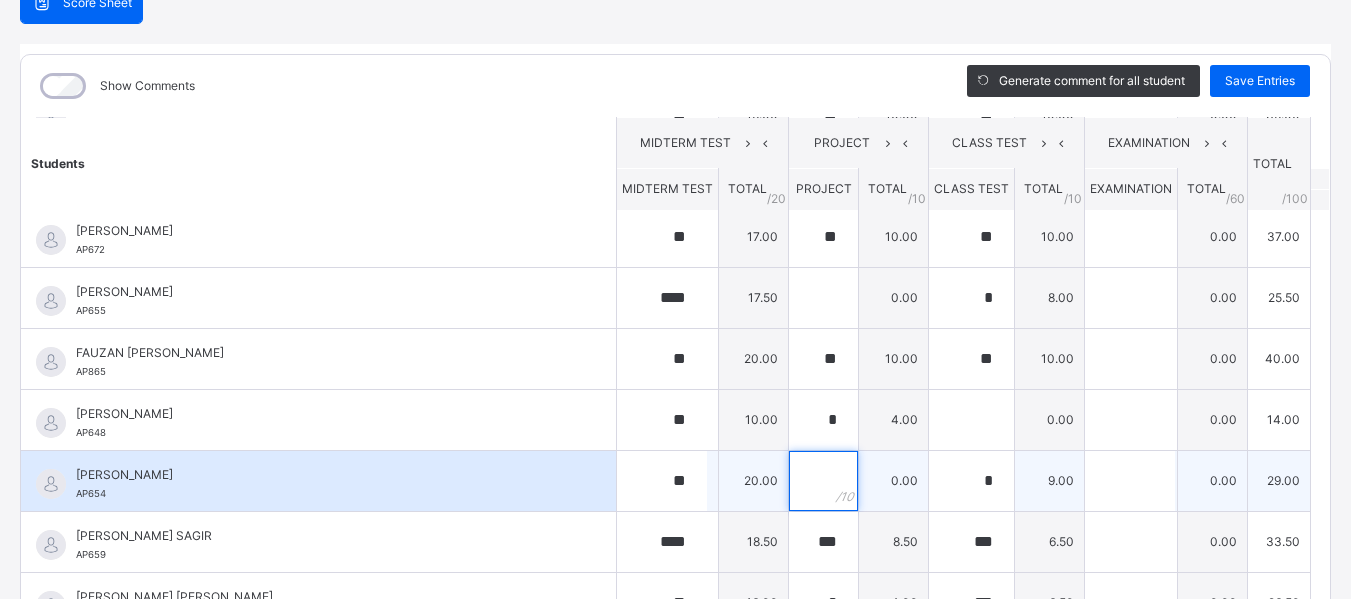 click at bounding box center (823, 481) 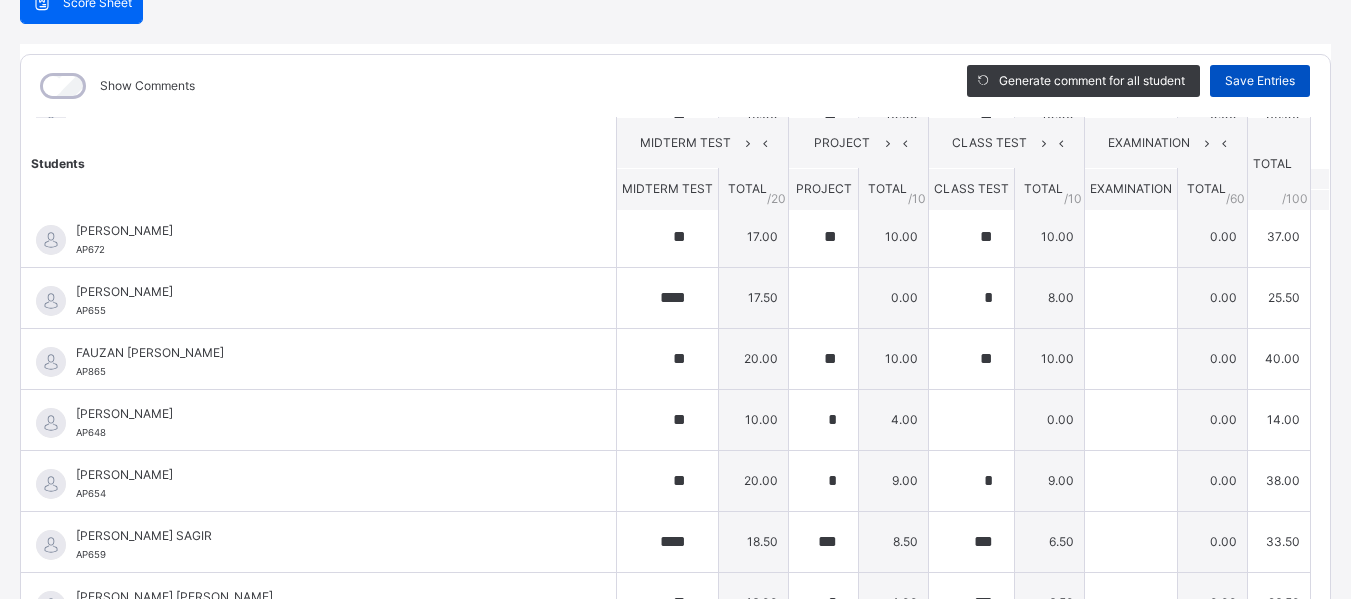 click on "Save Entries" at bounding box center [1260, 81] 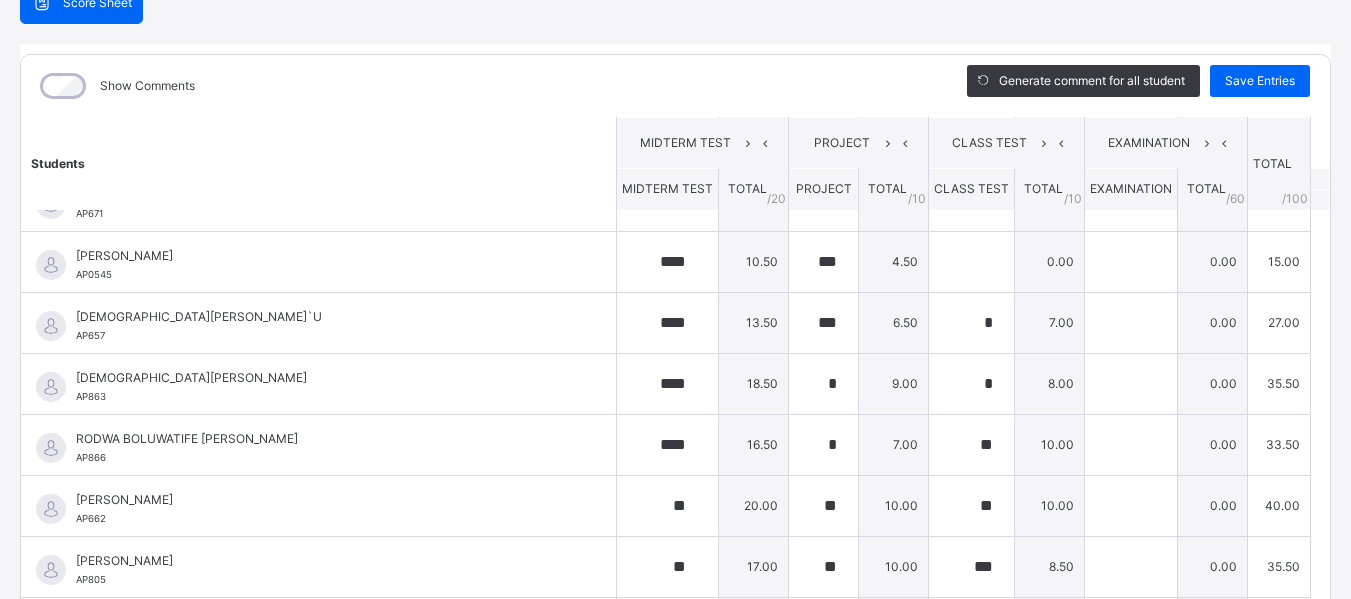 scroll, scrollTop: 1119, scrollLeft: 0, axis: vertical 